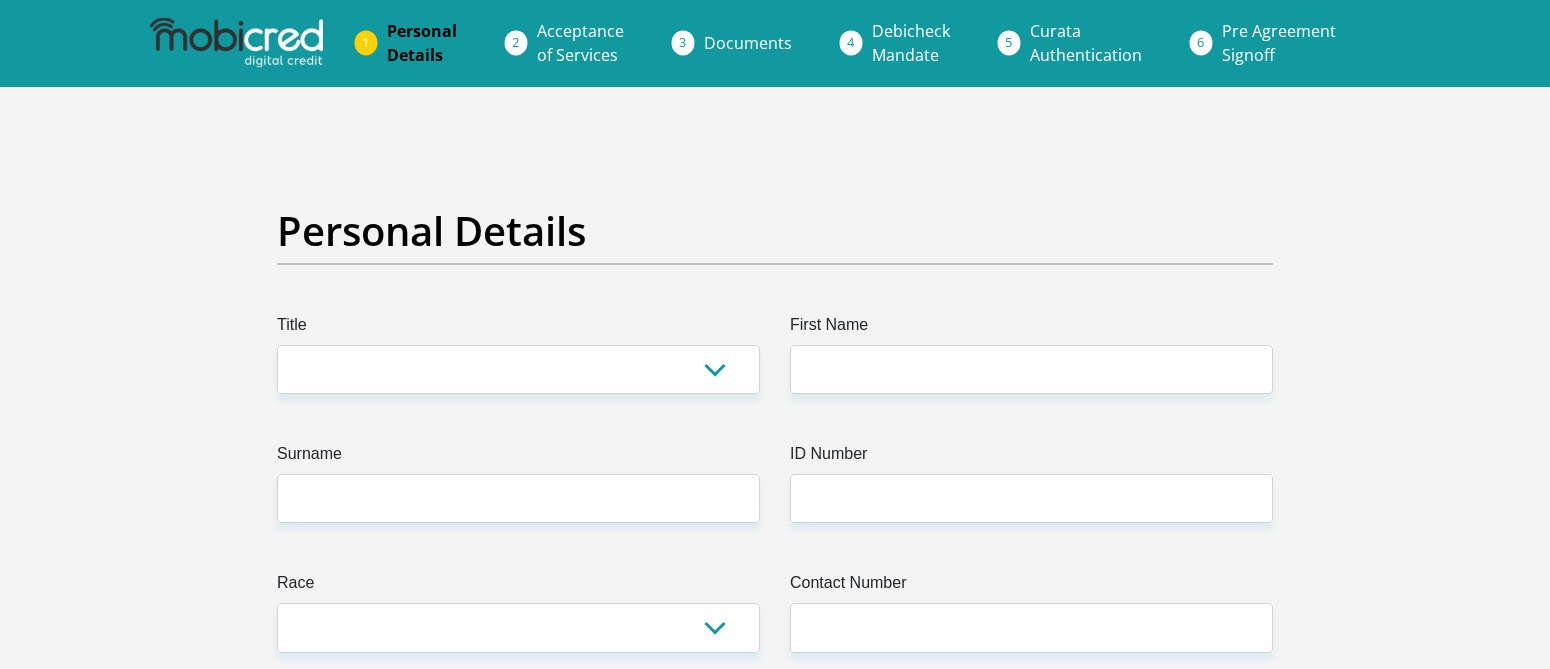 scroll, scrollTop: 0, scrollLeft: 0, axis: both 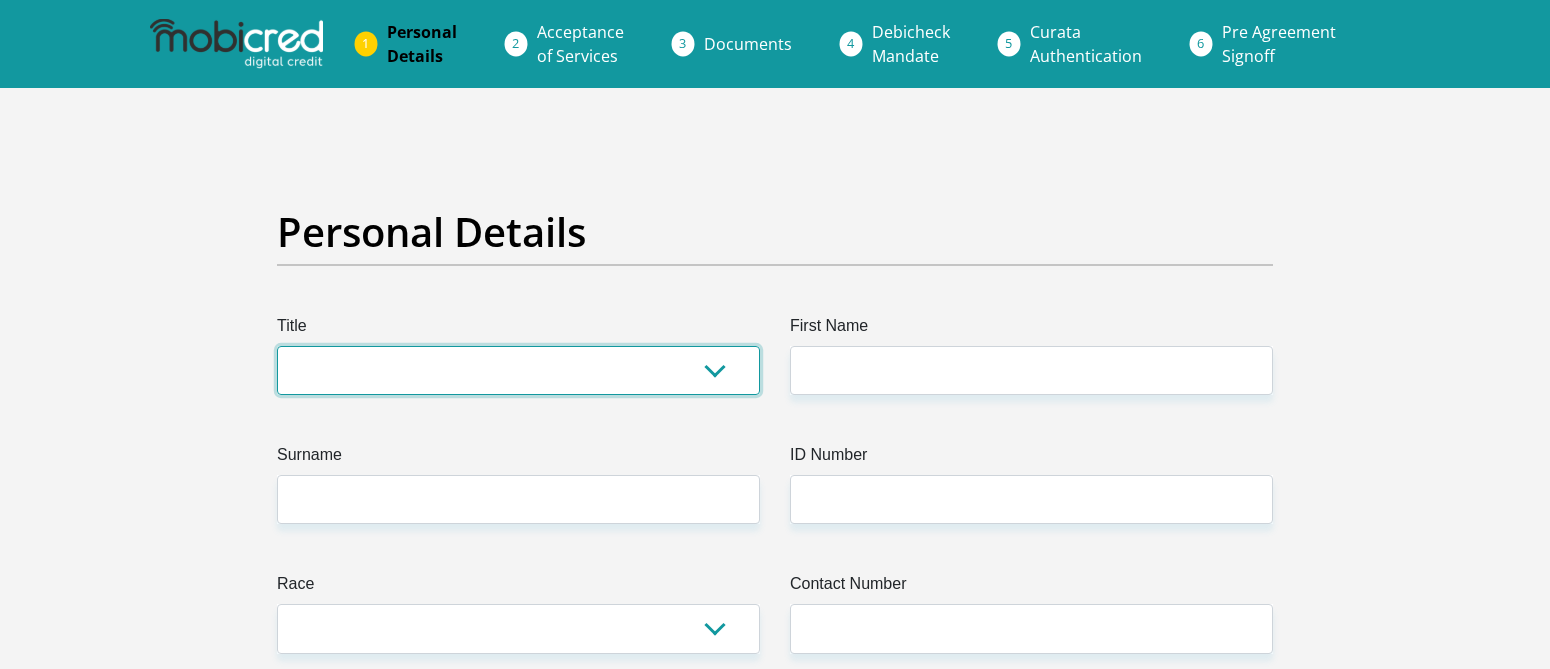 click on "Mr
Ms
Mrs
Dr
Other" at bounding box center [518, 370] 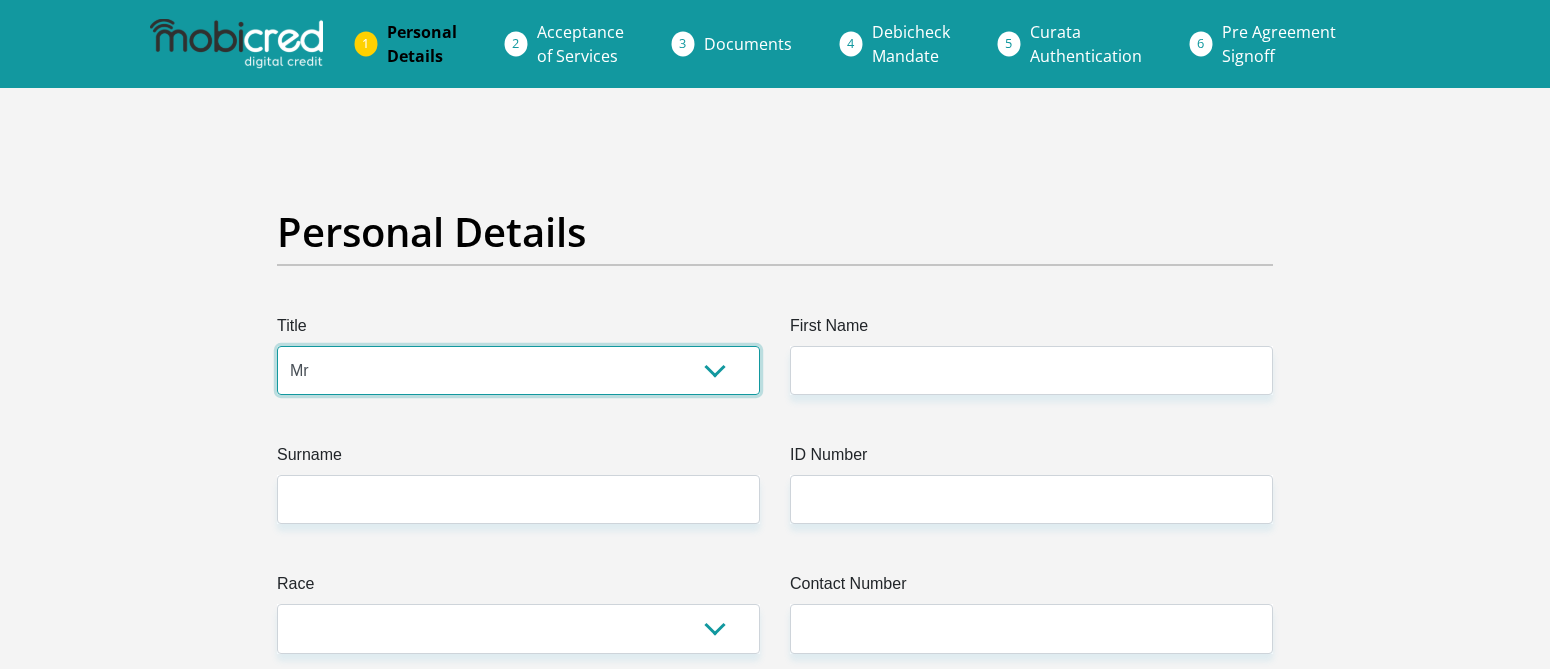 click on "Mr
Ms
Mrs
Dr
Other" at bounding box center [518, 370] 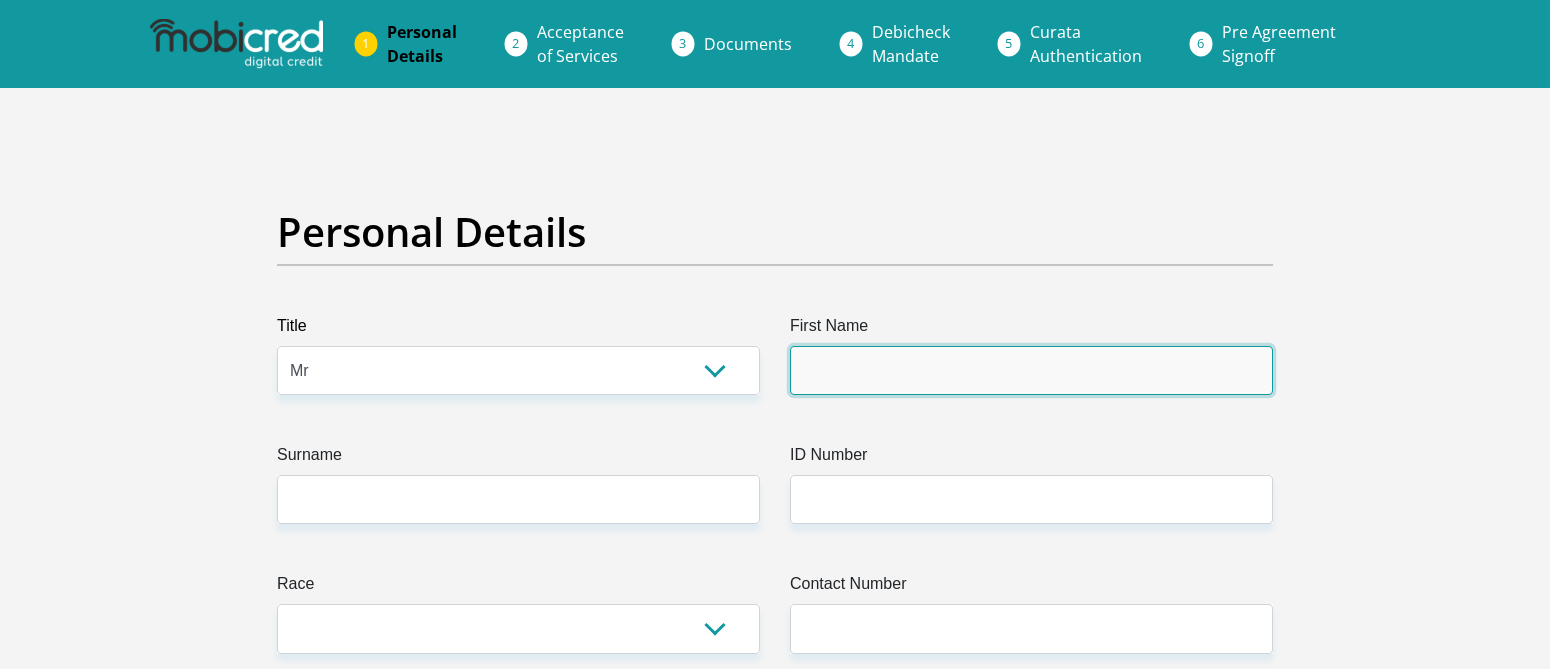 click on "First Name" at bounding box center (1031, 370) 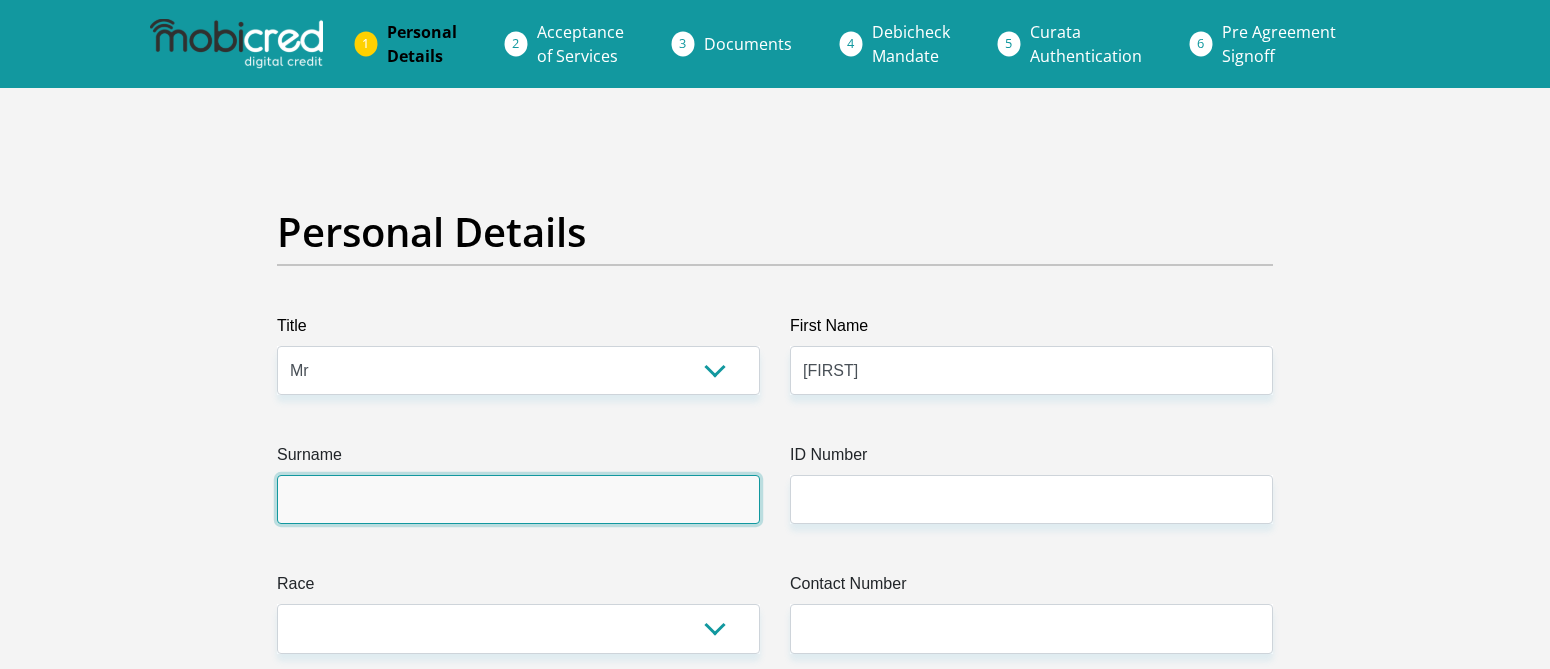 click on "Surname" at bounding box center (518, 499) 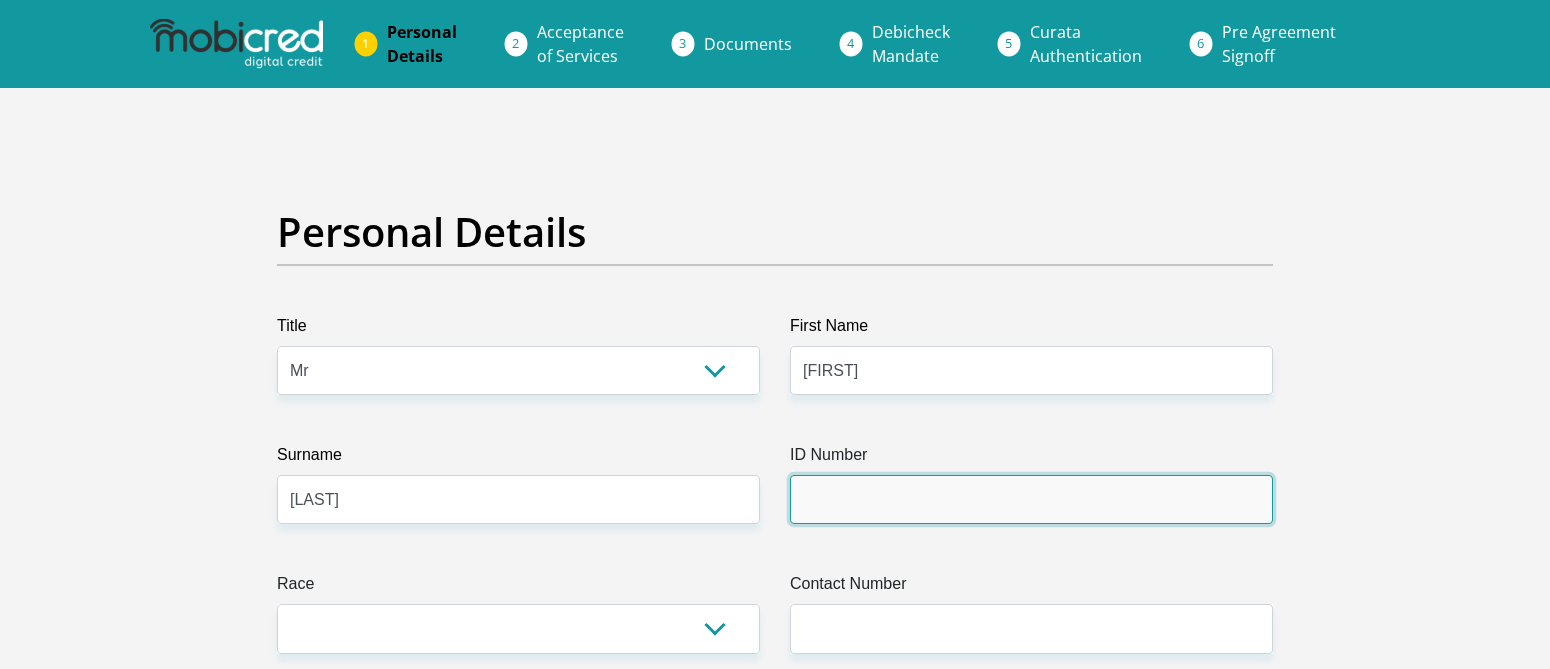 click on "ID Number" at bounding box center [1031, 499] 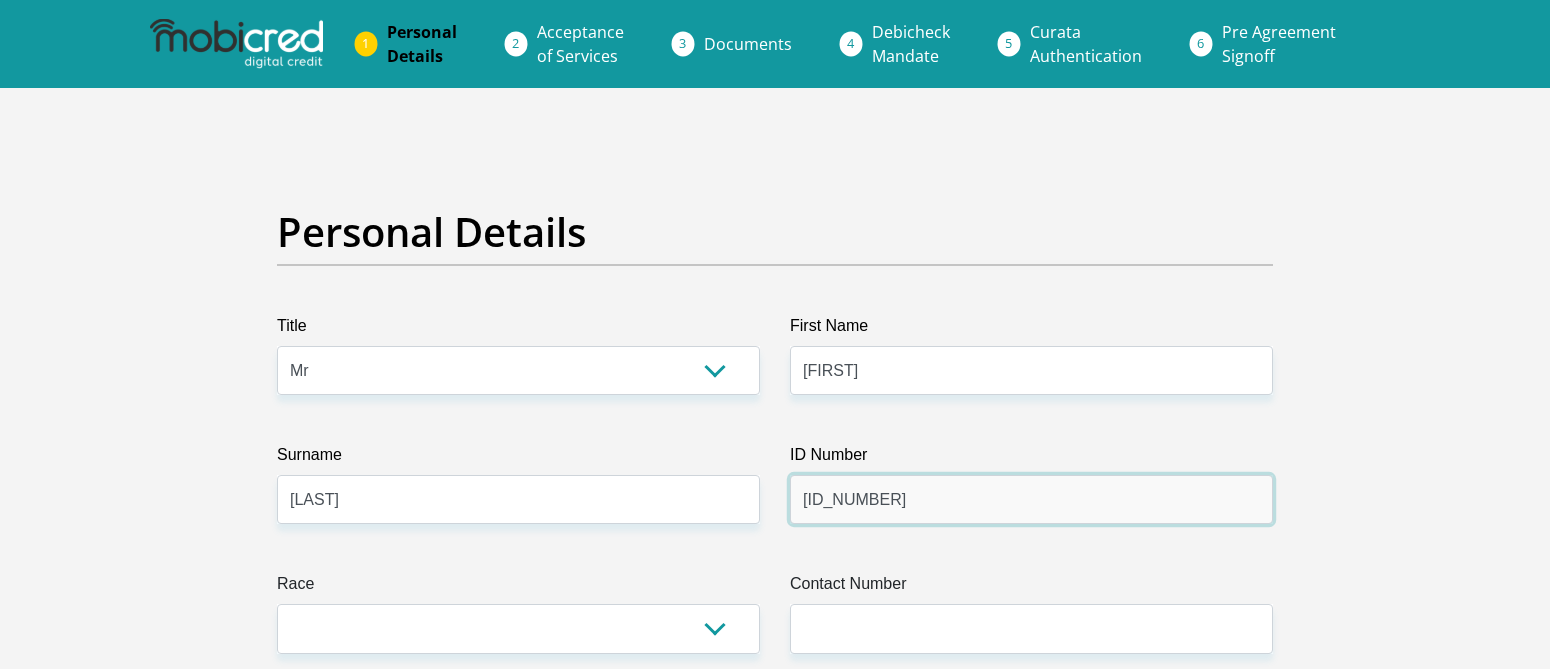 type on "[ID_NUMBER]" 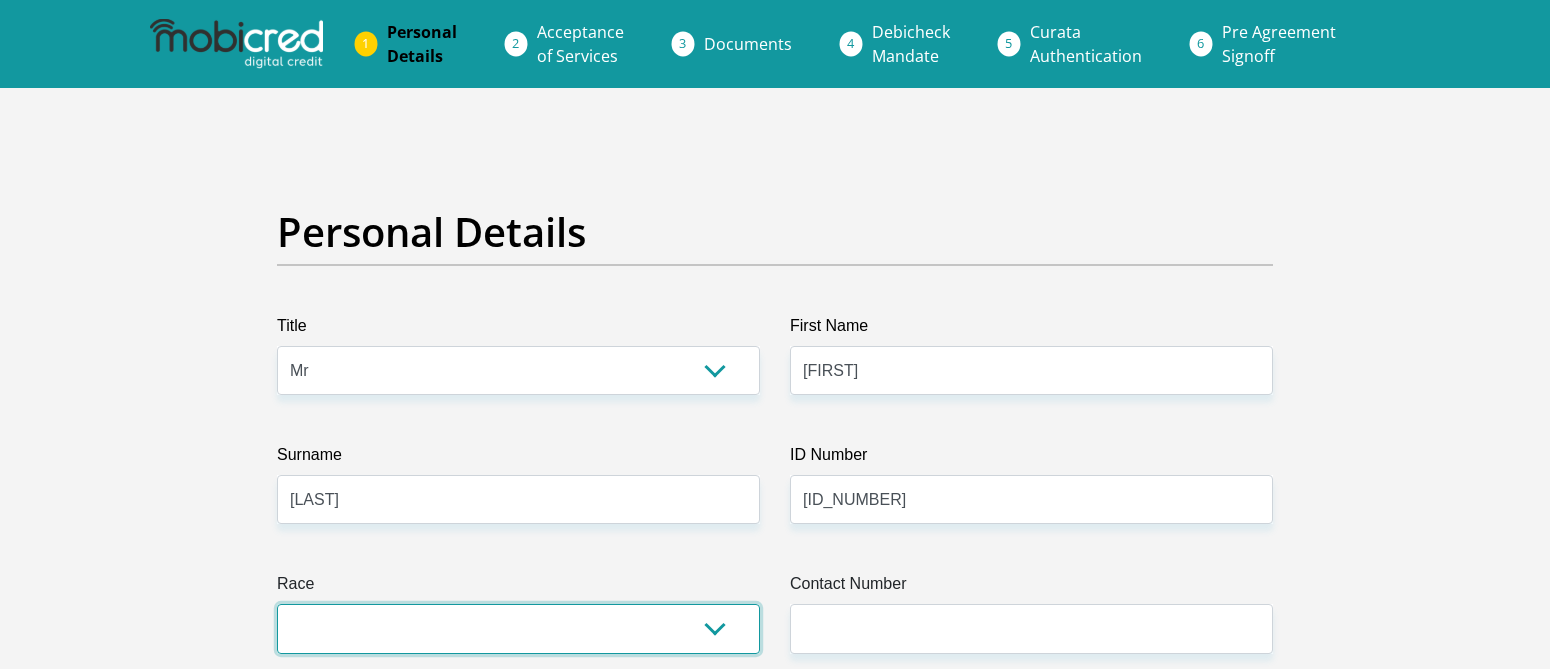 click on "Black
Coloured
Indian
White
Other" at bounding box center (518, 628) 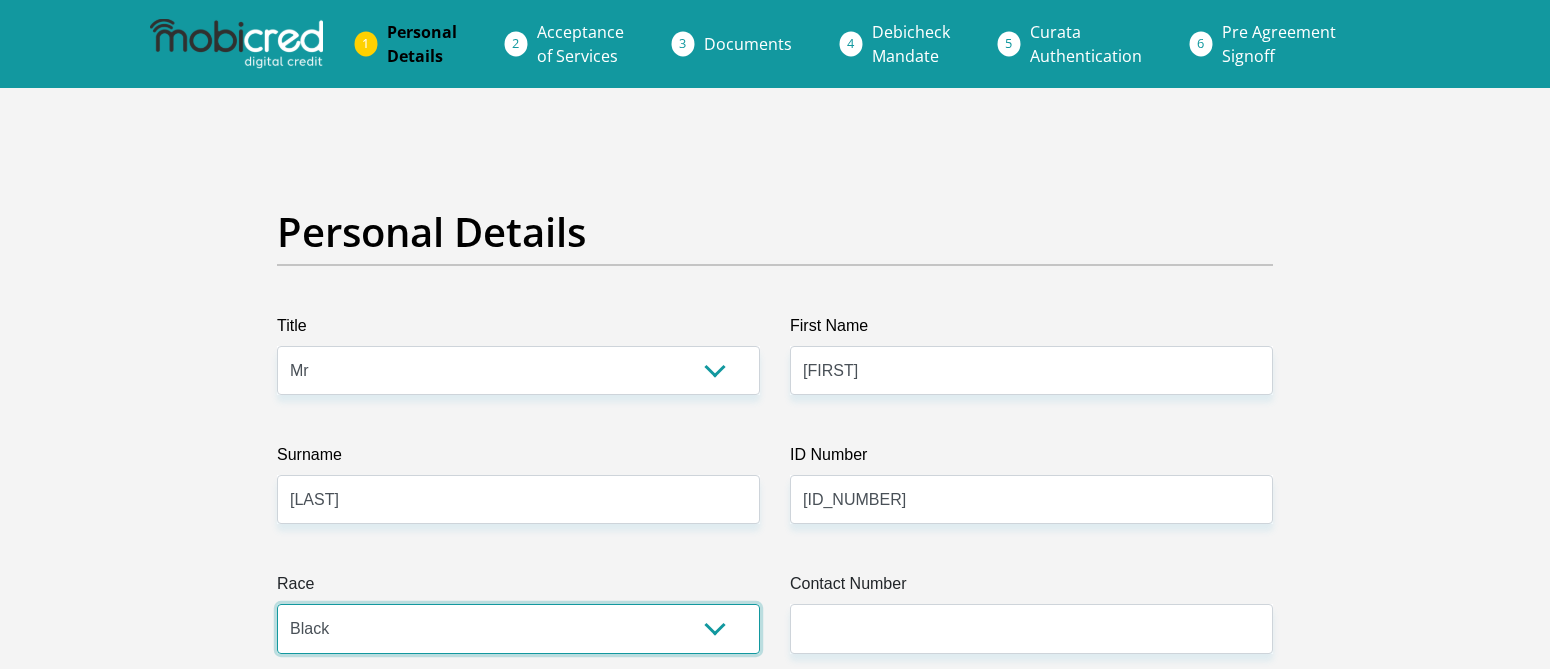 click on "Black
Coloured
Indian
White
Other" at bounding box center [518, 628] 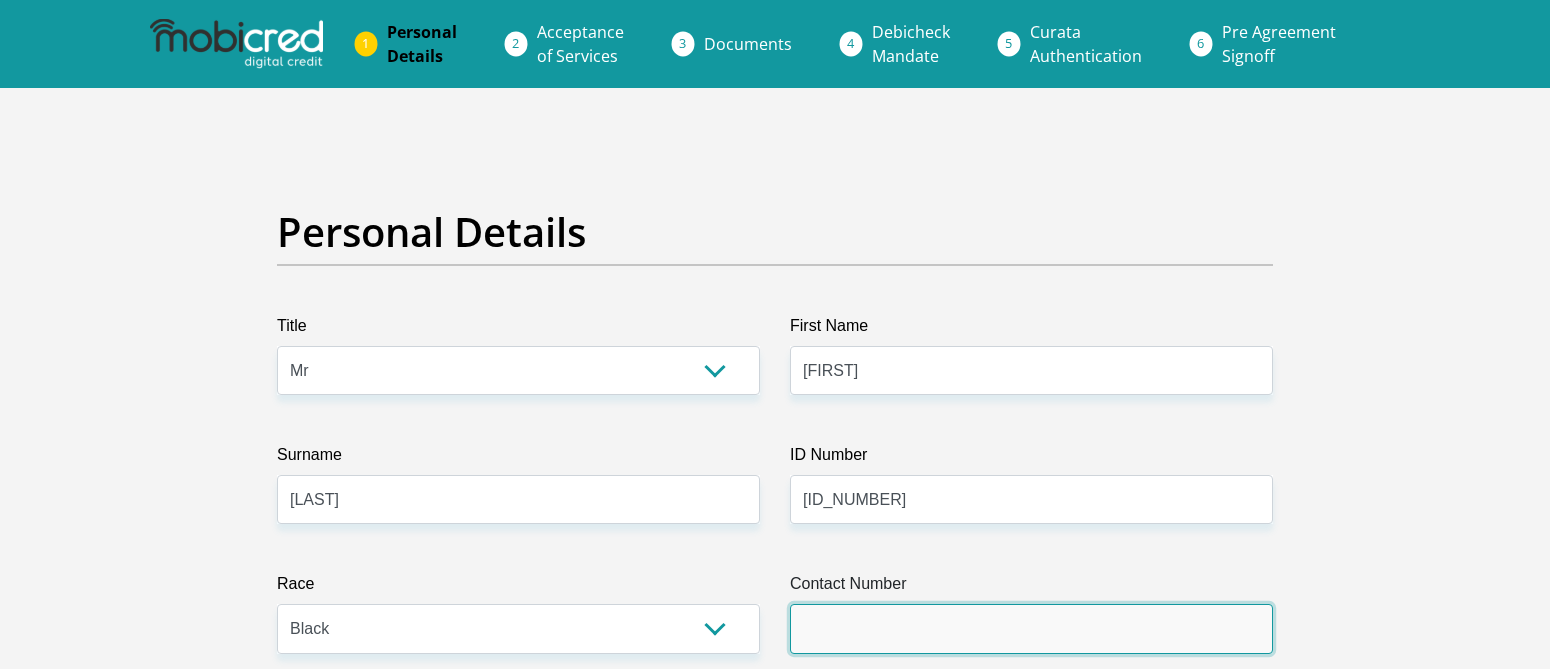 click on "Contact Number" at bounding box center [1031, 628] 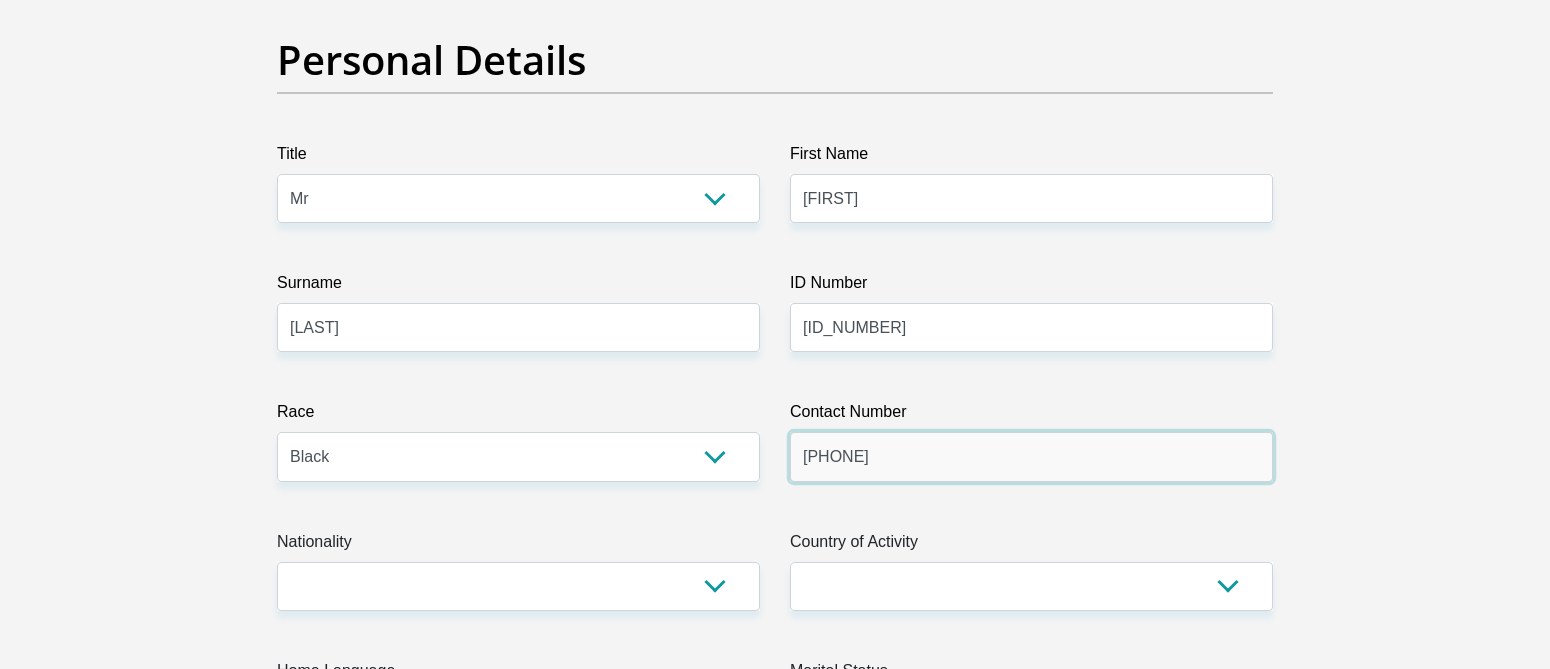scroll, scrollTop: 200, scrollLeft: 0, axis: vertical 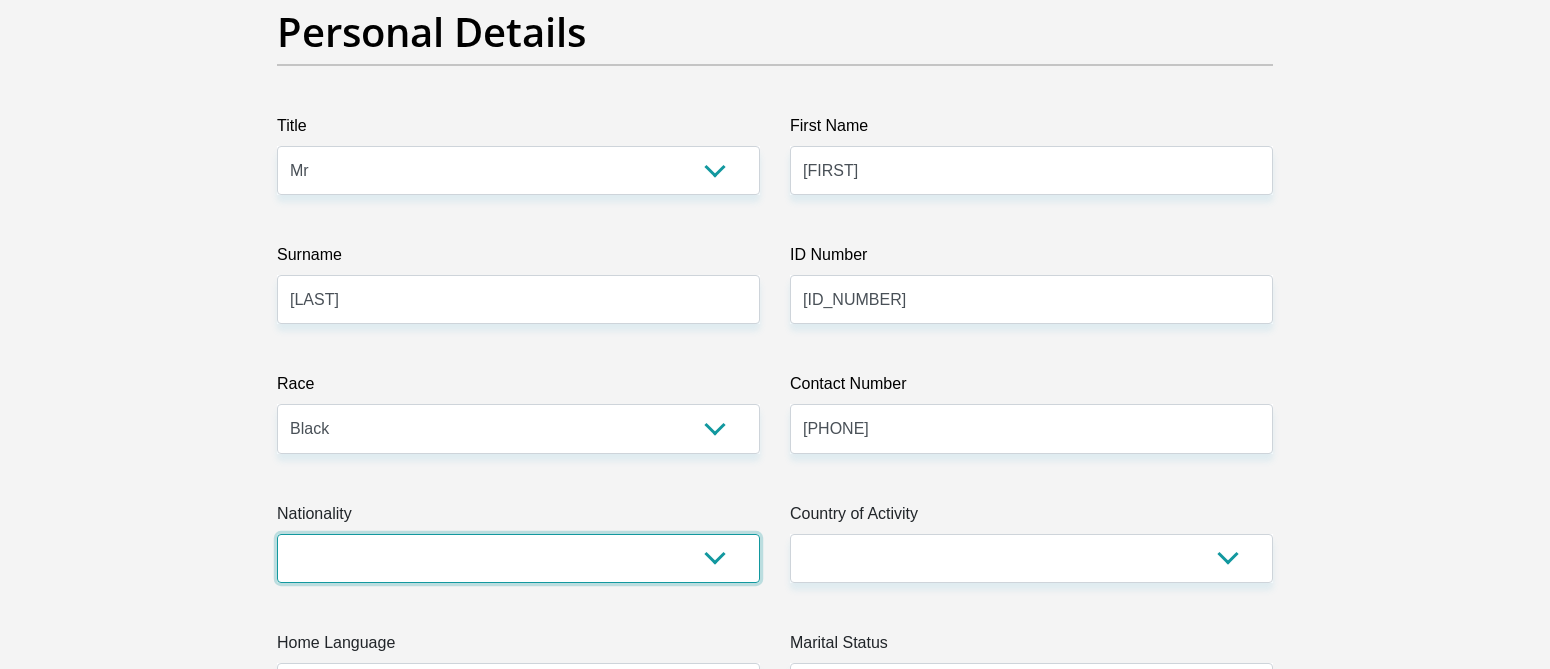 click on "South Africa
Afghanistan
Aland Islands
Albania
Algeria
America Samoa
American Virgin Islands
Andorra
Angola
Anguilla
Antarctica
Antigua and Barbuda
Argentina
Armenia
Aruba
Ascension Island
Australia
Austria
Azerbaijan
Bahamas
Bahrain
Bangladesh
Barbados
Chad" at bounding box center [518, 558] 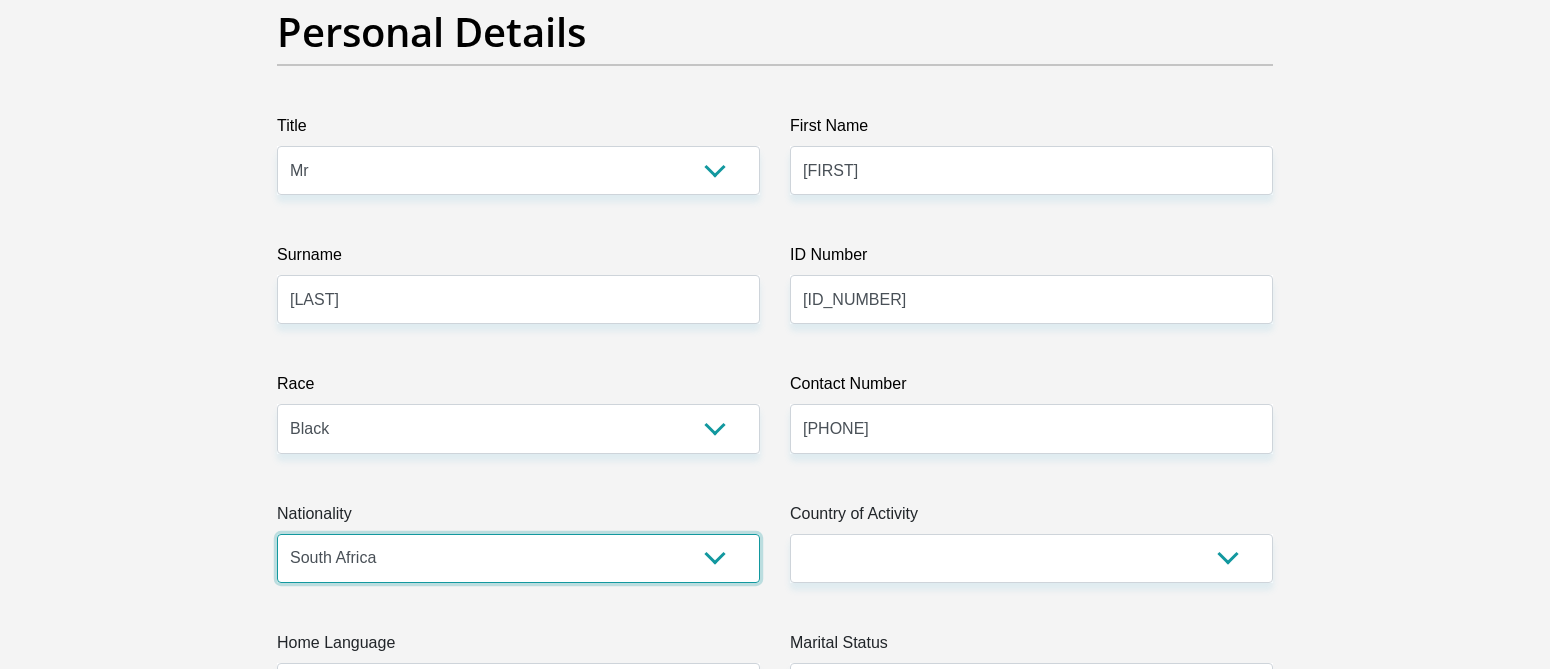 click on "South Africa
Afghanistan
Aland Islands
Albania
Algeria
America Samoa
American Virgin Islands
Andorra
Angola
Anguilla
Antarctica
Antigua and Barbuda
Argentina
Armenia
Aruba
Ascension Island
Australia
Austria
Azerbaijan
Bahamas
Bahrain
Bangladesh
Barbados
Chad" at bounding box center (518, 558) 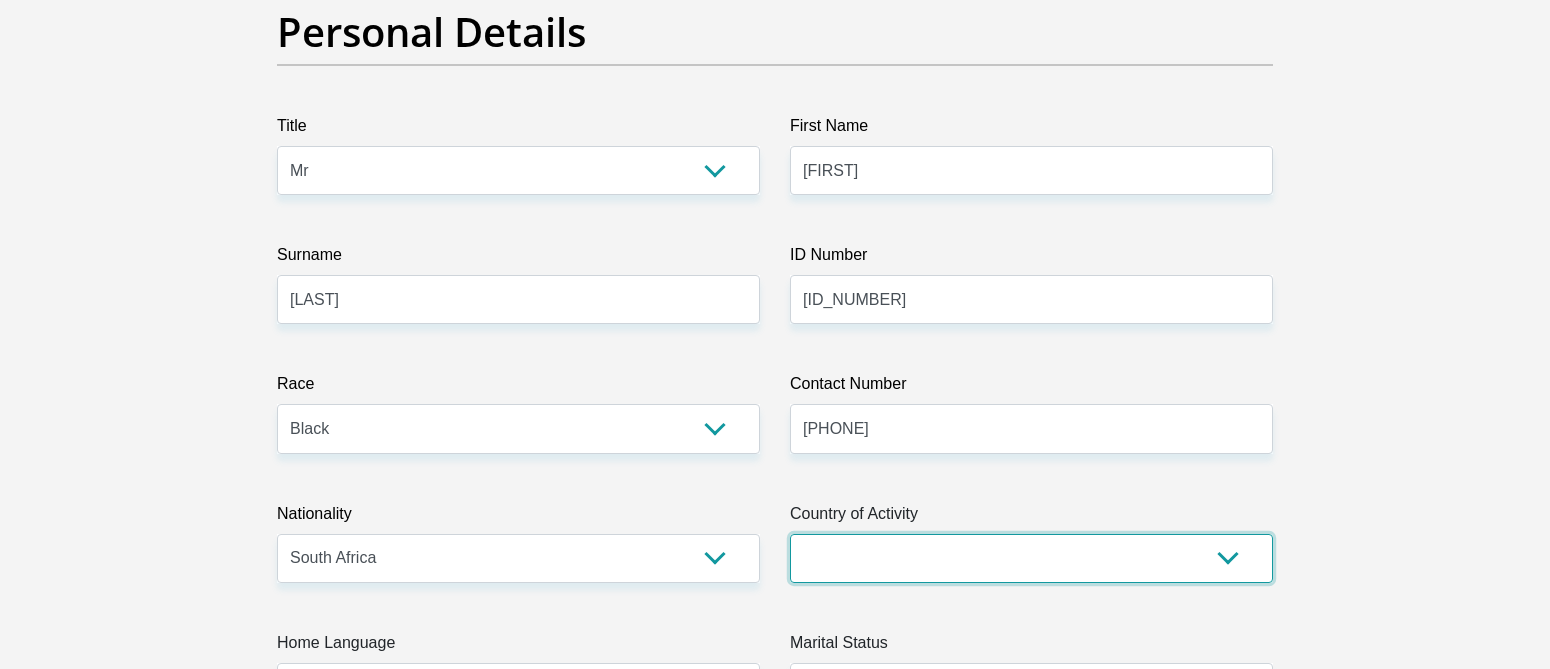 click on "South Africa
Afghanistan
Aland Islands
Albania
Algeria
America Samoa
American Virgin Islands
Andorra
Angola
Anguilla
Antarctica
Antigua and Barbuda
Argentina
Armenia
Aruba
Ascension Island
Australia
Austria
Azerbaijan
Chad" at bounding box center [1031, 558] 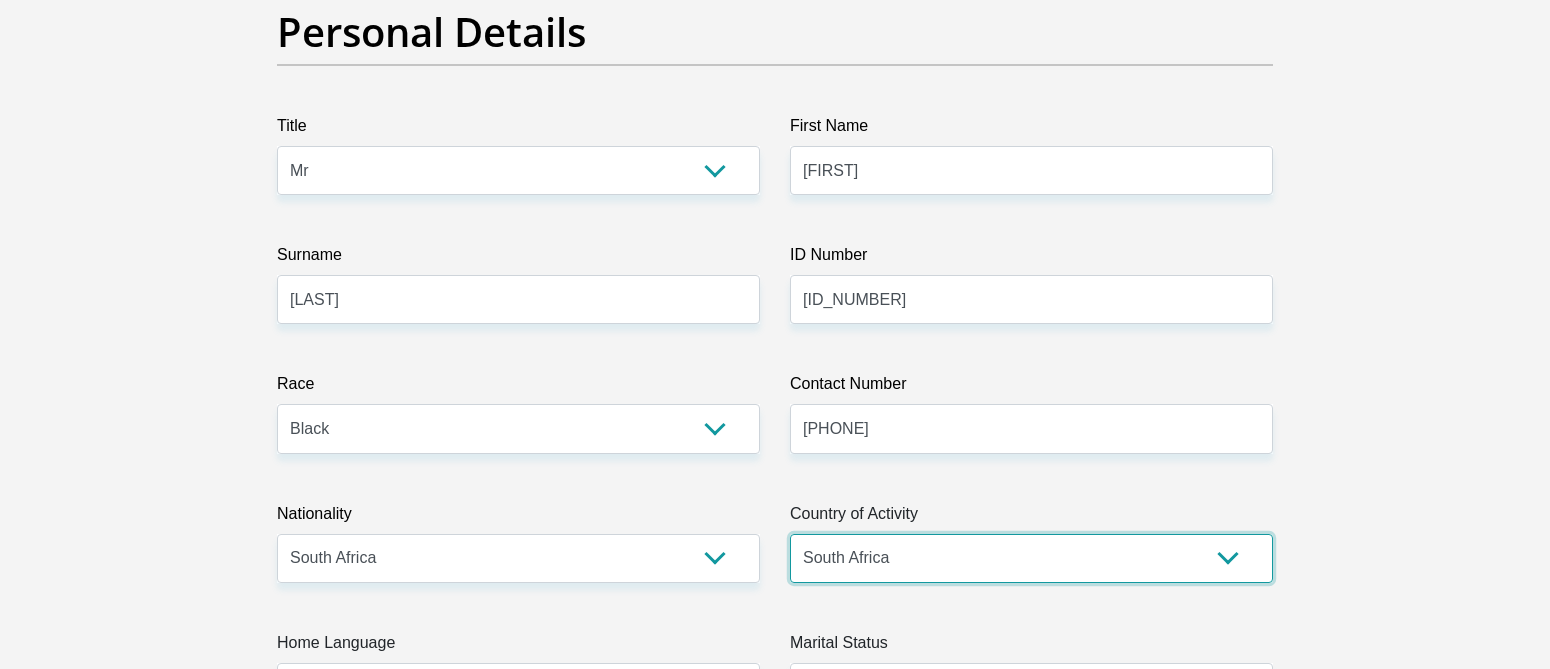 click on "South Africa
Afghanistan
Aland Islands
Albania
Algeria
America Samoa
American Virgin Islands
Andorra
Angola
Anguilla
Antarctica
Antigua and Barbuda
Argentina
Armenia
Aruba
Ascension Island
Australia
Austria
Azerbaijan
Chad" at bounding box center (1031, 558) 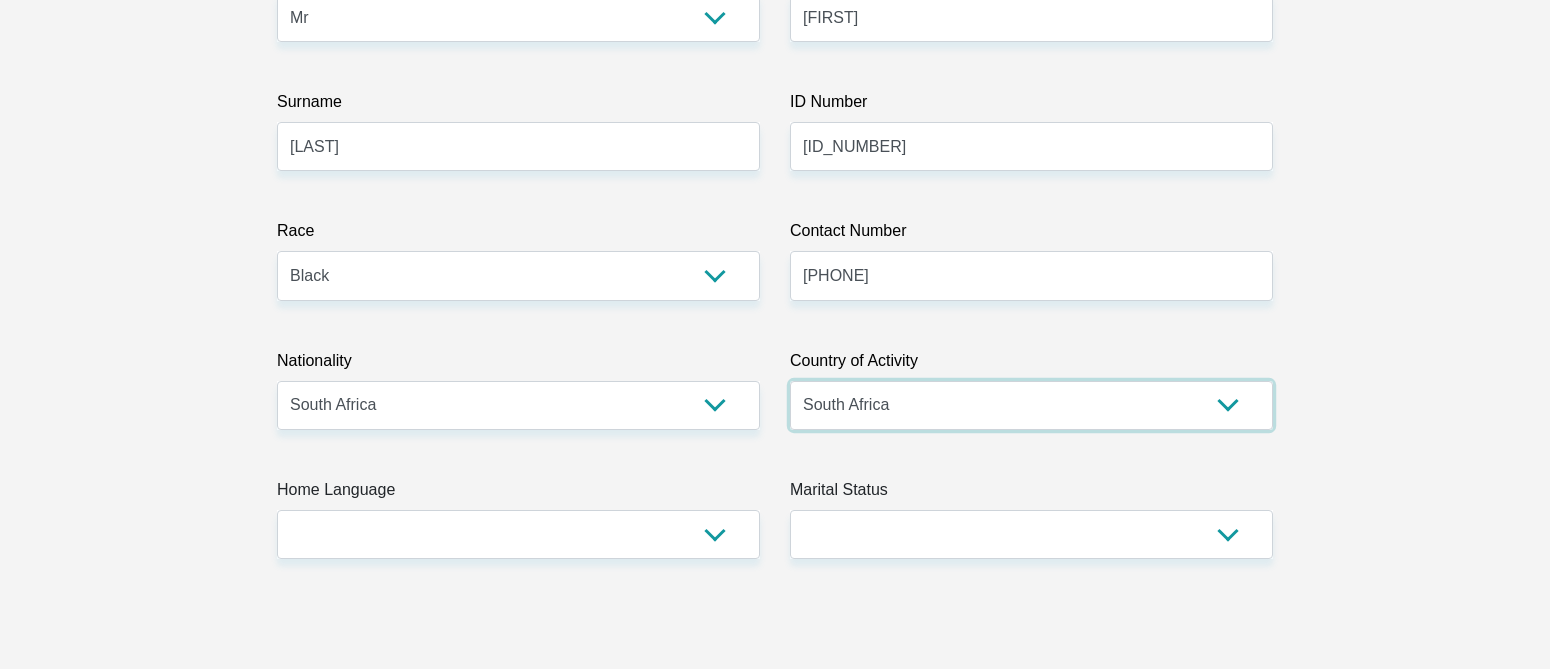 scroll, scrollTop: 400, scrollLeft: 0, axis: vertical 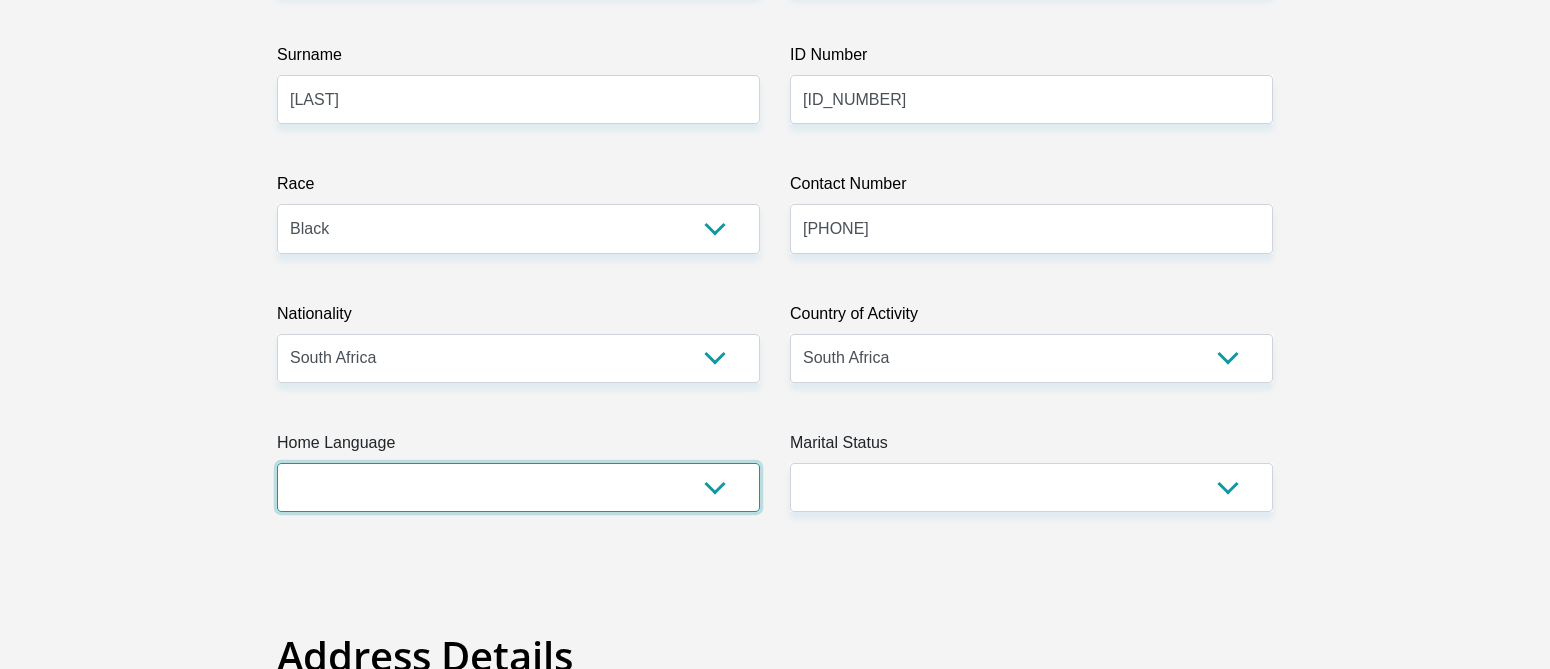 click on "Afrikaans
English
Sepedi
South Ndebele
Southern Sotho
Swati
Tsonga
Tswana
Venda
Xhosa
Zulu
Other" at bounding box center [518, 487] 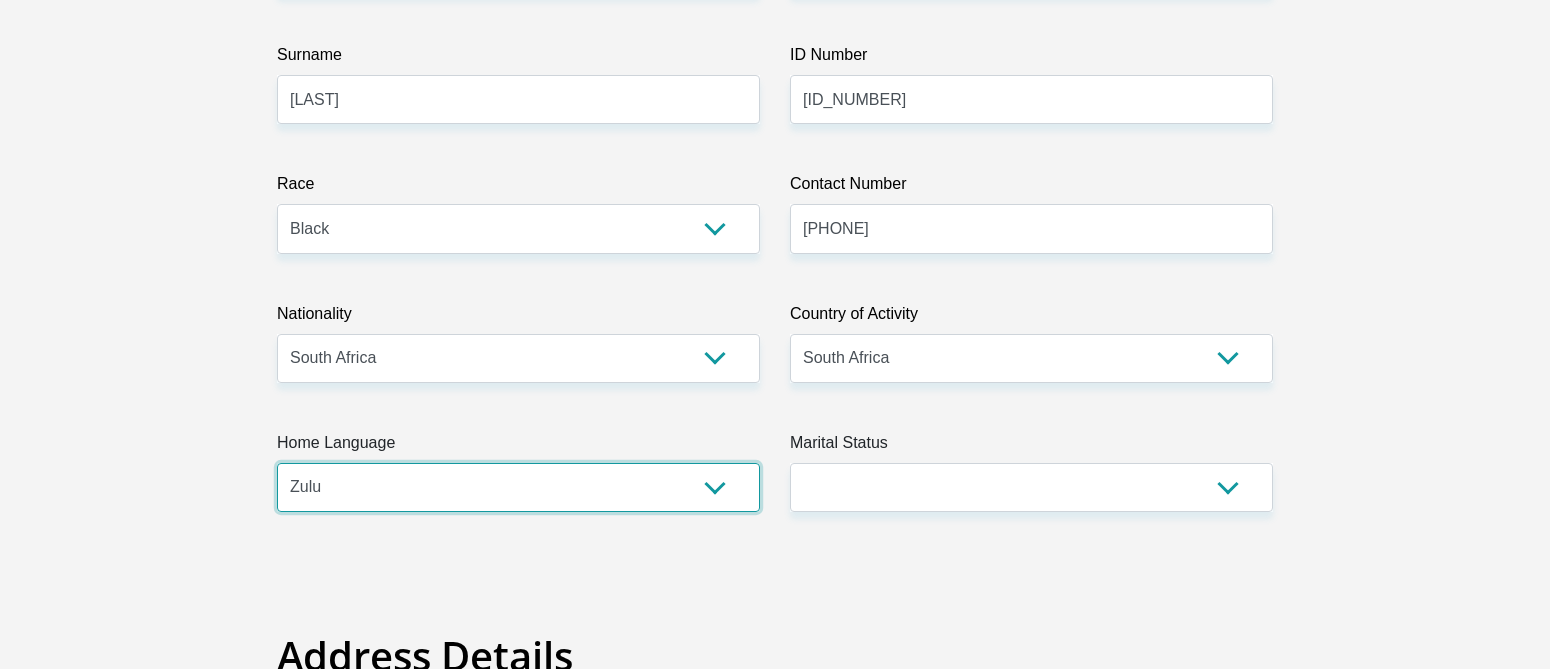 click on "Afrikaans
English
Sepedi
South Ndebele
Southern Sotho
Swati
Tsonga
Tswana
Venda
Xhosa
Zulu
Other" at bounding box center [518, 487] 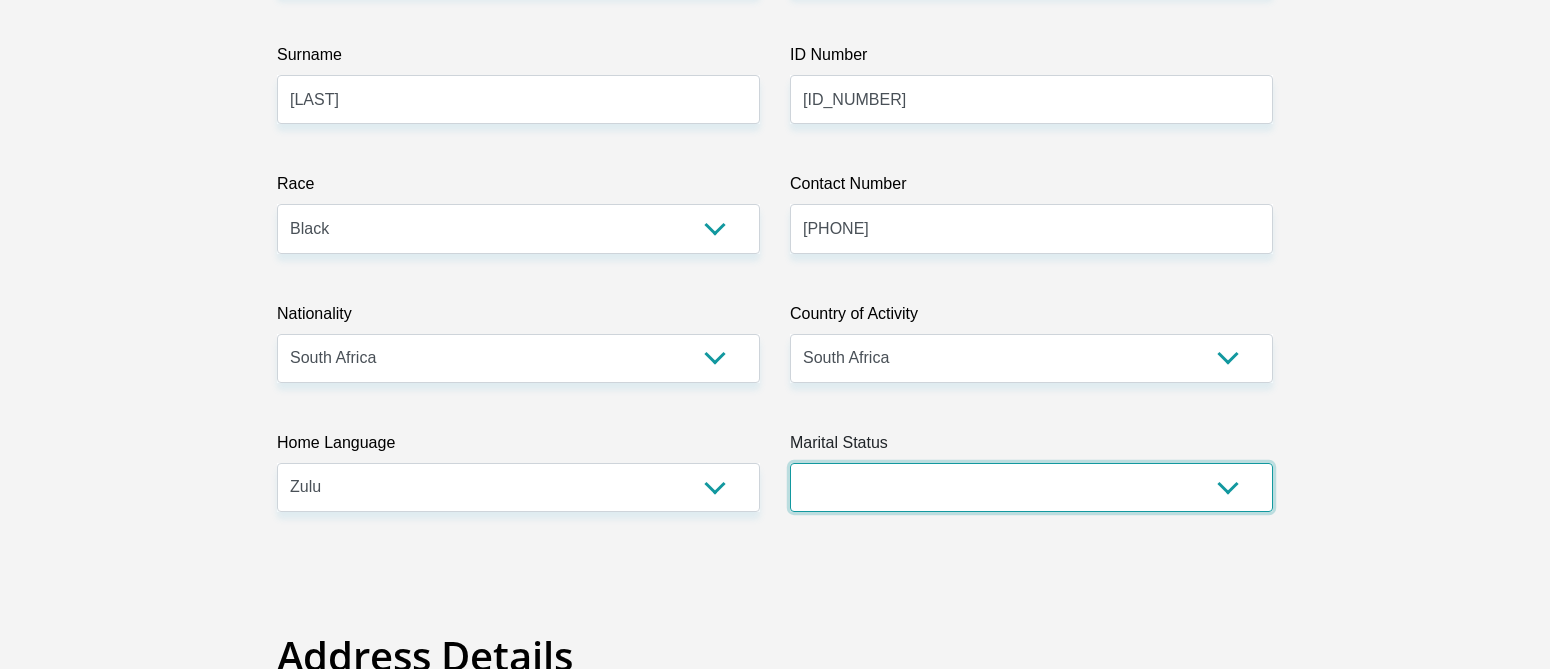 click on "Married ANC
Single
Divorced
Widowed
Married COP or Customary Law" at bounding box center (1031, 487) 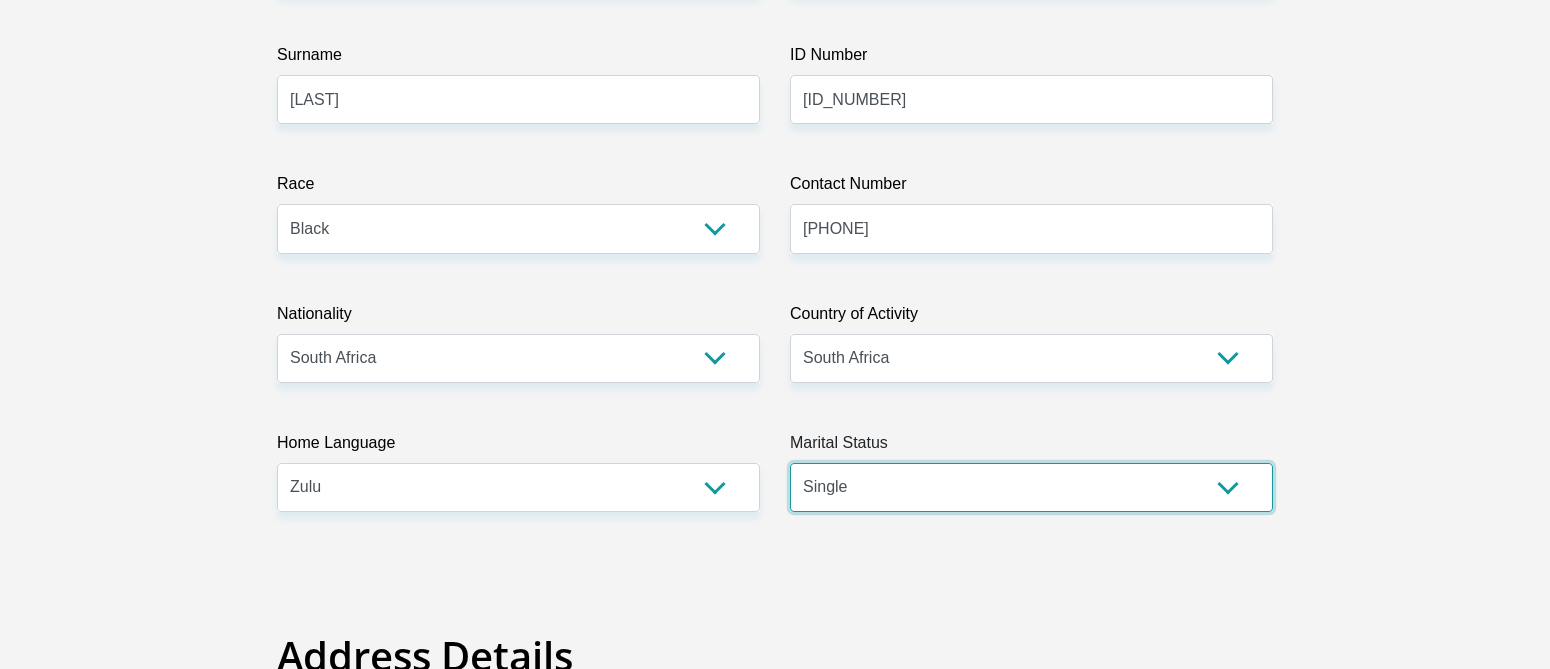 click on "Married ANC
Single
Divorced
Widowed
Married COP or Customary Law" at bounding box center (1031, 487) 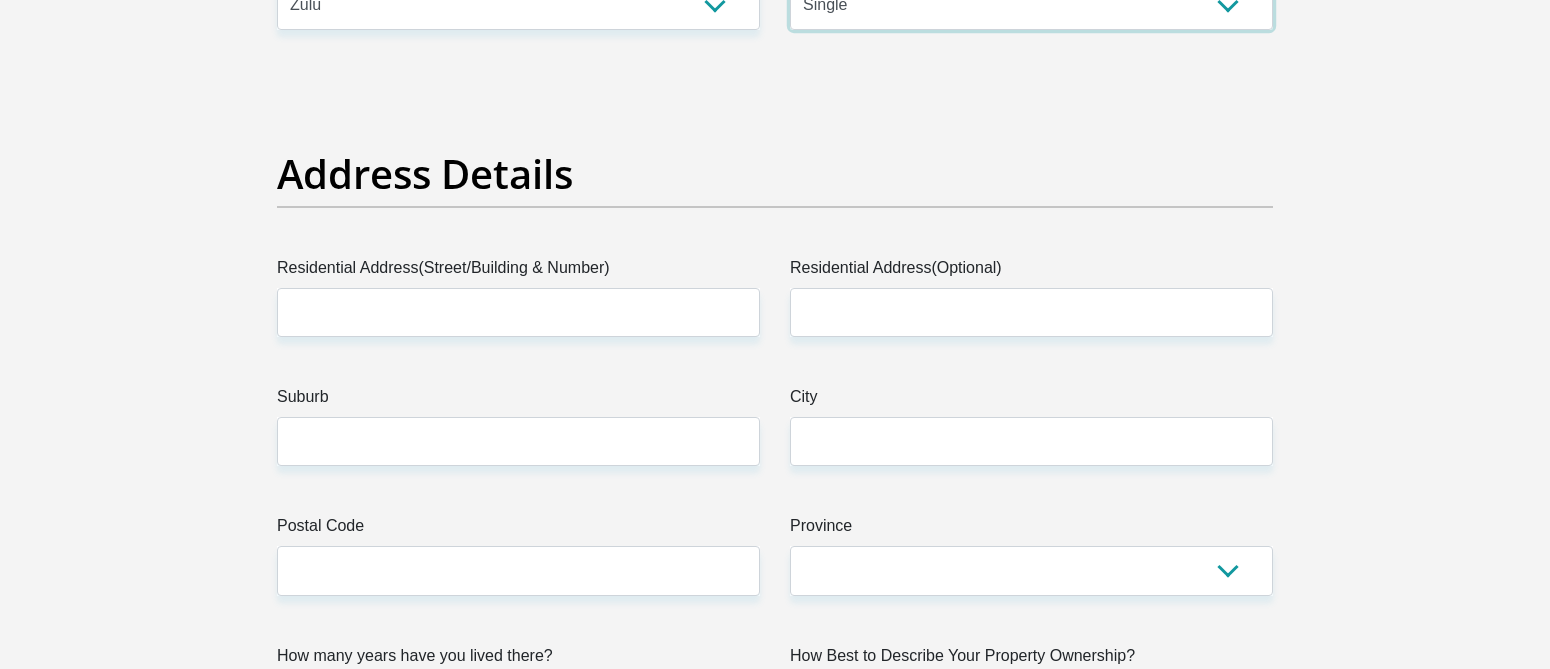 scroll, scrollTop: 900, scrollLeft: 0, axis: vertical 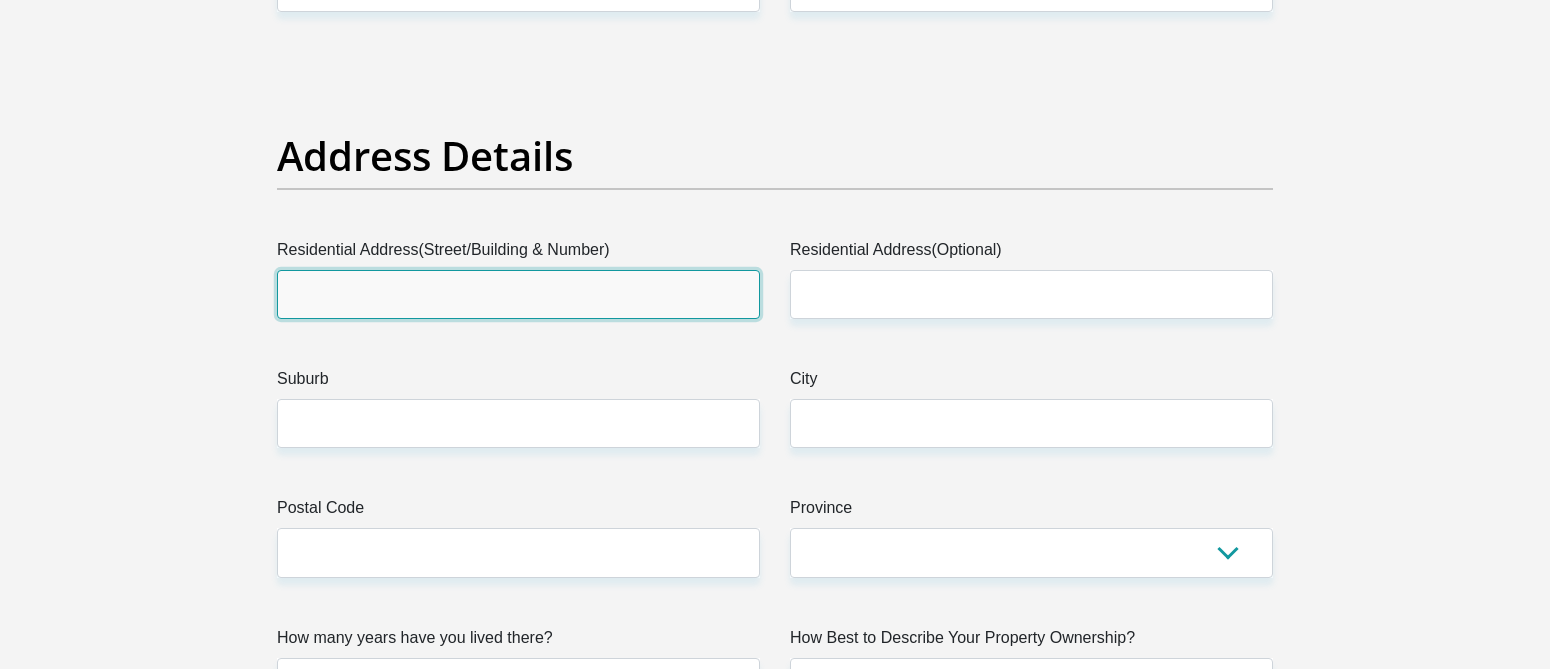 click on "Residential Address(Street/Building & Number)" at bounding box center (518, 294) 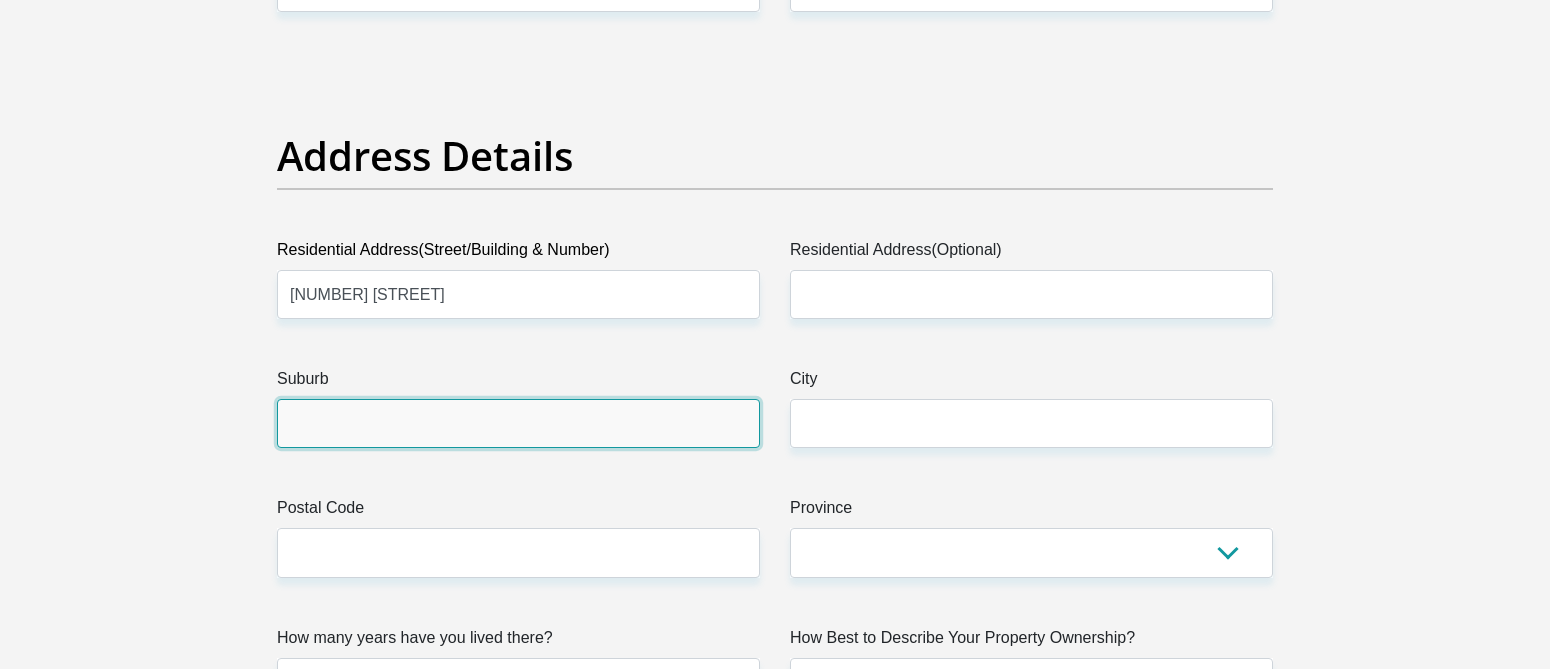 click on "Suburb" at bounding box center (518, 423) 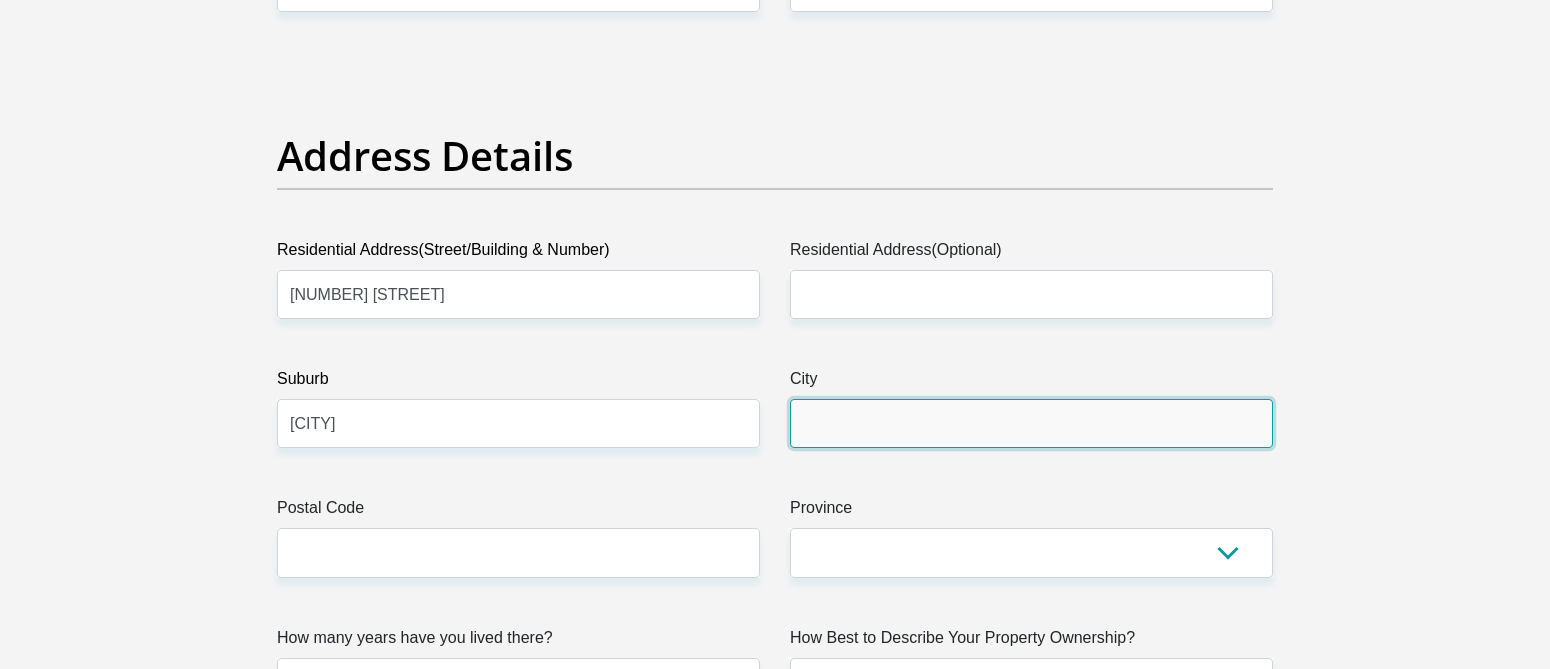click on "City" at bounding box center (1031, 423) 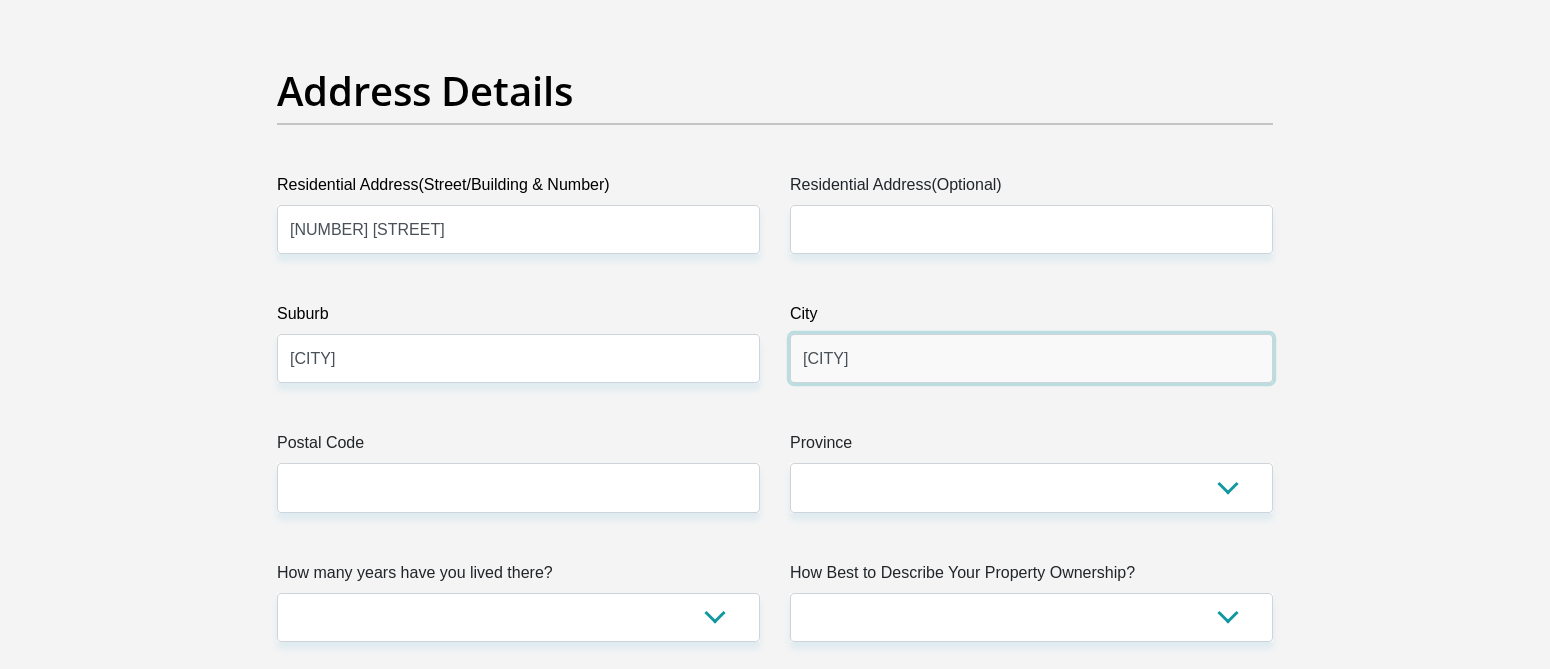 scroll, scrollTop: 1000, scrollLeft: 0, axis: vertical 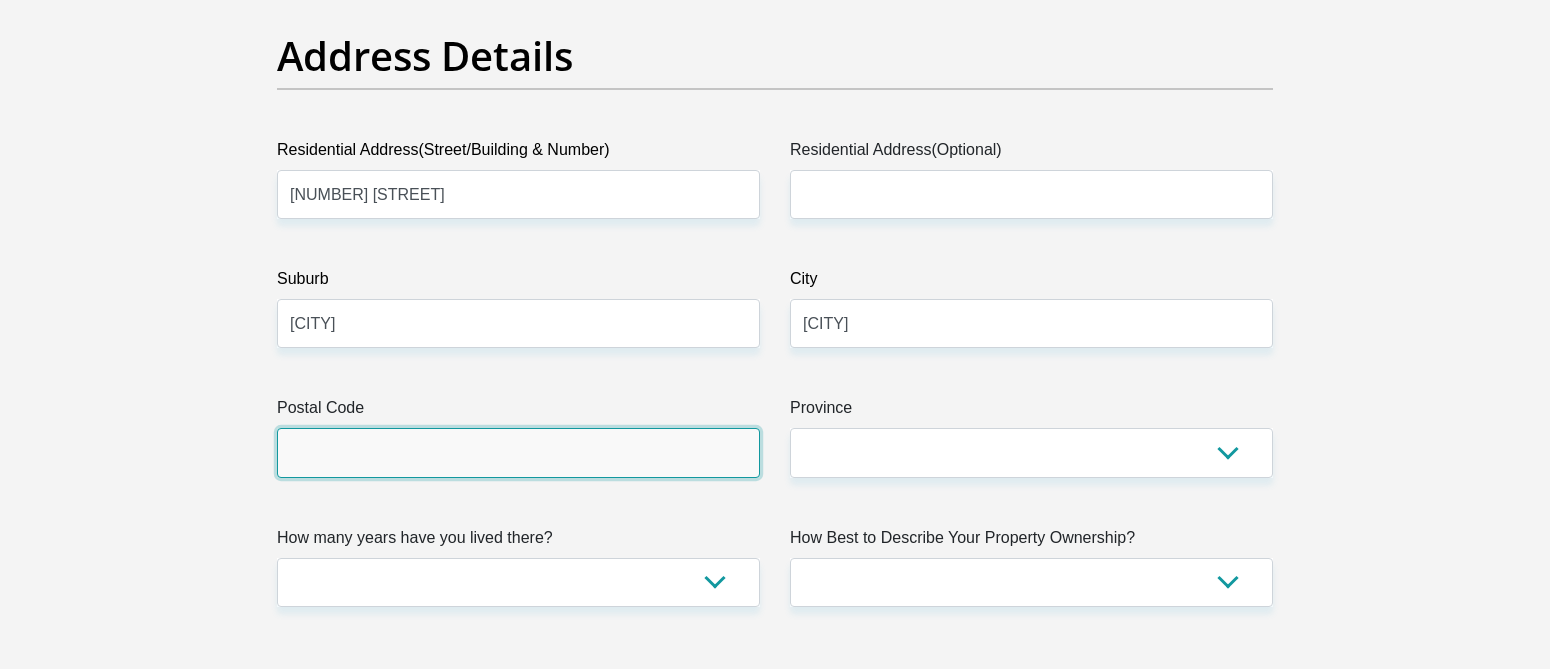 click on "Postal Code" at bounding box center (518, 452) 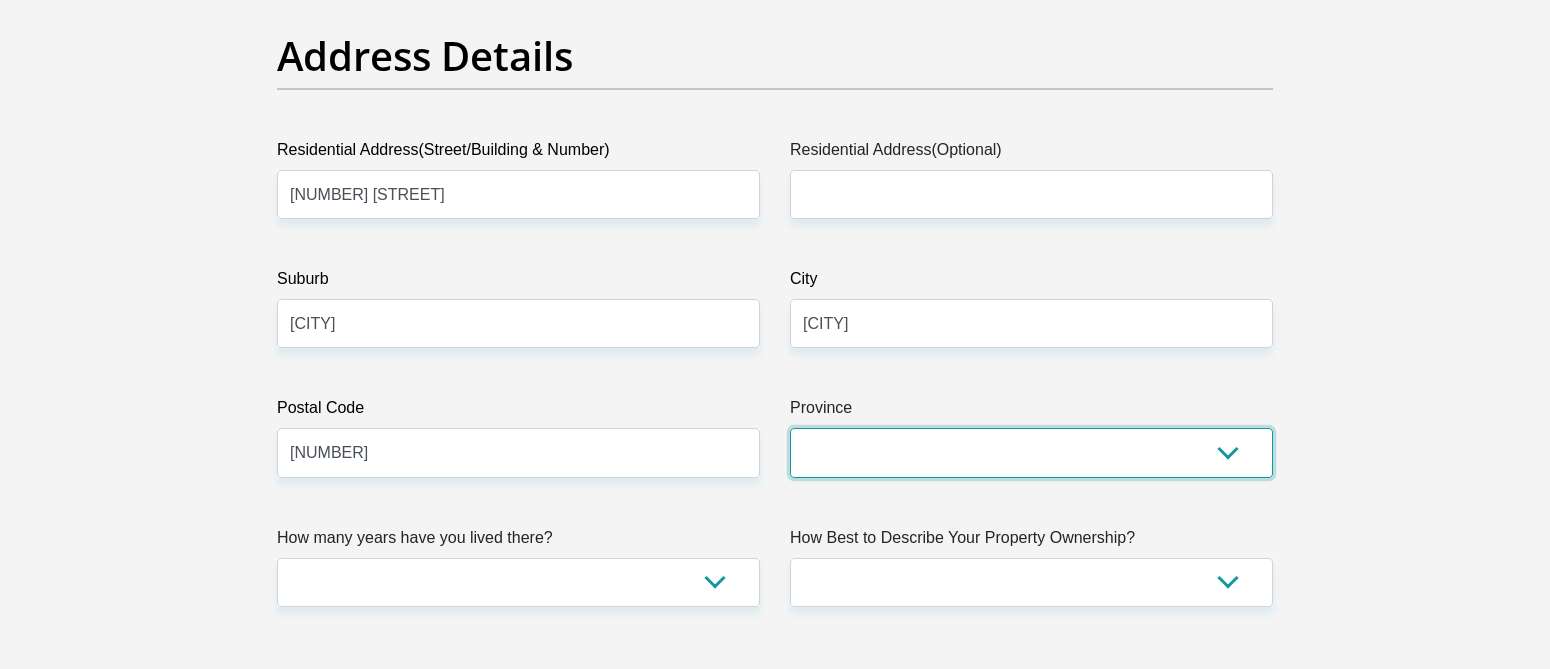 click on "Eastern Cape
Free State
Gauteng
KwaZulu-Natal
Limpopo
Mpumalanga
Northern Cape
North West
Western Cape" at bounding box center [1031, 452] 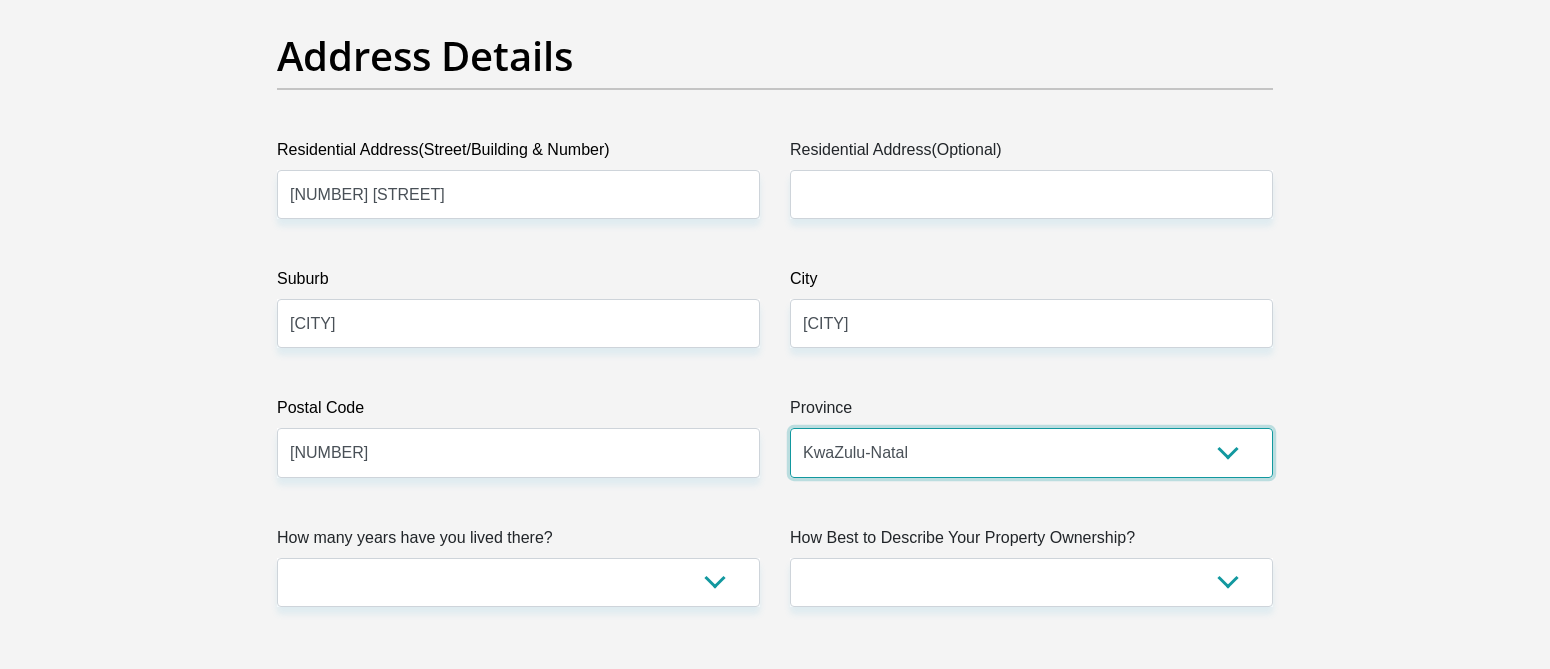 click on "Eastern Cape
Free State
Gauteng
KwaZulu-Natal
Limpopo
Mpumalanga
Northern Cape
North West
Western Cape" at bounding box center [1031, 452] 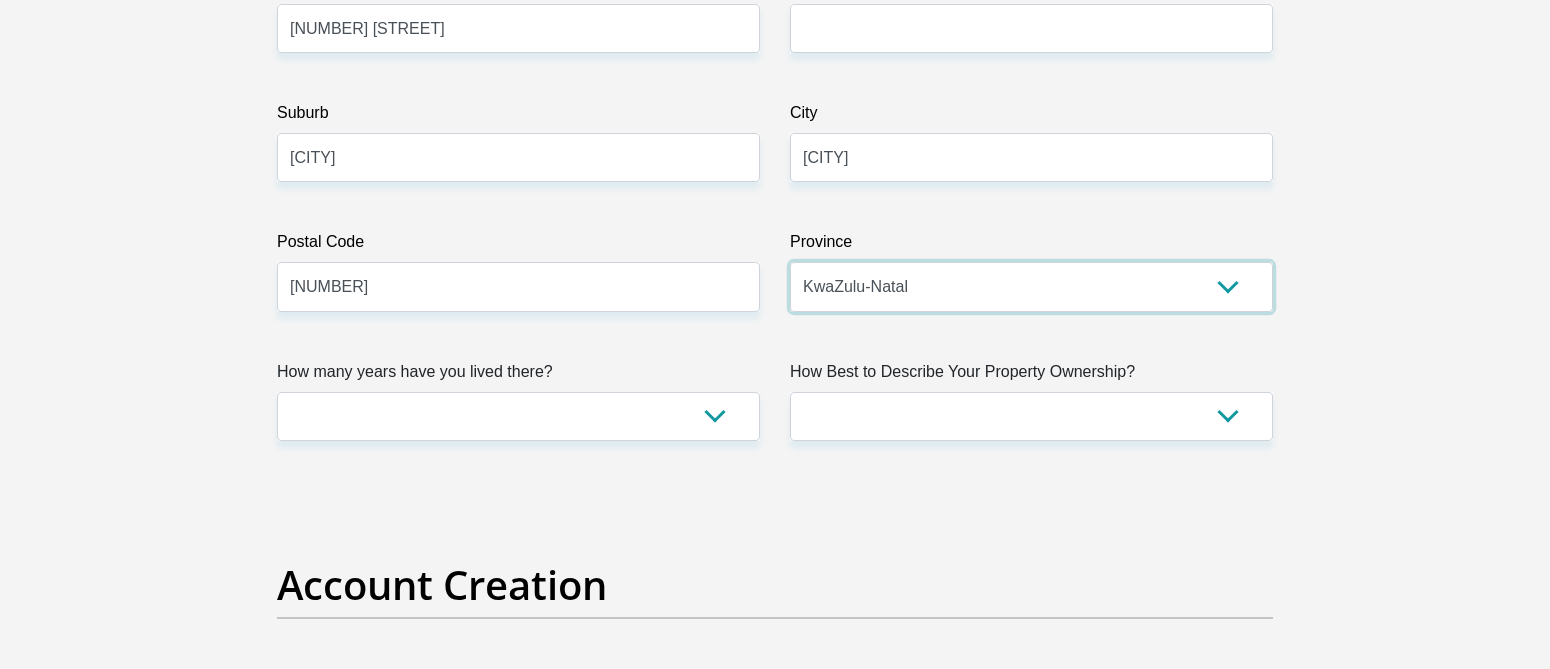 scroll, scrollTop: 1200, scrollLeft: 0, axis: vertical 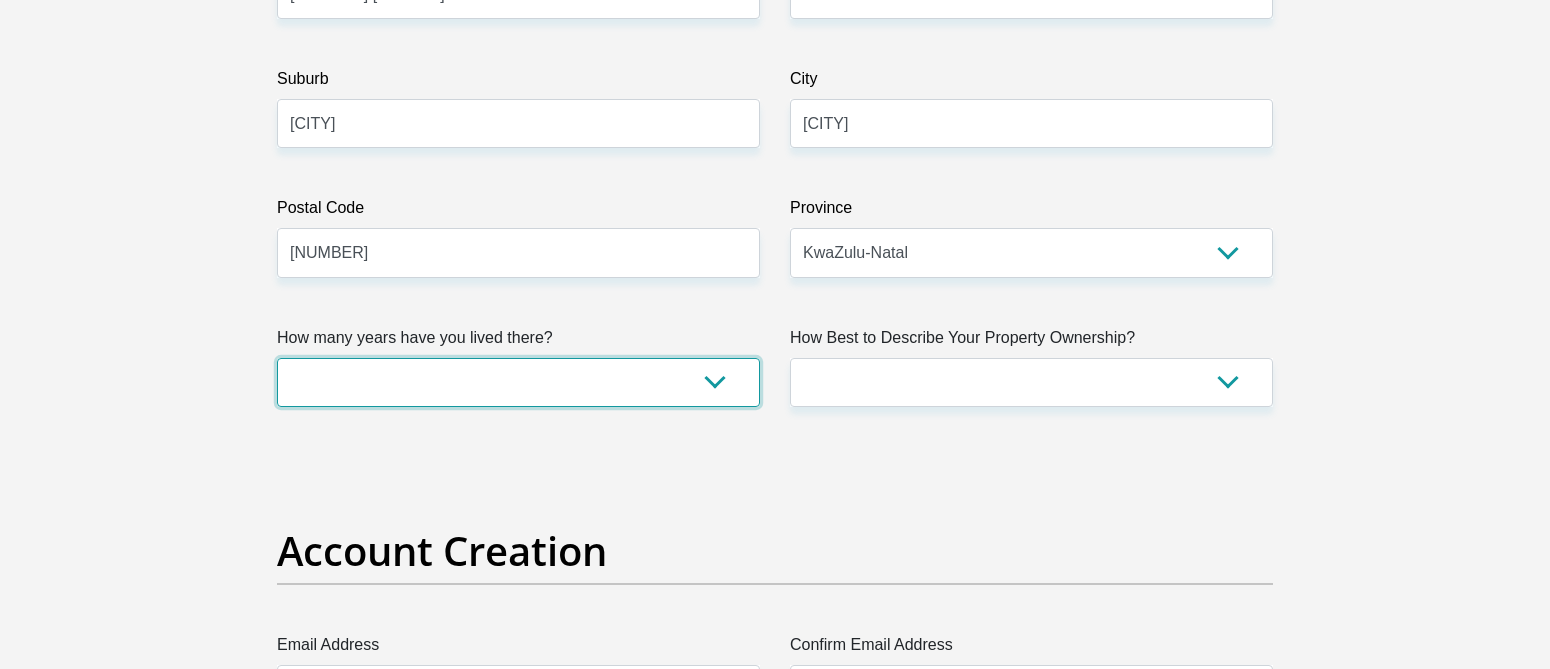 click on "less than 1 year
1-3 years
3-5 years
5+ years" at bounding box center (518, 382) 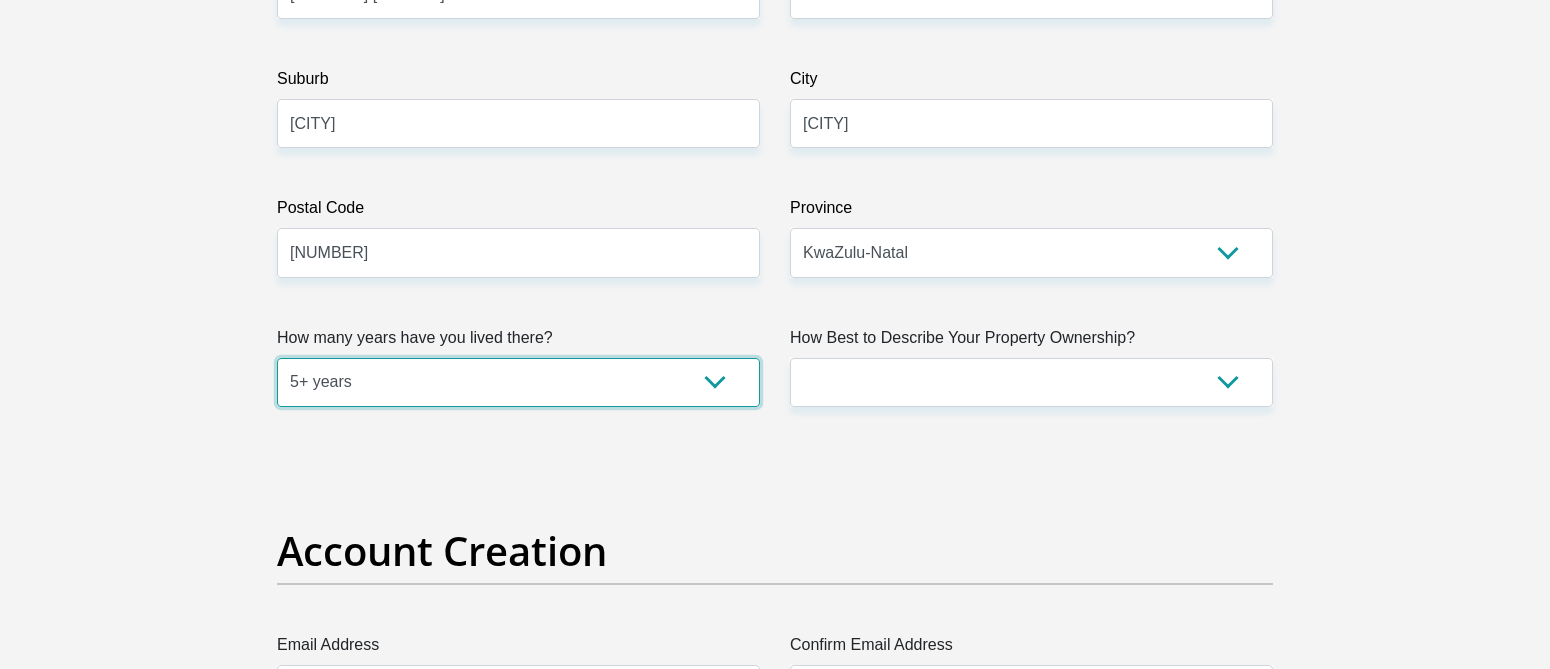click on "less than 1 year
1-3 years
3-5 years
5+ years" at bounding box center [518, 382] 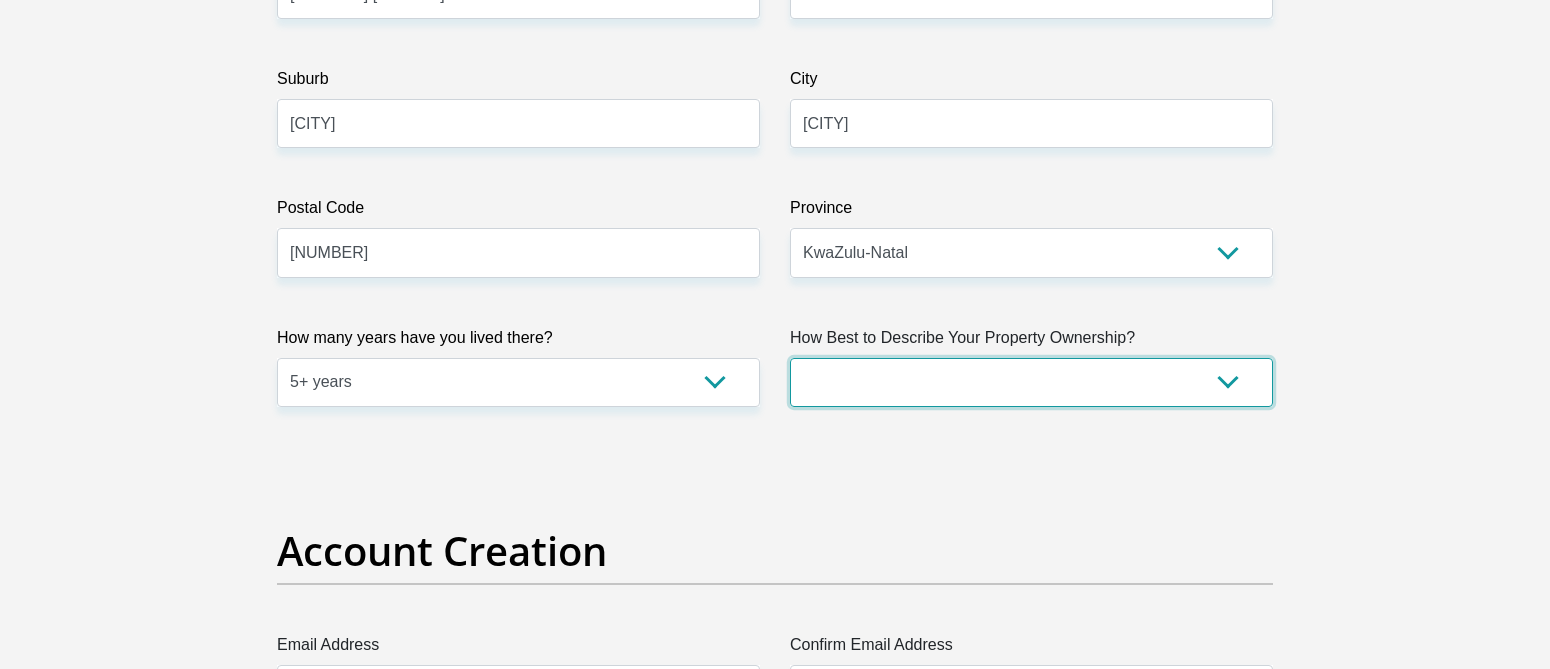 click on "Owned
Rented
Family Owned
Company Dwelling" at bounding box center [1031, 382] 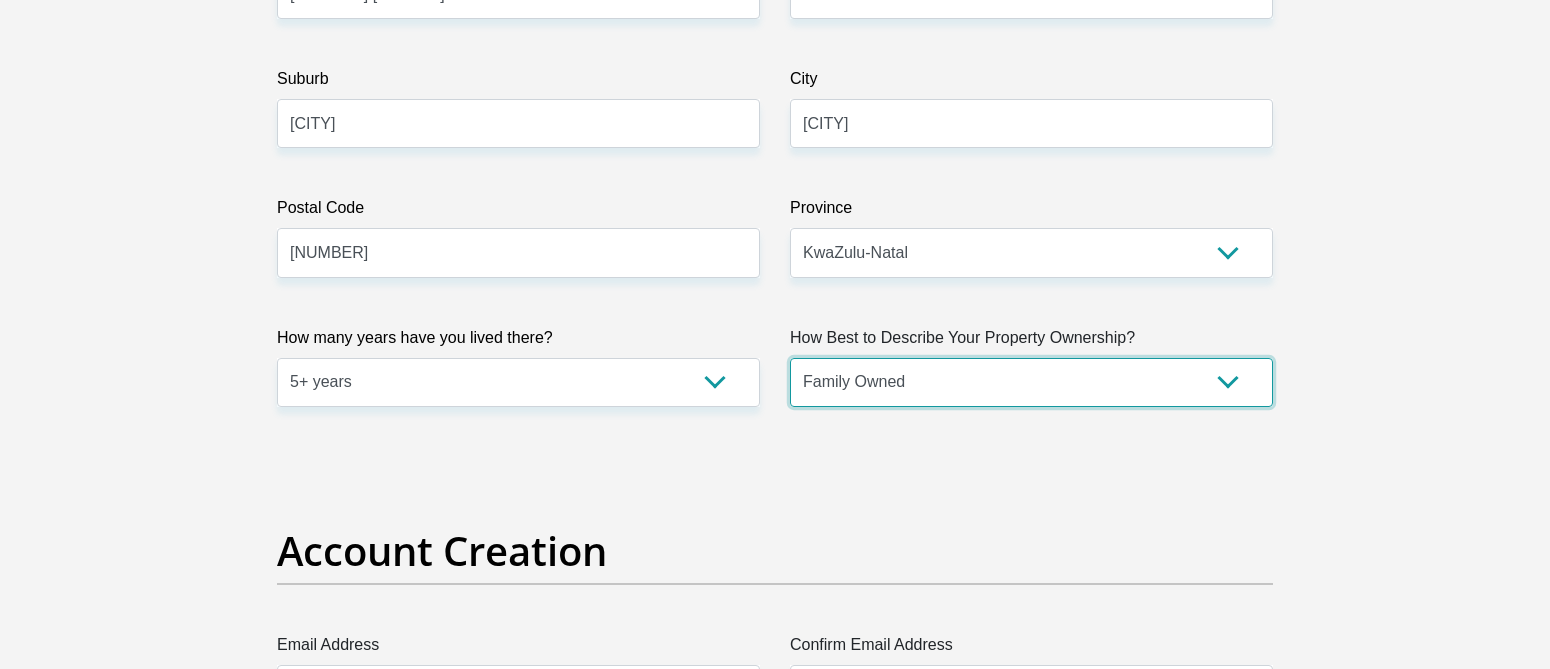 click on "Owned
Rented
Family Owned
Company Dwelling" at bounding box center [1031, 382] 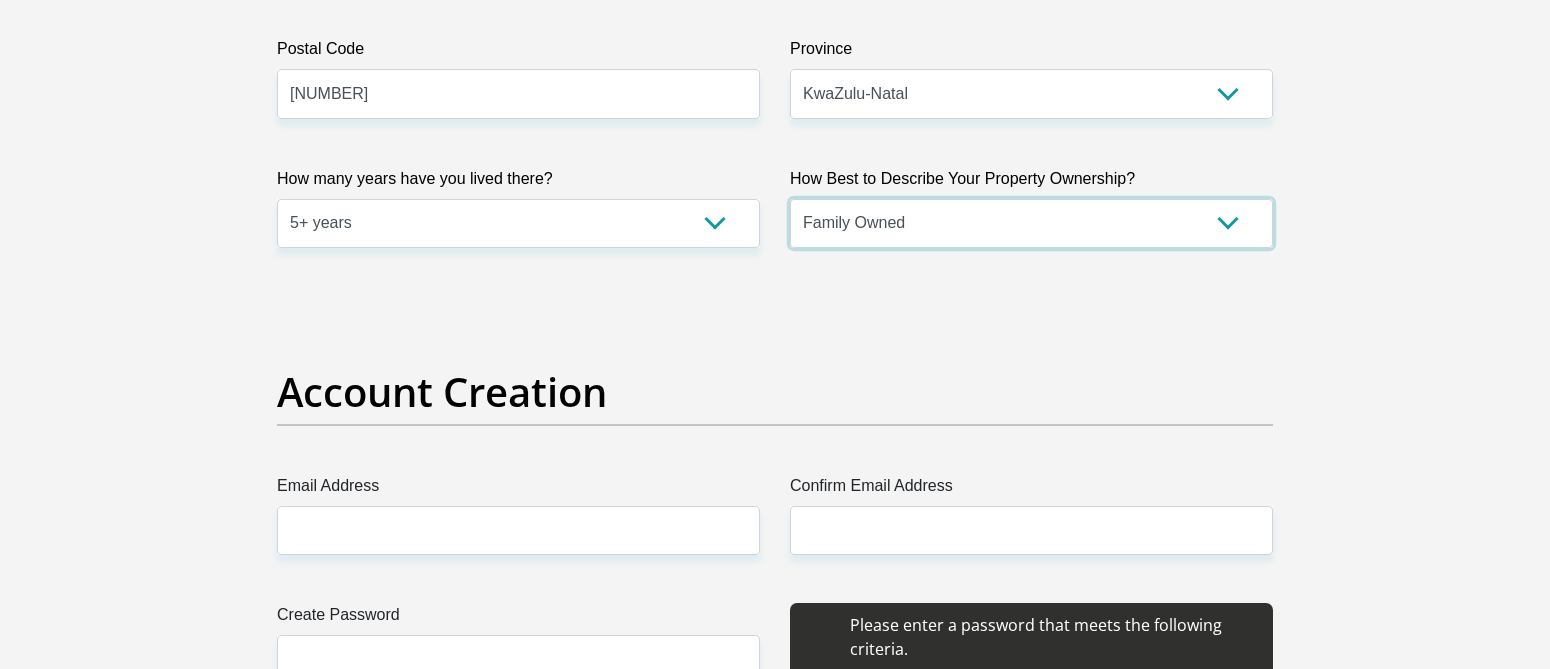 scroll, scrollTop: 1300, scrollLeft: 0, axis: vertical 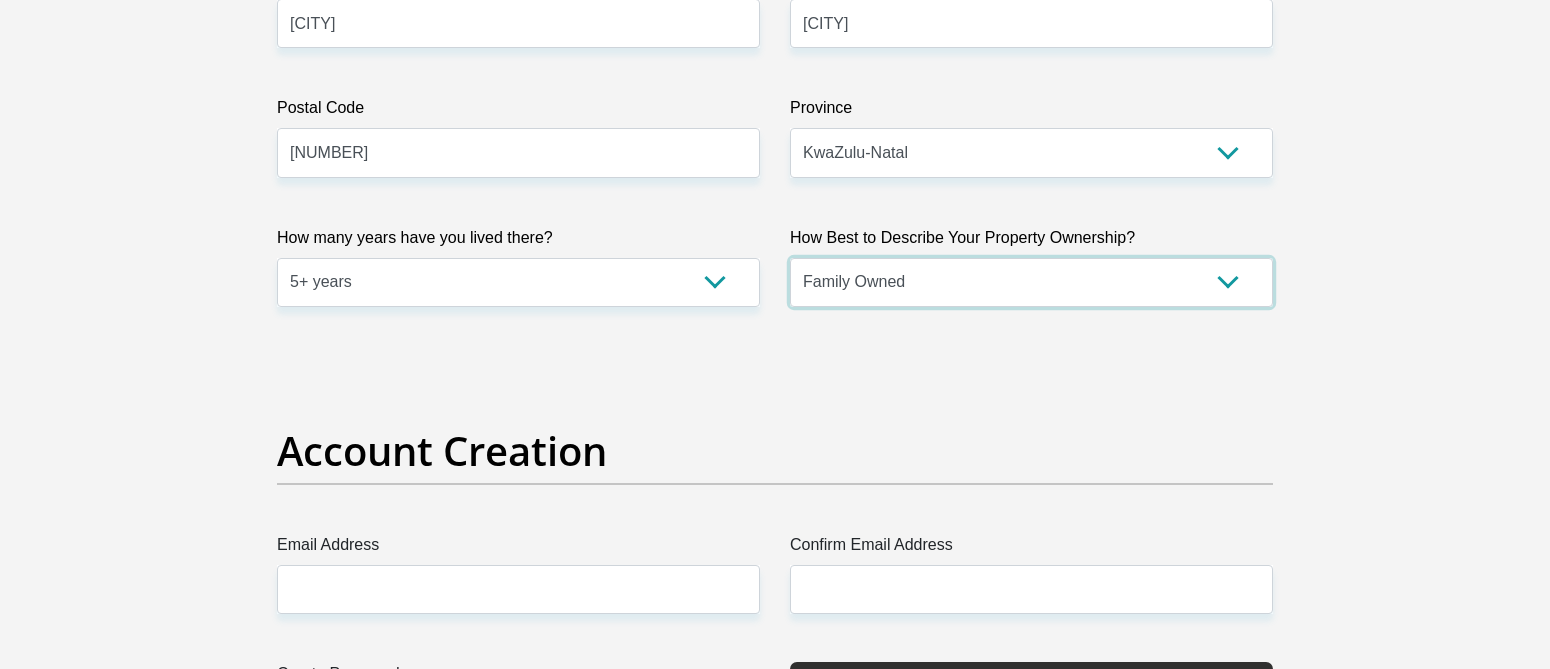 click on "Owned
Rented
Family Owned
Company Dwelling" at bounding box center [1031, 282] 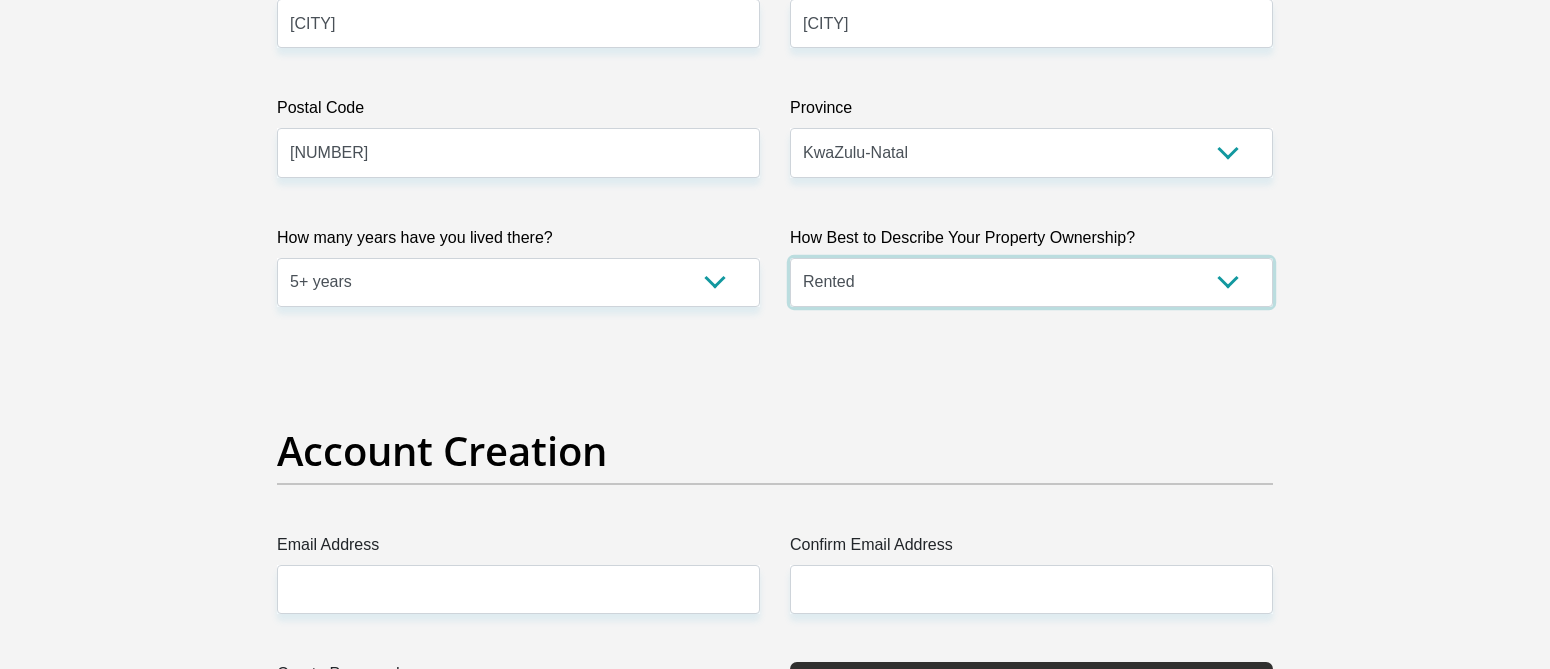 click on "Owned
Rented
Family Owned
Company Dwelling" at bounding box center (1031, 282) 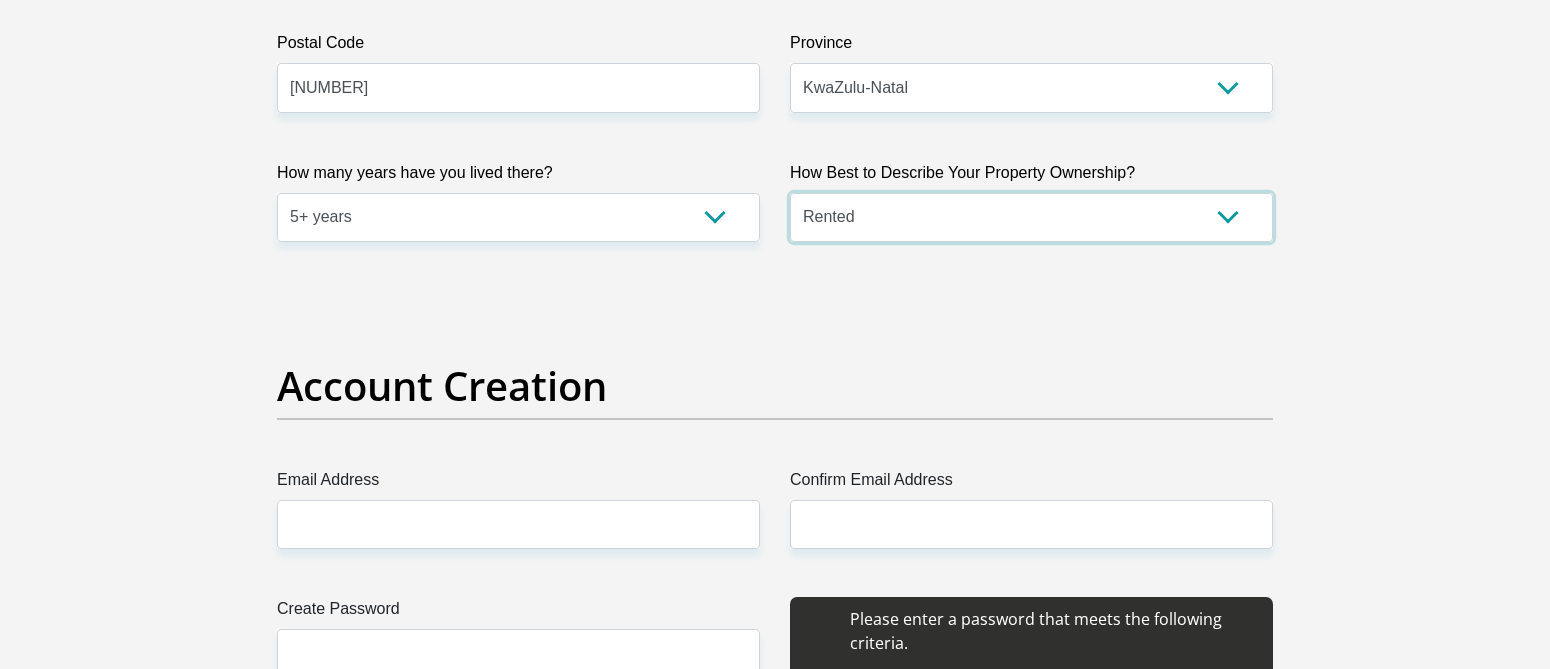 scroll, scrollTop: 1400, scrollLeft: 0, axis: vertical 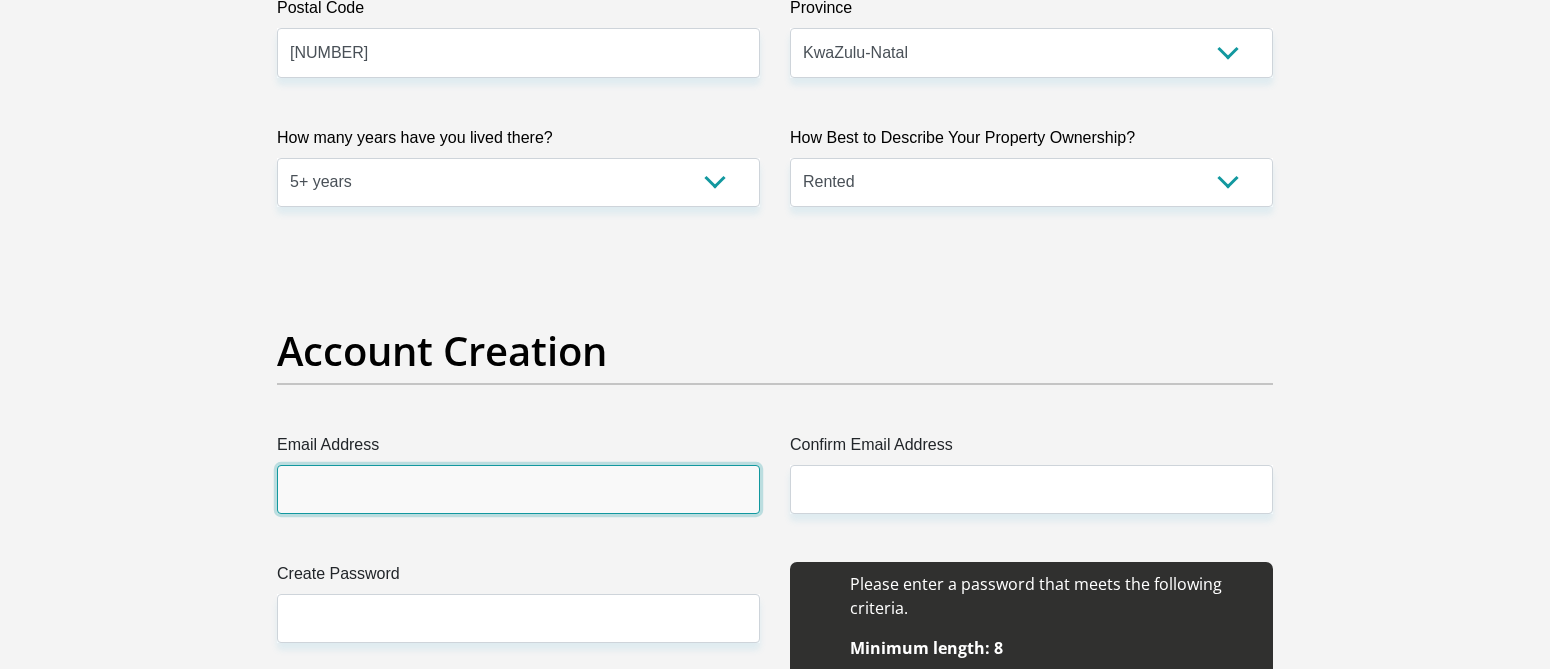 click on "Email Address" at bounding box center (518, 489) 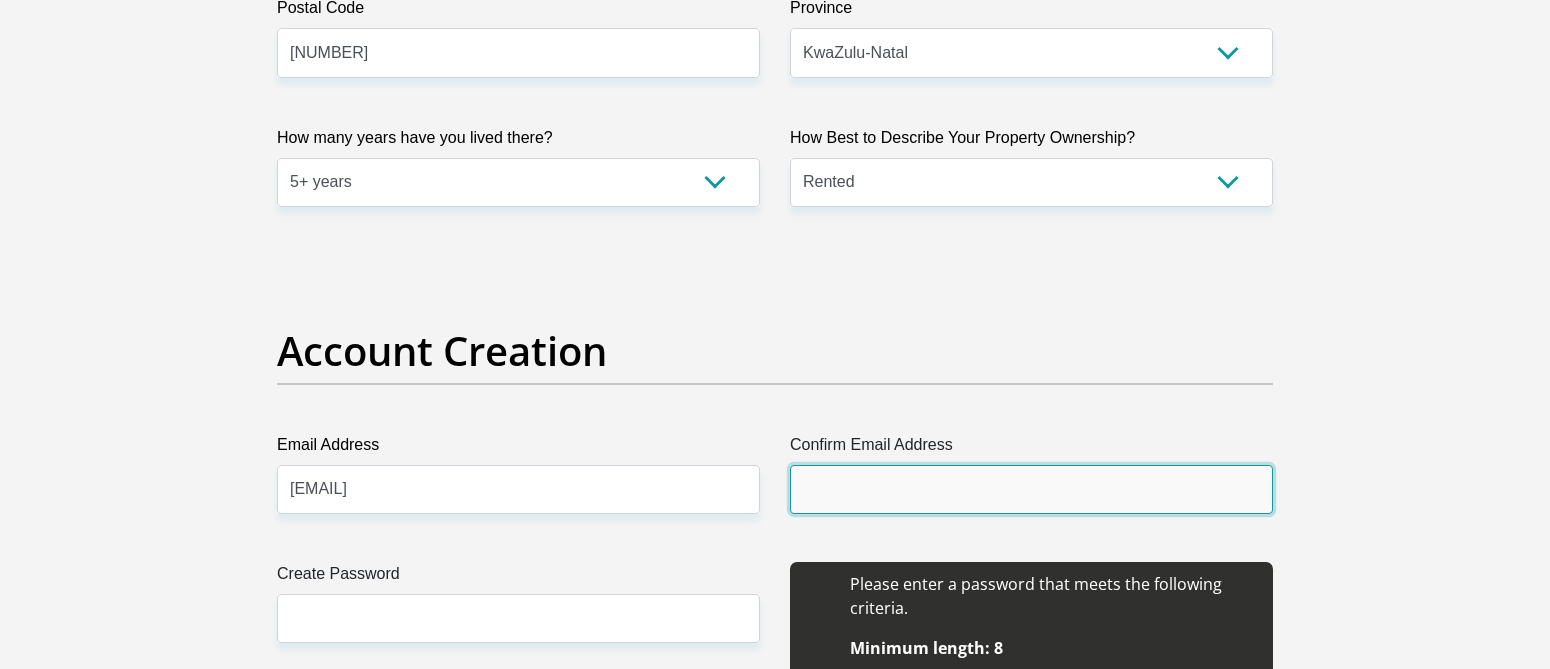 click on "Confirm Email Address" at bounding box center (1031, 489) 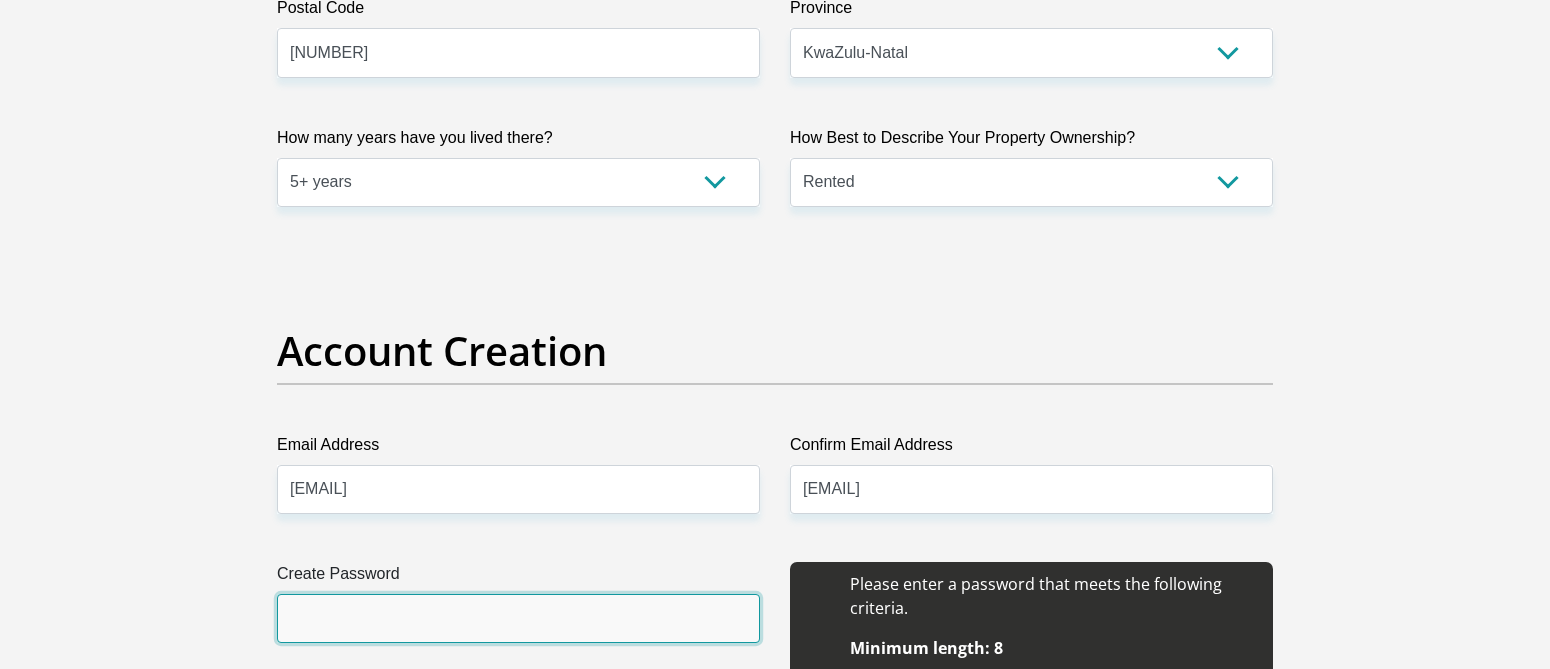 click on "Create Password" at bounding box center (518, 618) 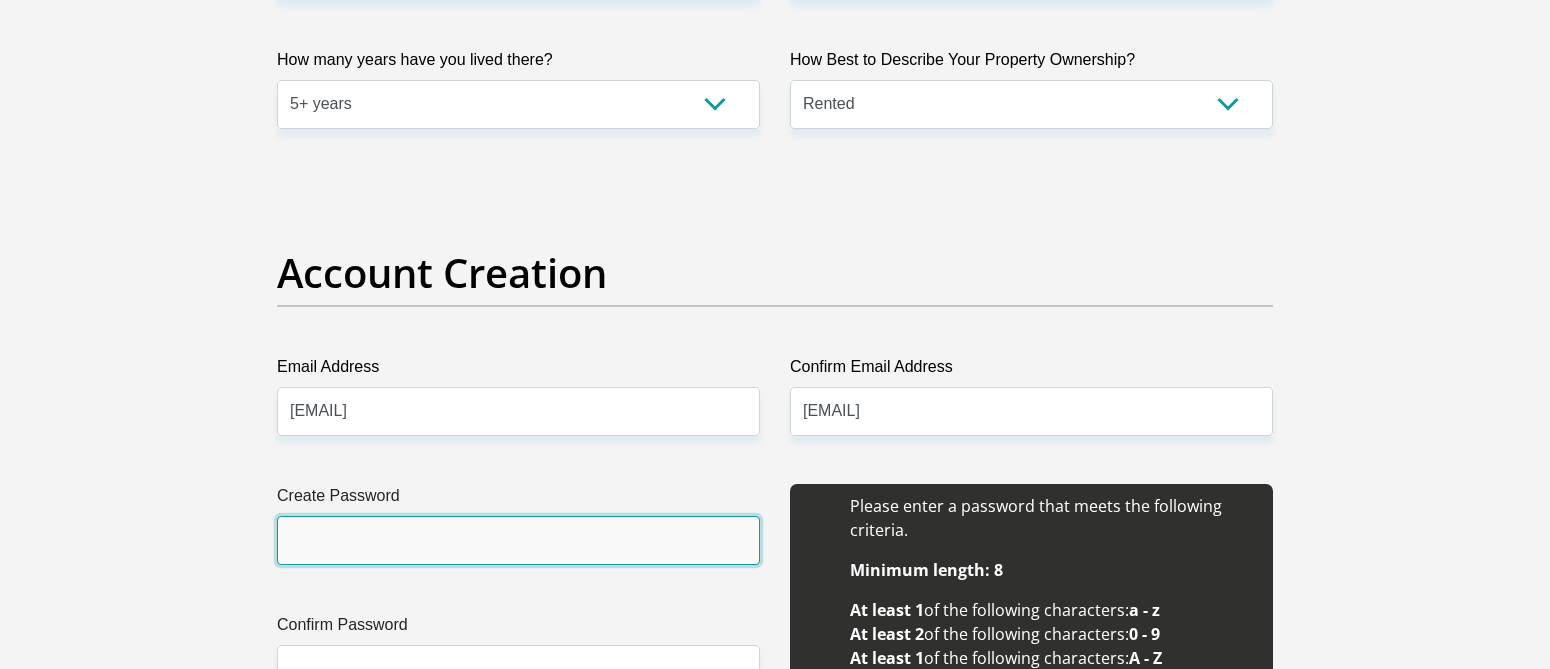 scroll, scrollTop: 1500, scrollLeft: 0, axis: vertical 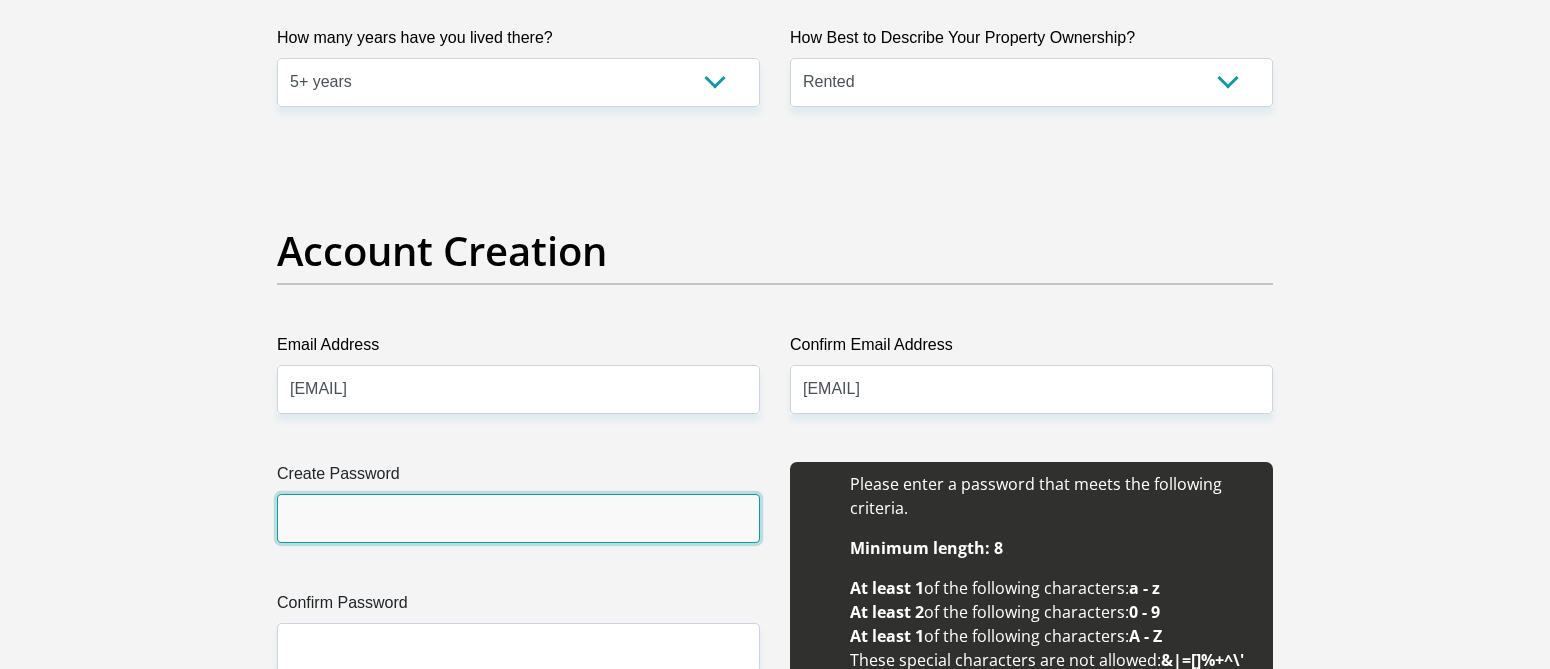 click on "Create Password" at bounding box center [518, 518] 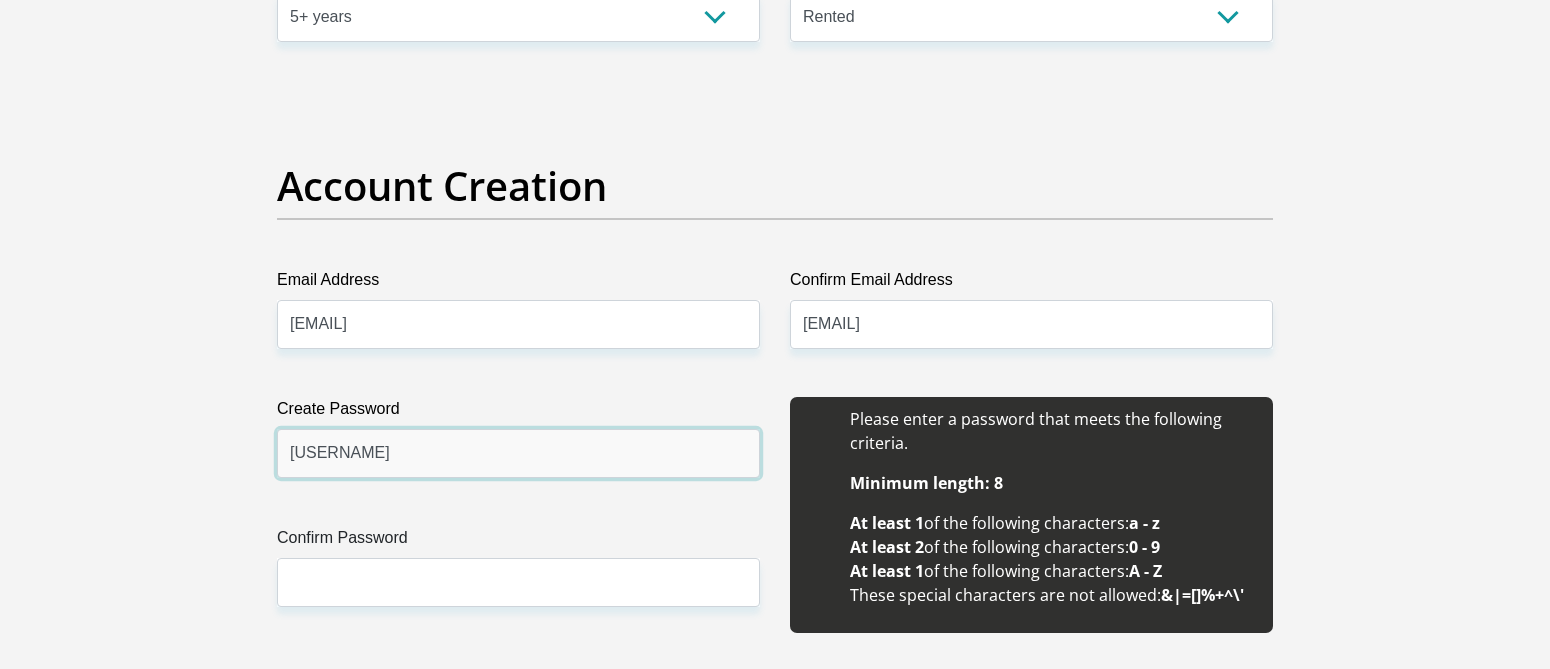 scroll, scrollTop: 1600, scrollLeft: 0, axis: vertical 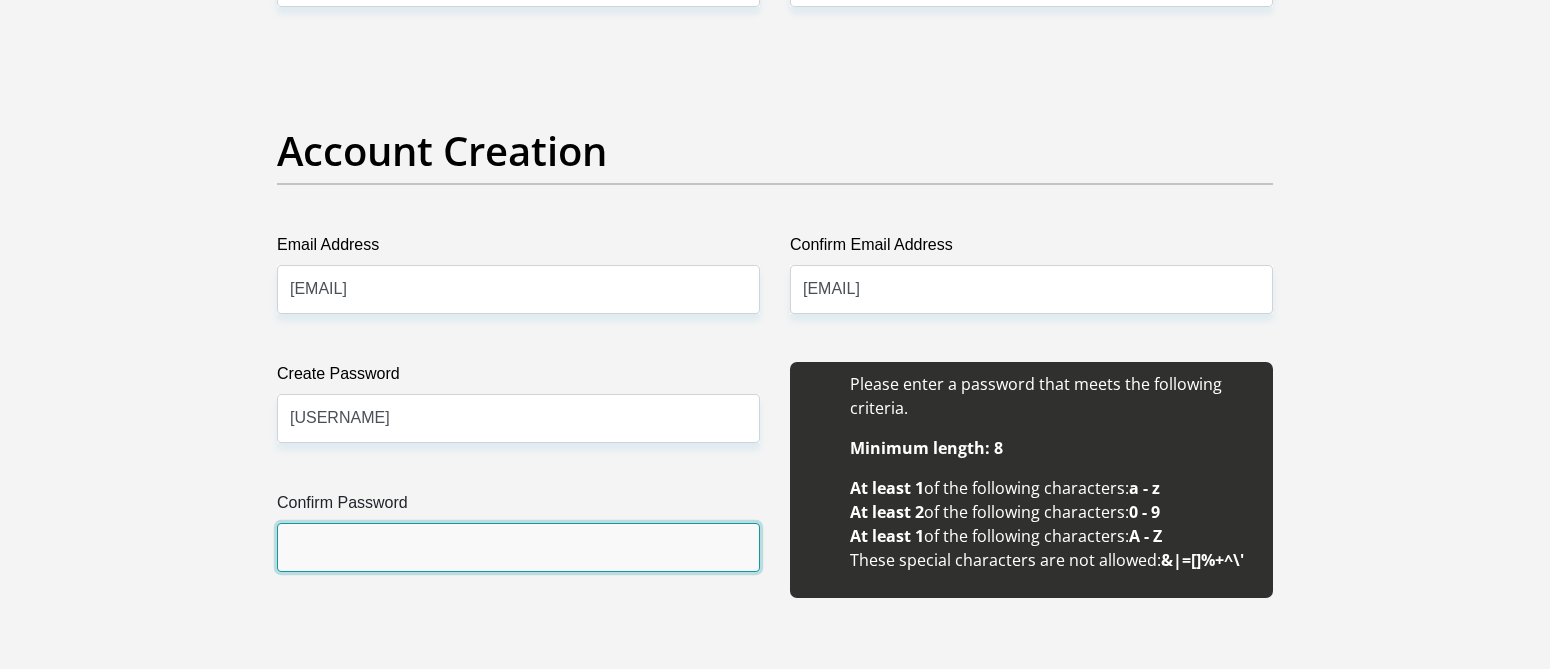 click on "Confirm Password" at bounding box center [518, 547] 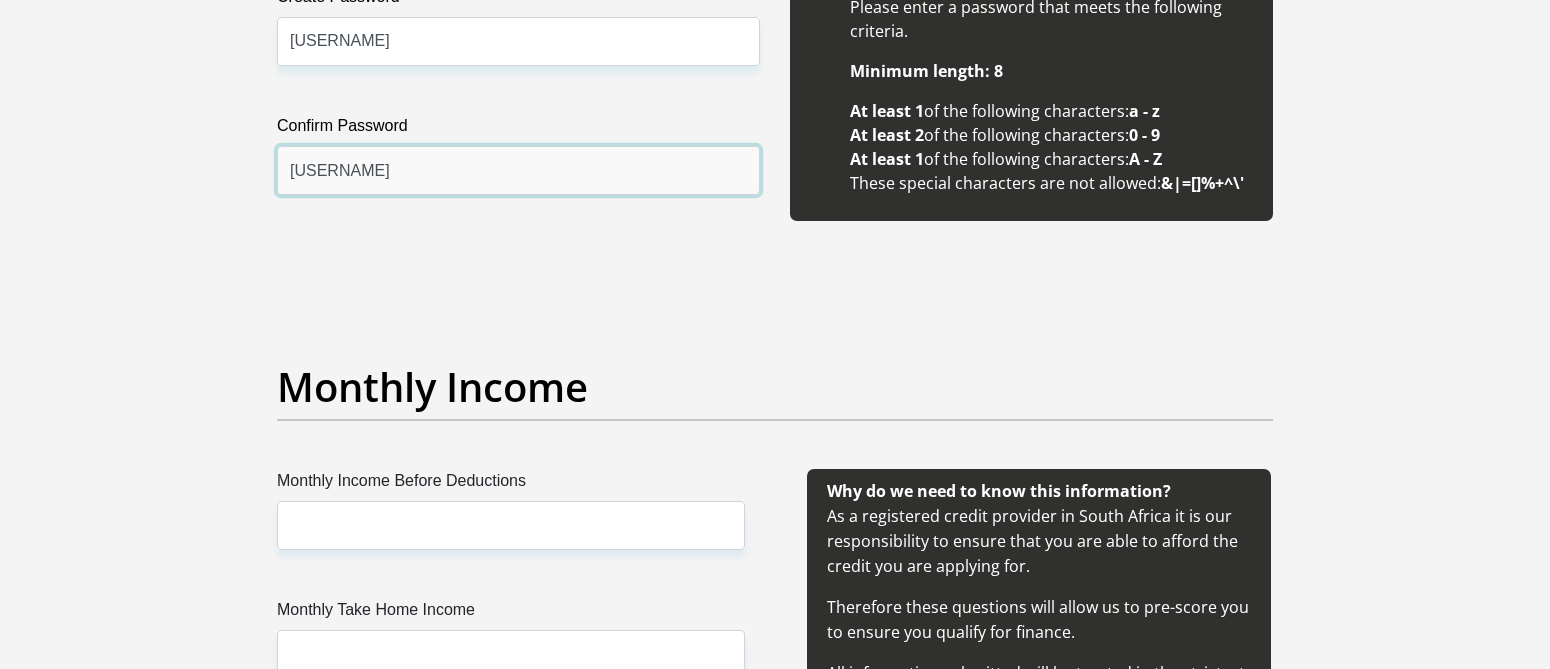 scroll, scrollTop: 2000, scrollLeft: 0, axis: vertical 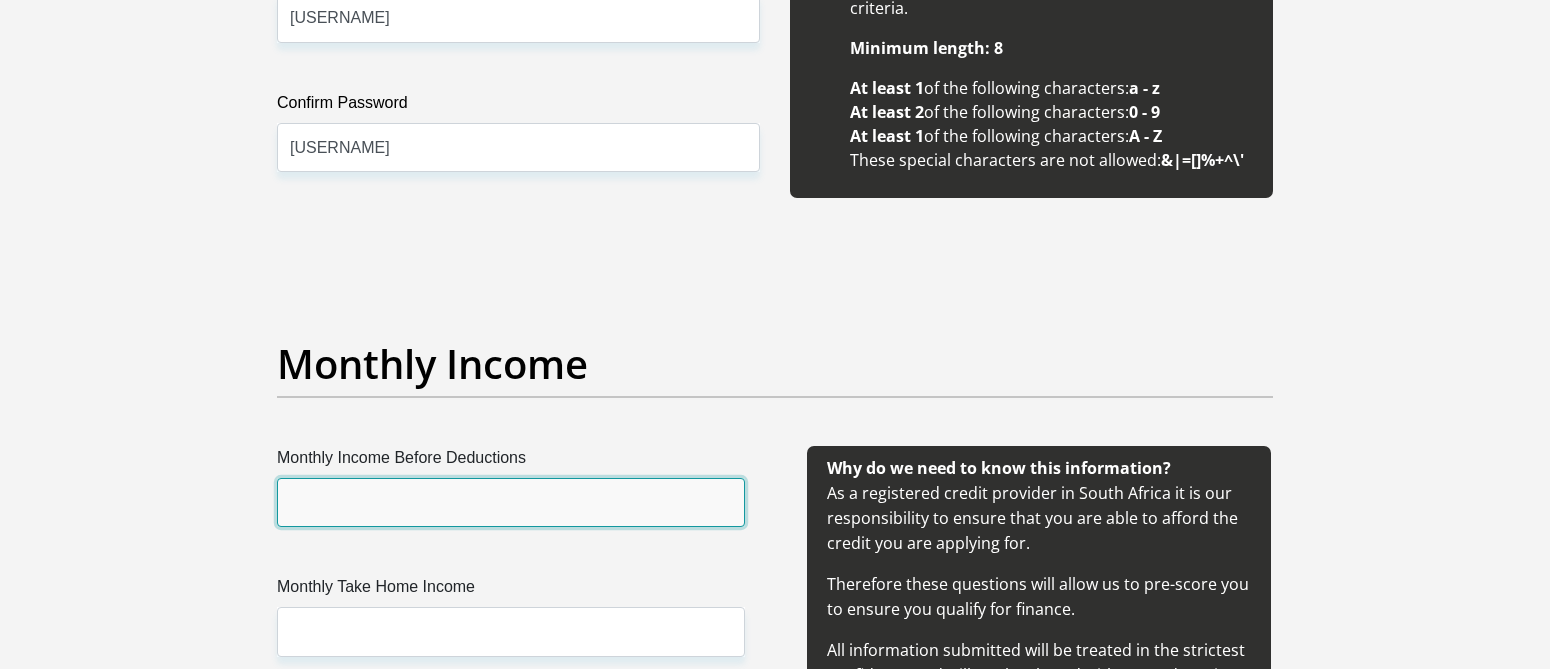 click on "Monthly Income Before Deductions" at bounding box center [511, 502] 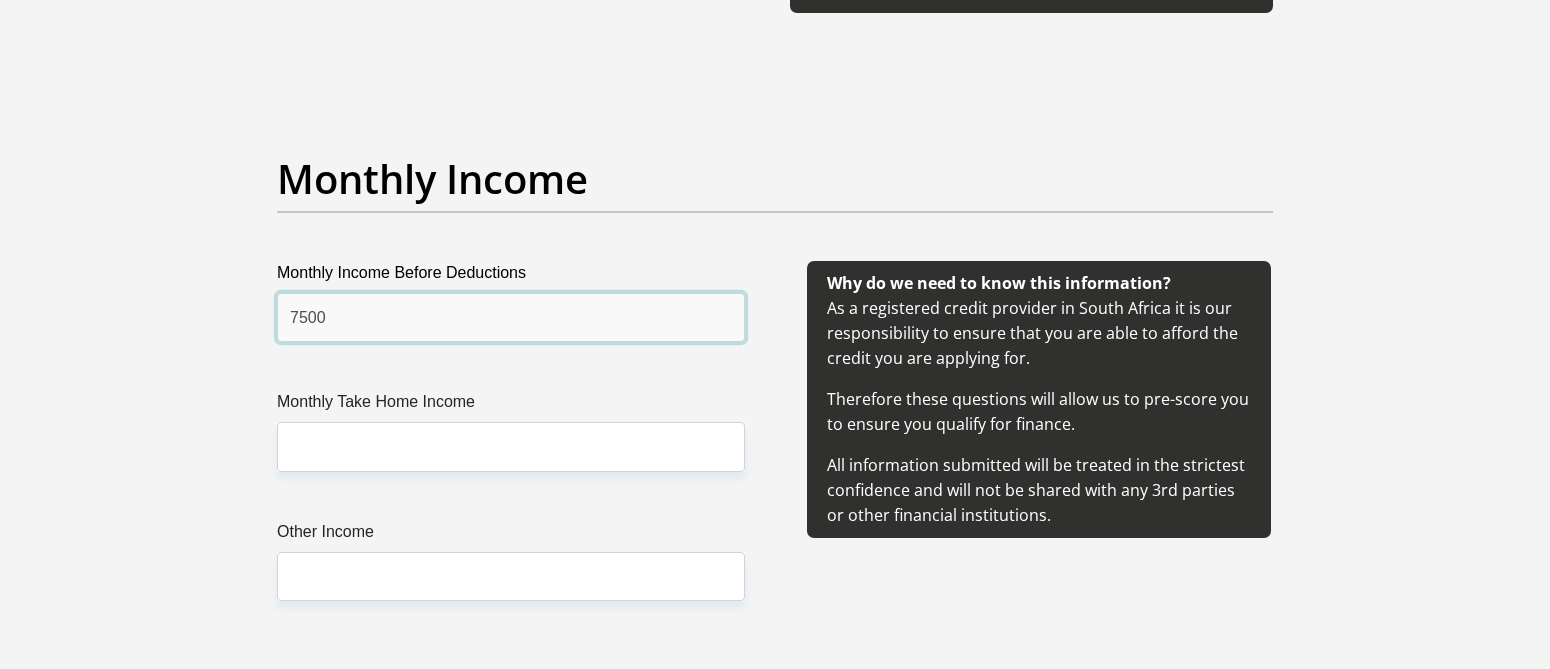 scroll, scrollTop: 2200, scrollLeft: 0, axis: vertical 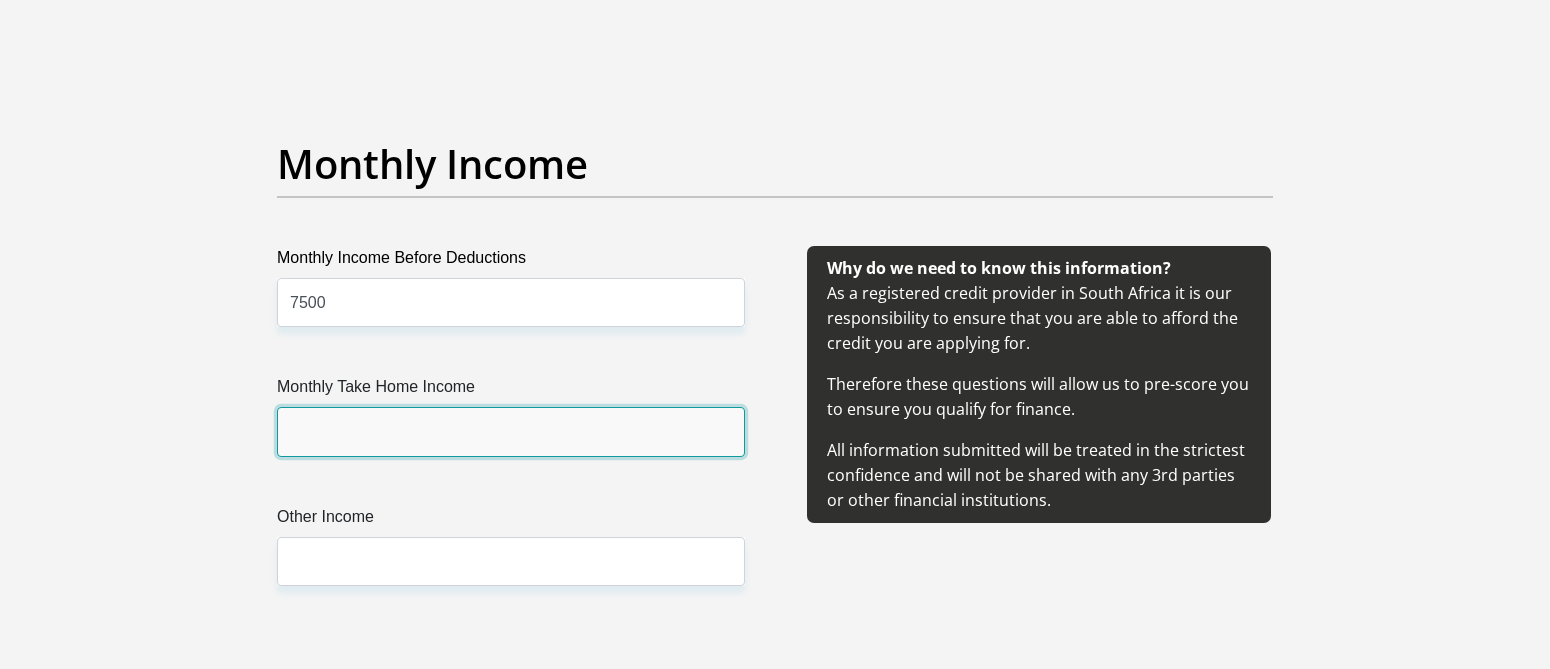 click on "Monthly Take Home Income" at bounding box center [511, 431] 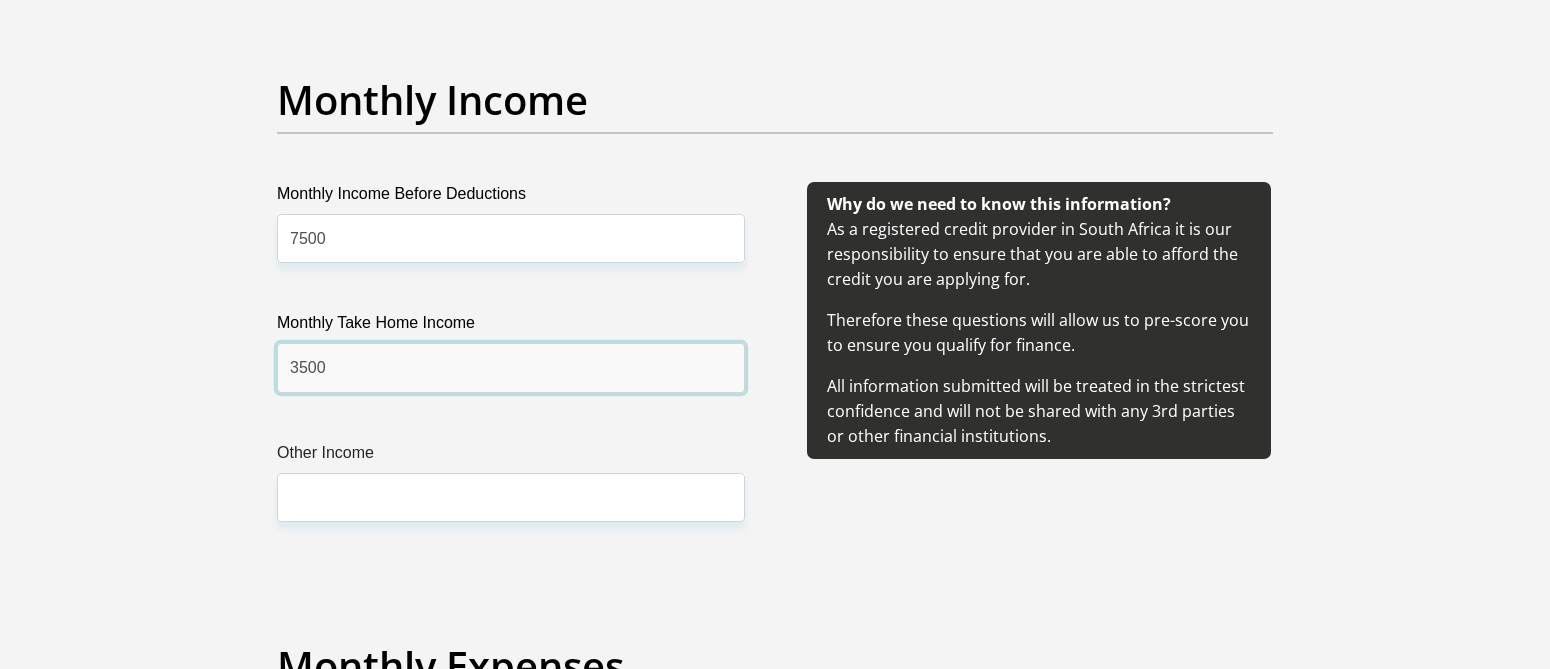 scroll, scrollTop: 2300, scrollLeft: 0, axis: vertical 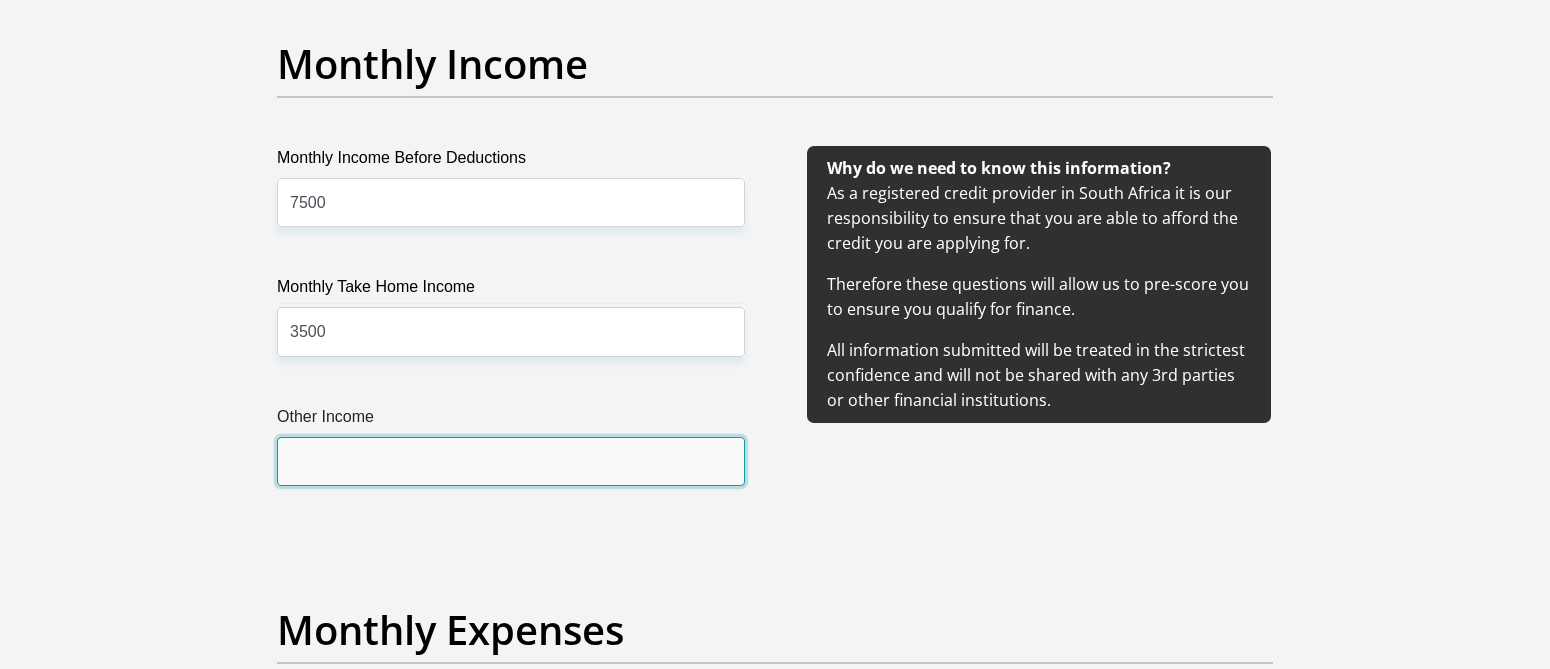 click on "Other Income" at bounding box center (511, 461) 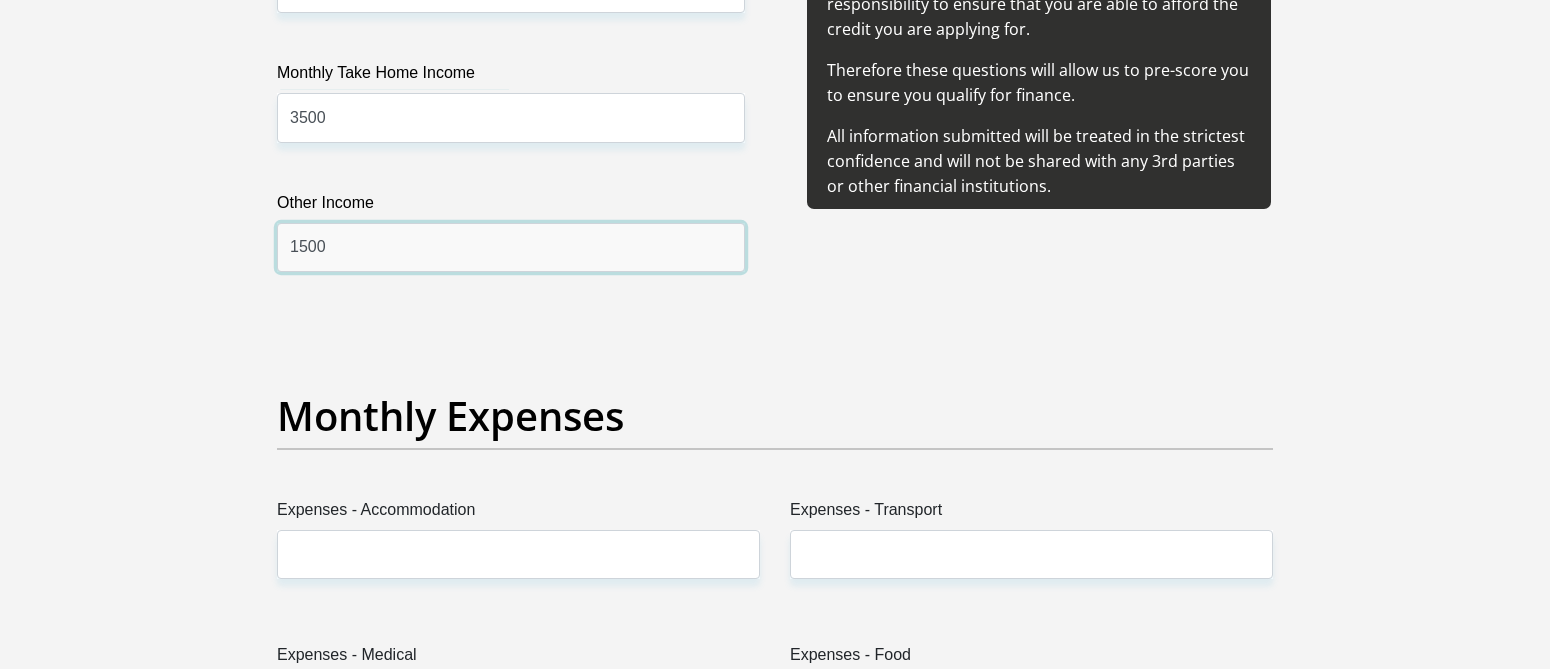 scroll, scrollTop: 2600, scrollLeft: 0, axis: vertical 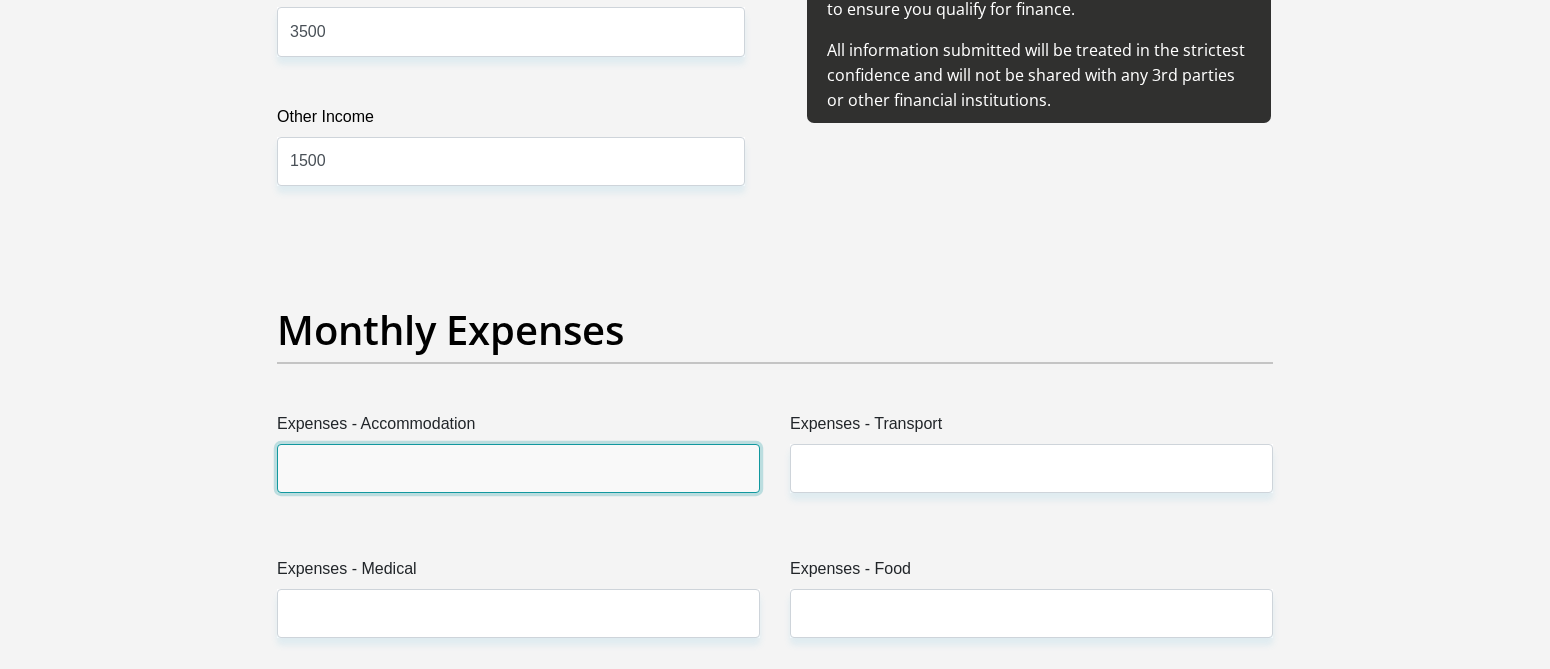 click on "Expenses - Accommodation" at bounding box center (518, 468) 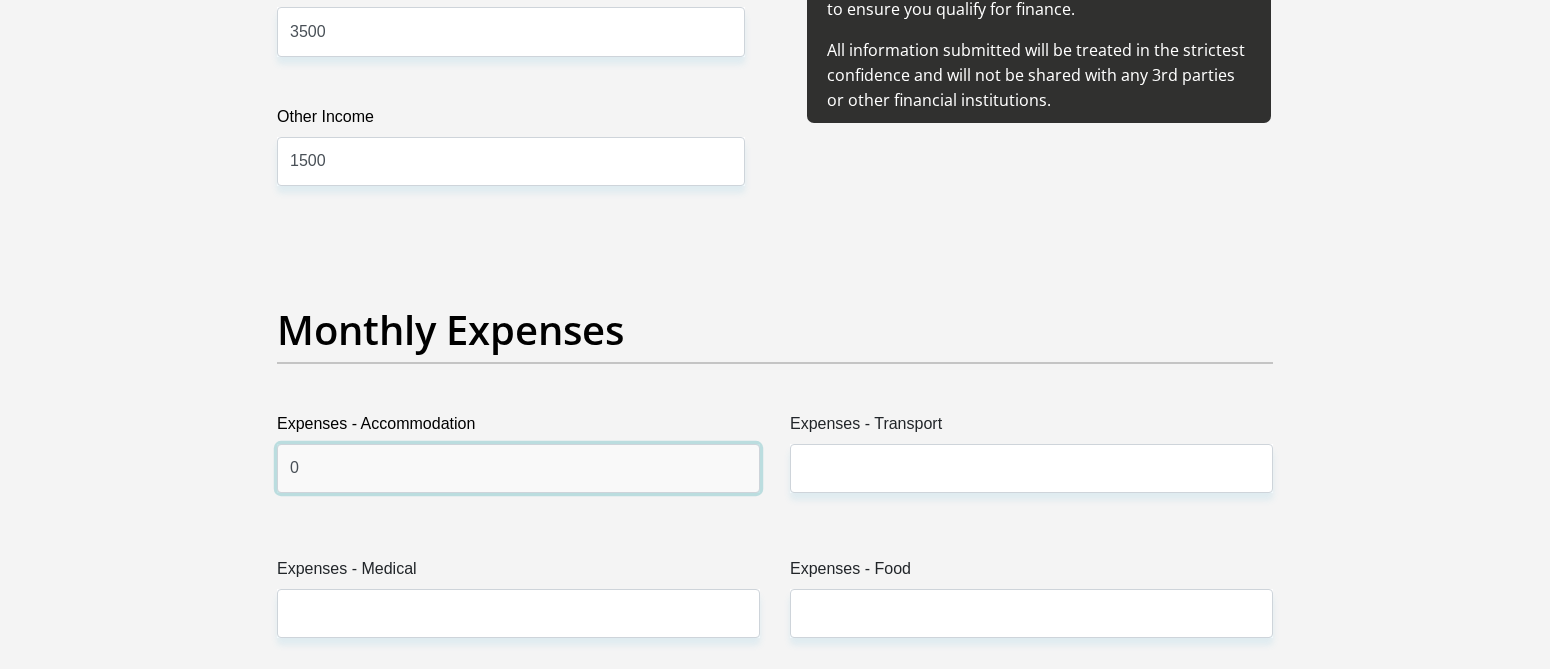 click on "0" at bounding box center (518, 468) 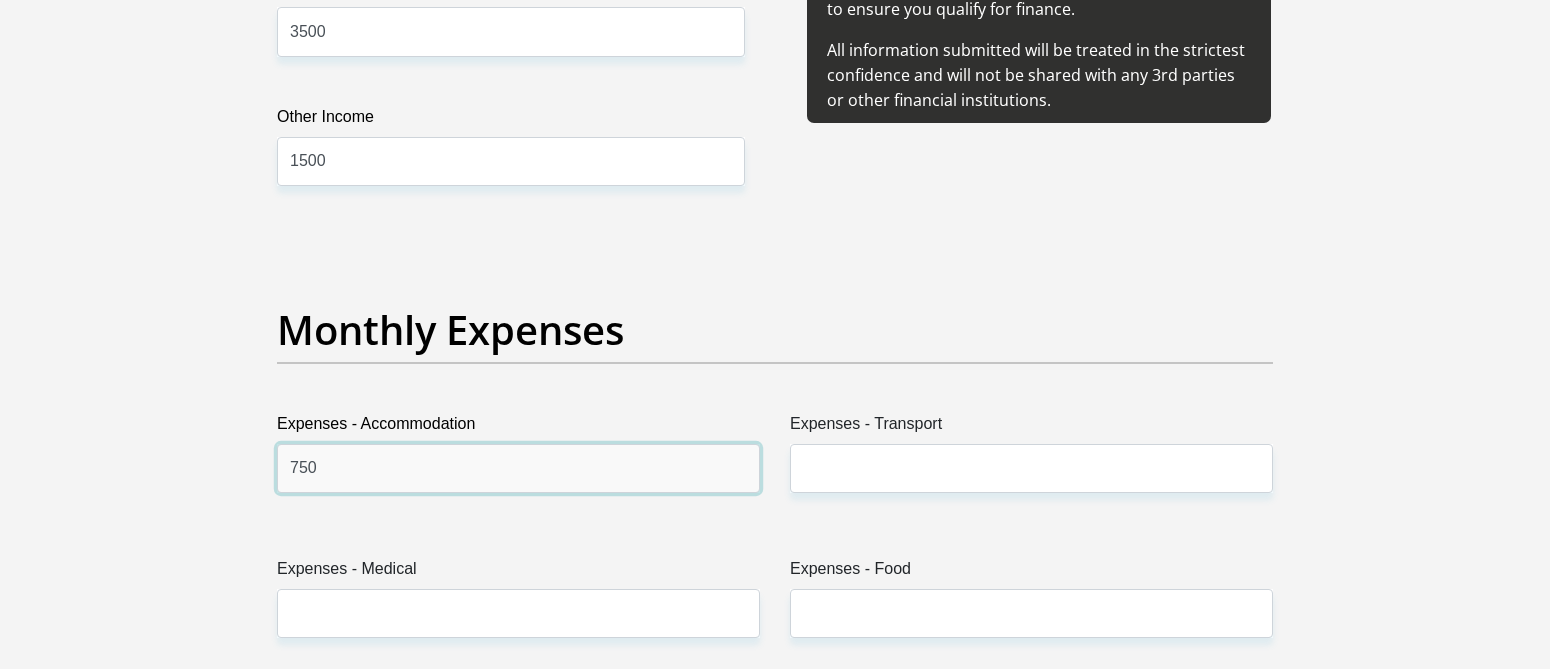 type on "750" 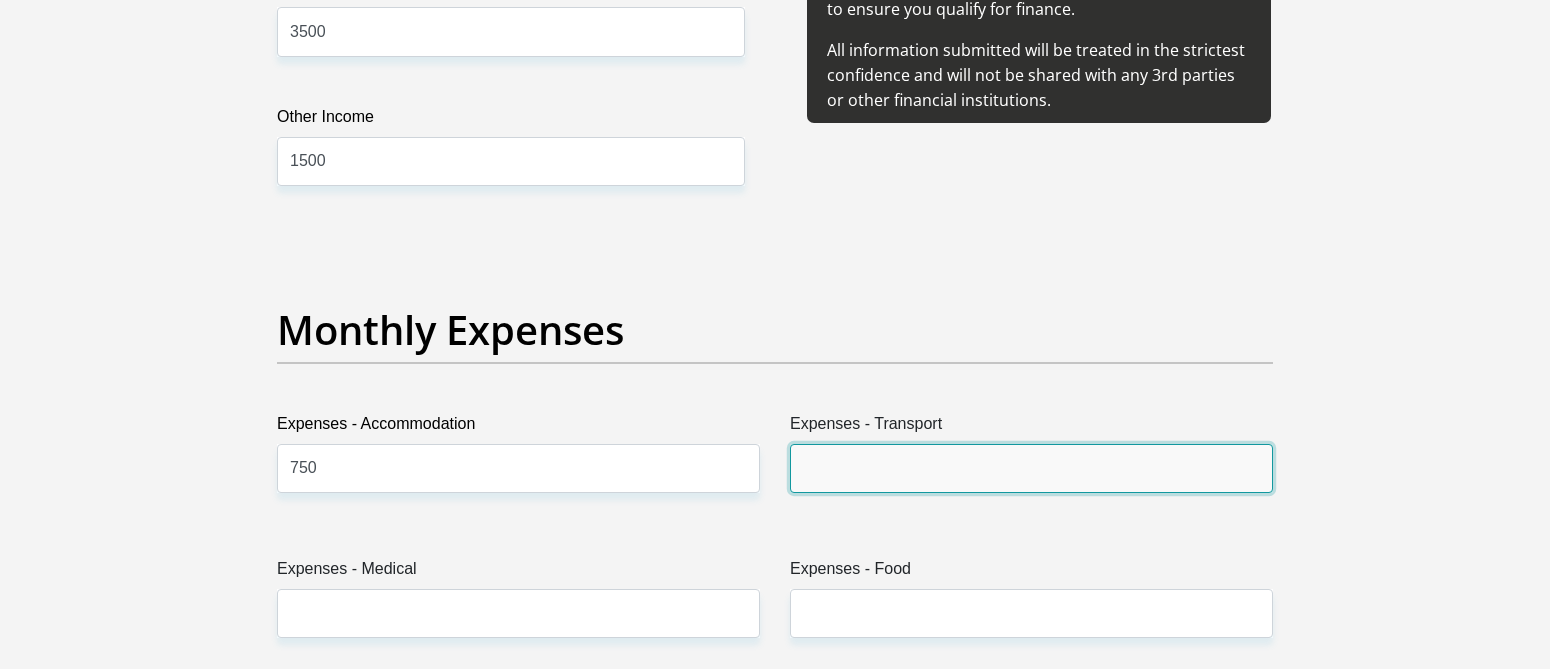 click on "Expenses - Transport" at bounding box center (1031, 468) 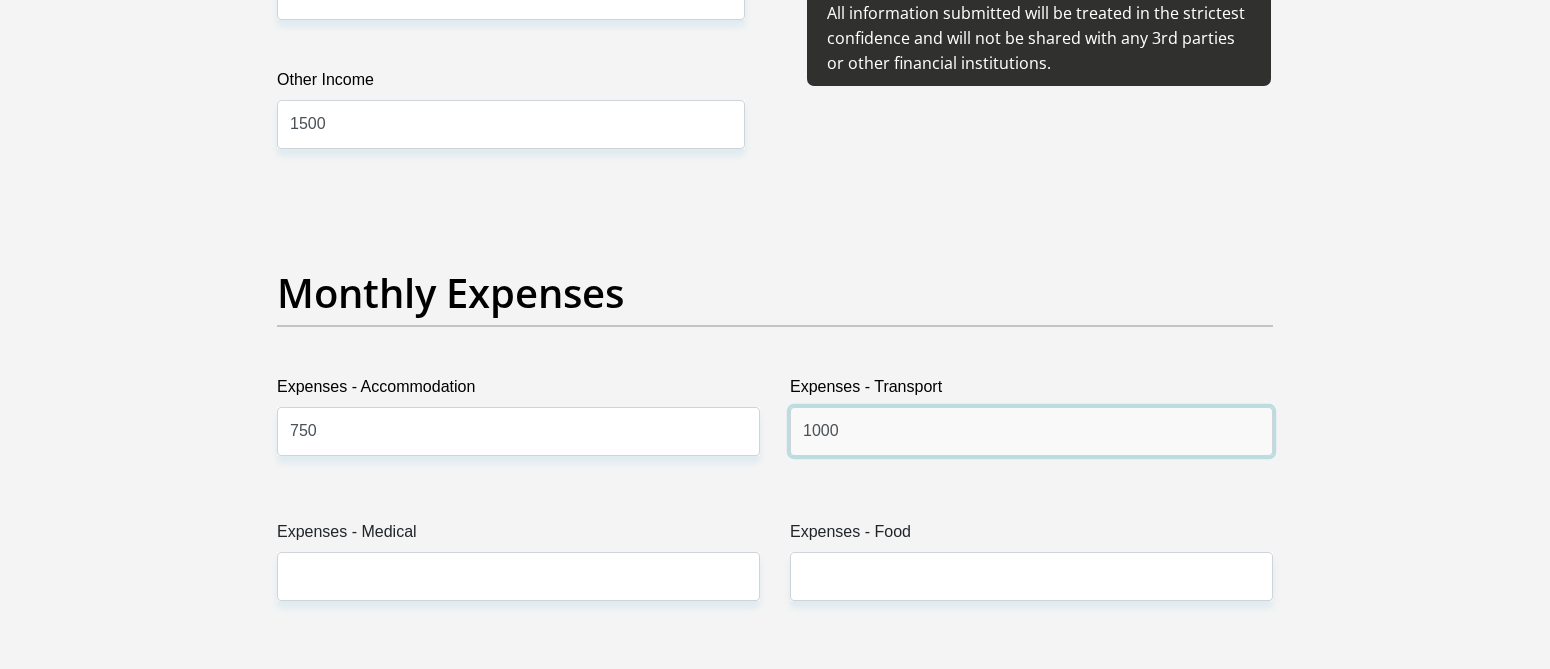 scroll, scrollTop: 2700, scrollLeft: 0, axis: vertical 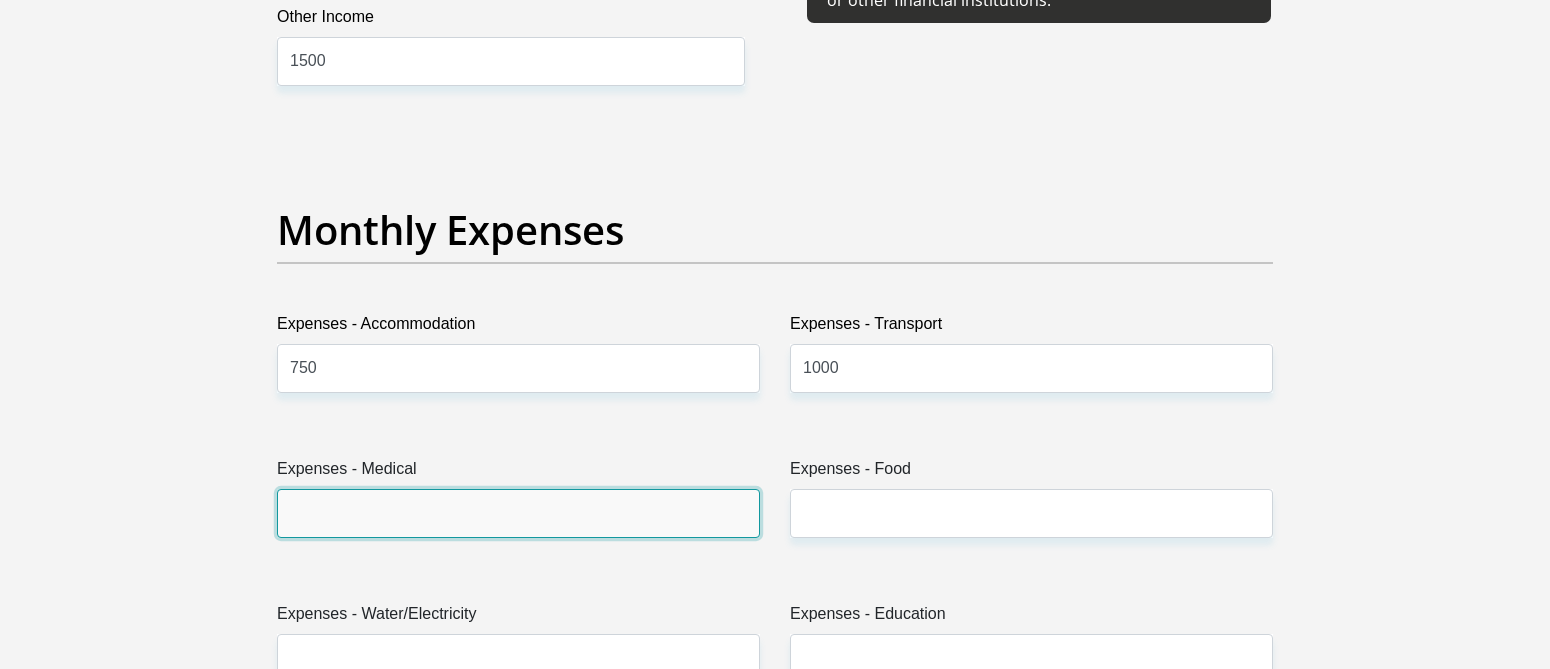 click on "Expenses - Medical" at bounding box center [518, 513] 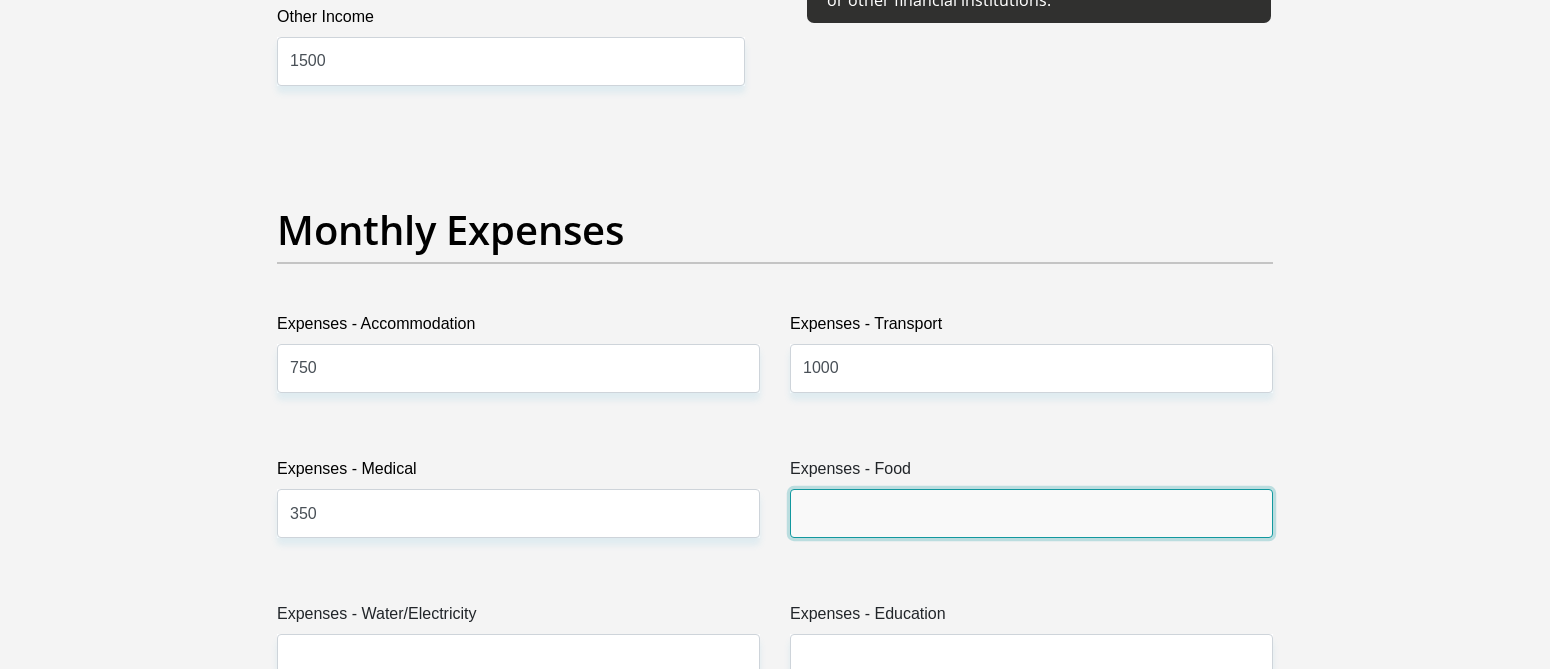 click on "Expenses - Food" at bounding box center (1031, 513) 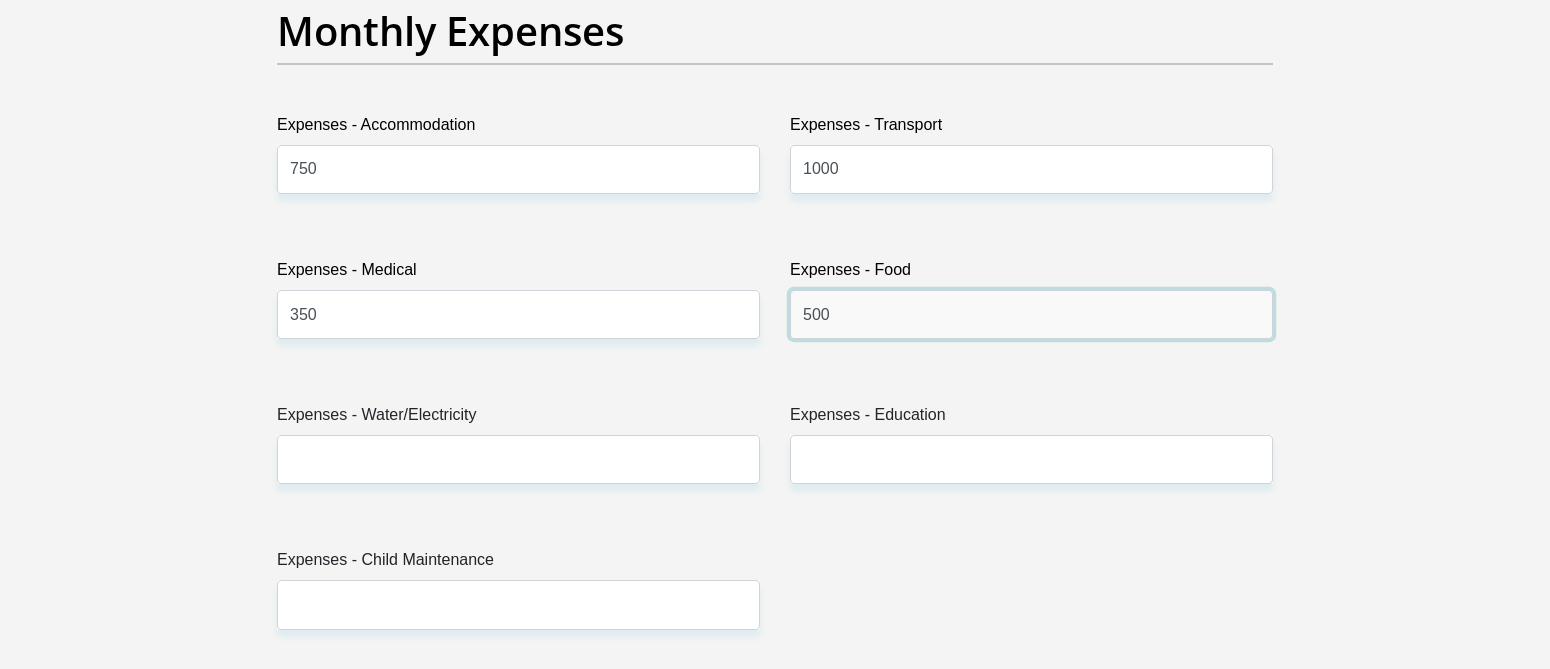 scroll, scrollTop: 2900, scrollLeft: 0, axis: vertical 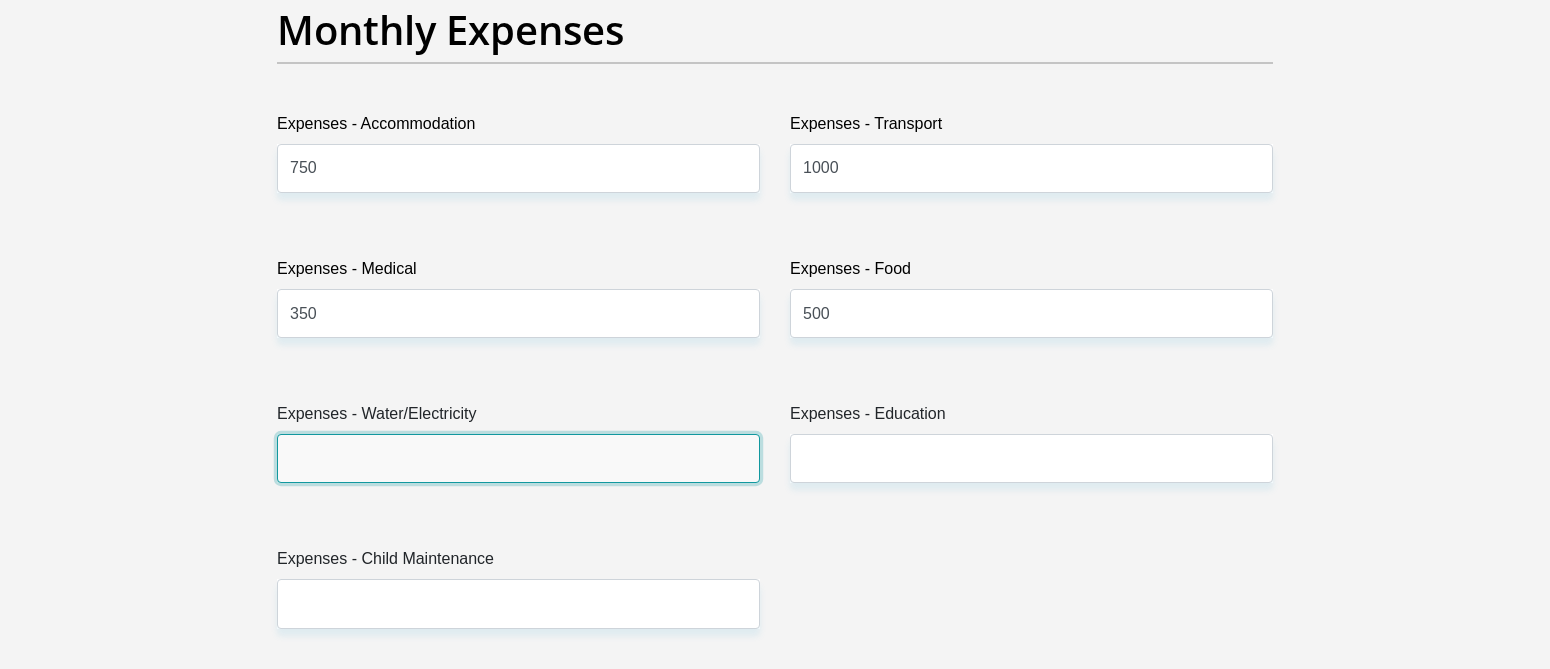 click on "Expenses - Water/Electricity" at bounding box center [518, 458] 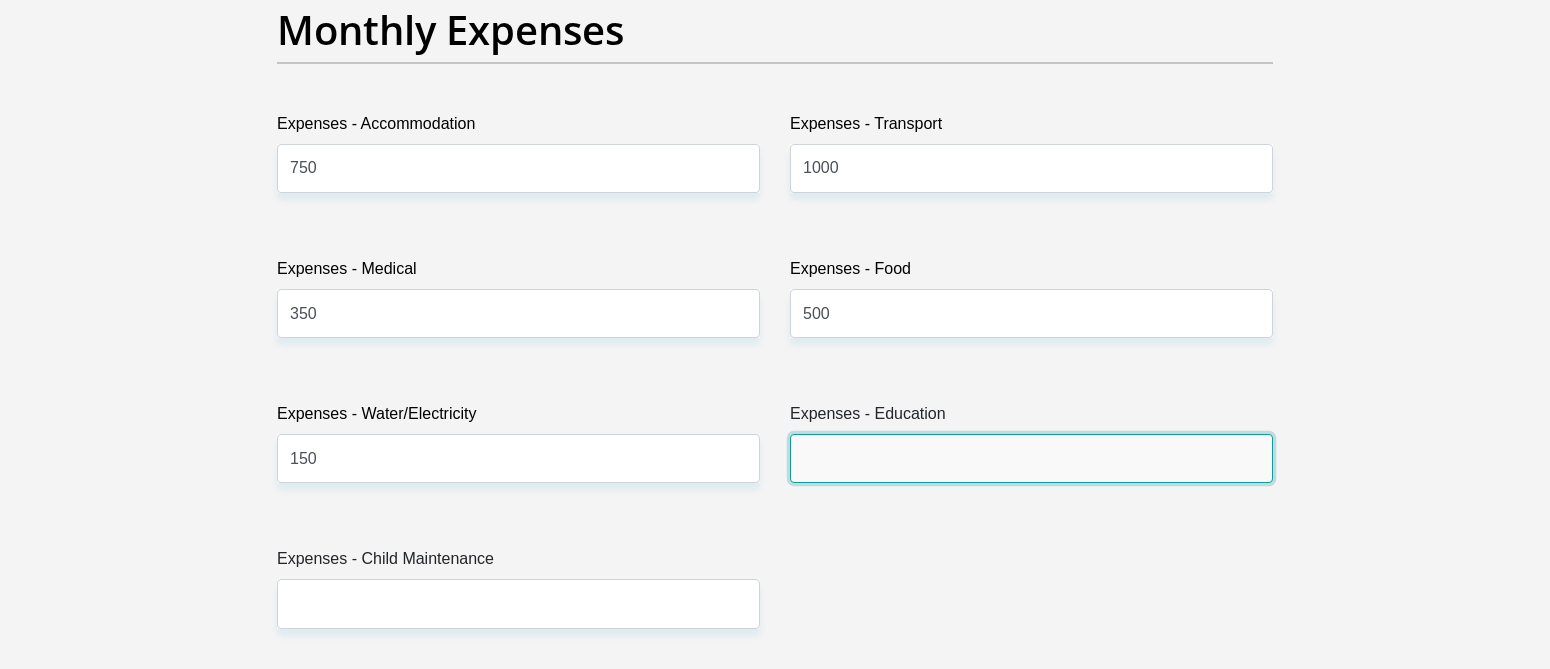 click on "Expenses - Education" at bounding box center (1031, 458) 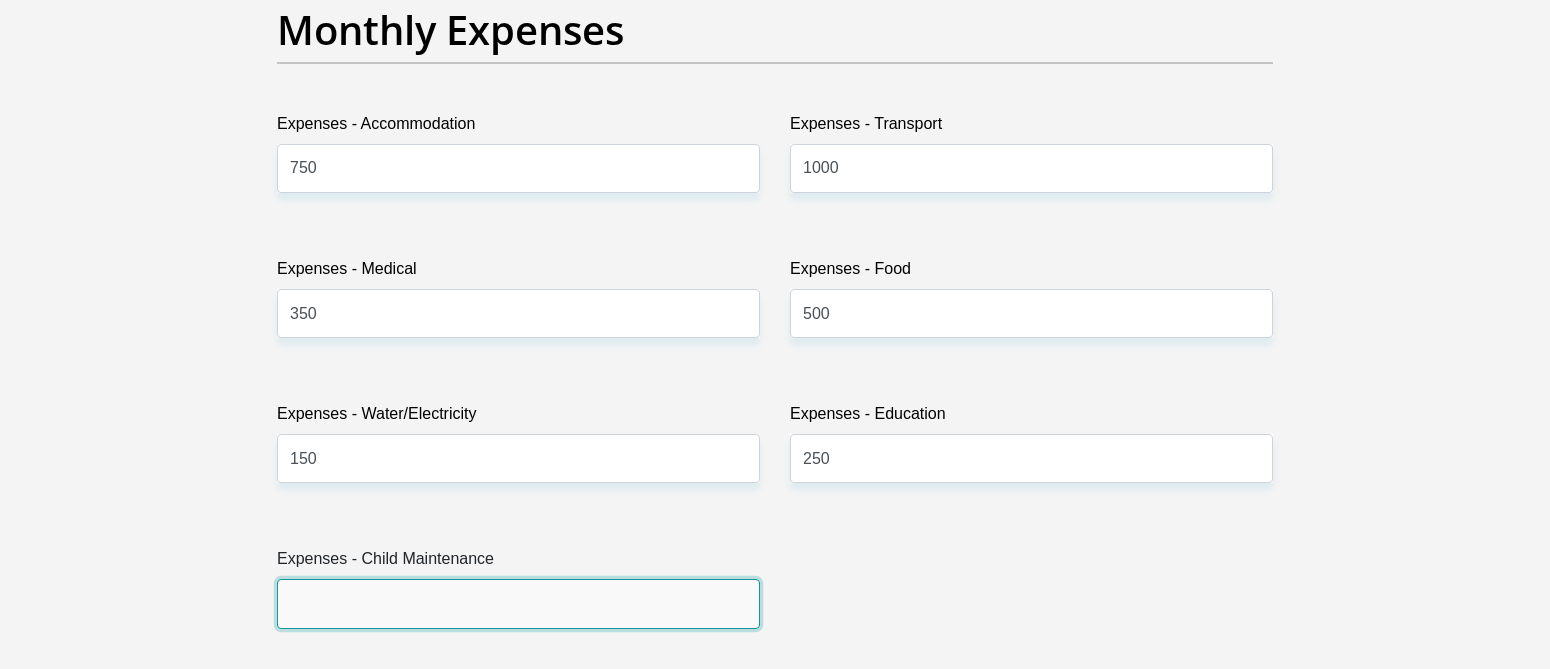 click on "Expenses - Child Maintenance" at bounding box center [518, 603] 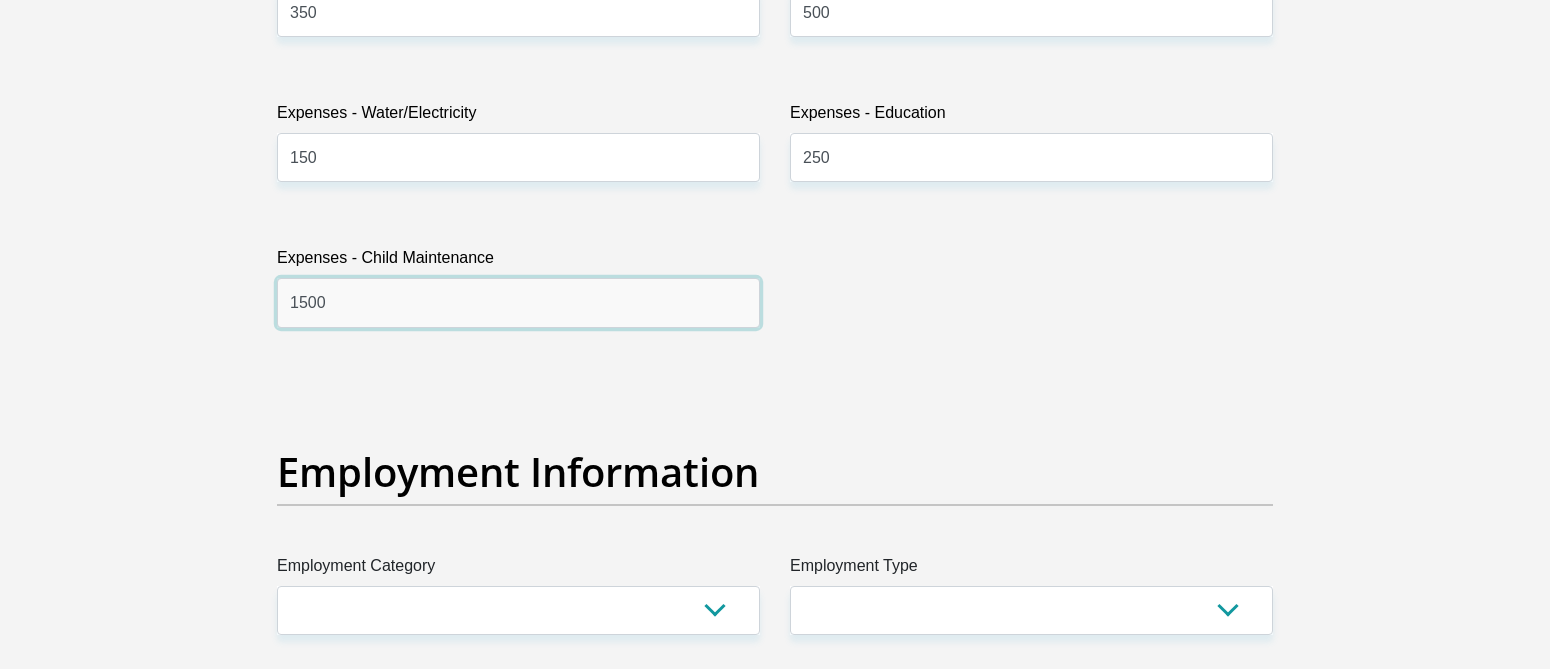scroll, scrollTop: 3300, scrollLeft: 0, axis: vertical 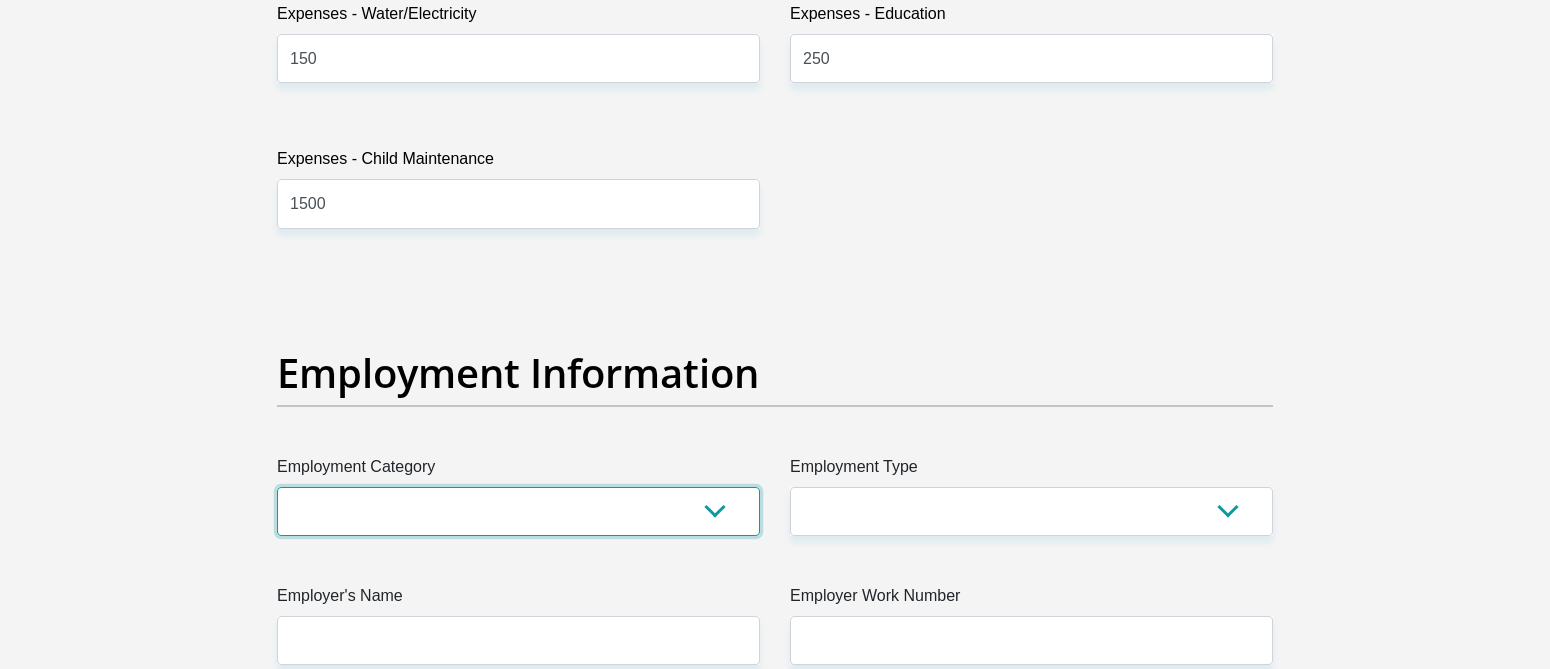 click on "AGRICULTURE
ALCOHOL & TOBACCO
CONSTRUCTION MATERIALS
METALLURGY
EQUIPMENT FOR RENEWABLE ENERGY
SPECIALIZED CONTRACTORS
CAR
GAMING (INCL. INTERNET
OTHER WHOLESALE
UNLICENSED PHARMACEUTICALS
CURRENCY EXCHANGE HOUSES
OTHER FINANCIAL INSTITUTIONS & INSURANCE
REAL ESTATE AGENTS
OIL & GAS
OTHER MATERIALS (E.G. IRON ORE)
PRECIOUS STONES & PRECIOUS METALS
POLITICAL ORGANIZATIONS
RELIGIOUS ORGANIZATIONS(NOT SECTS)
ACTI. HAVING BUSINESS DEAL WITH PUBLIC ADMINISTRATION
LAUNDROMATS" at bounding box center [518, 511] 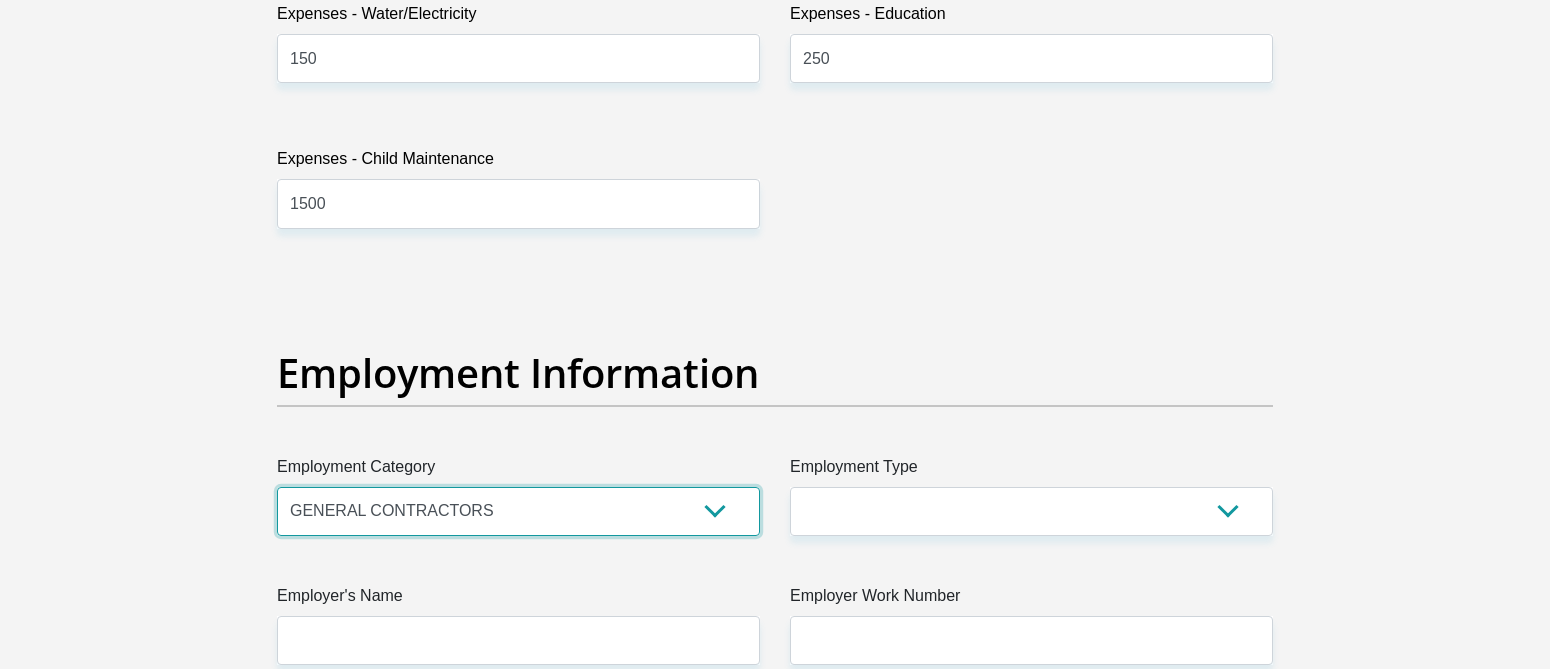 click on "AGRICULTURE
ALCOHOL & TOBACCO
CONSTRUCTION MATERIALS
METALLURGY
EQUIPMENT FOR RENEWABLE ENERGY
SPECIALIZED CONTRACTORS
CAR
GAMING (INCL. INTERNET
OTHER WHOLESALE
UNLICENSED PHARMACEUTICALS
CURRENCY EXCHANGE HOUSES
OTHER FINANCIAL INSTITUTIONS & INSURANCE
REAL ESTATE AGENTS
OIL & GAS
OTHER MATERIALS (E.G. IRON ORE)
PRECIOUS STONES & PRECIOUS METALS
POLITICAL ORGANIZATIONS
RELIGIOUS ORGANIZATIONS(NOT SECTS)
ACTI. HAVING BUSINESS DEAL WITH PUBLIC ADMINISTRATION
LAUNDROMATS" at bounding box center (518, 511) 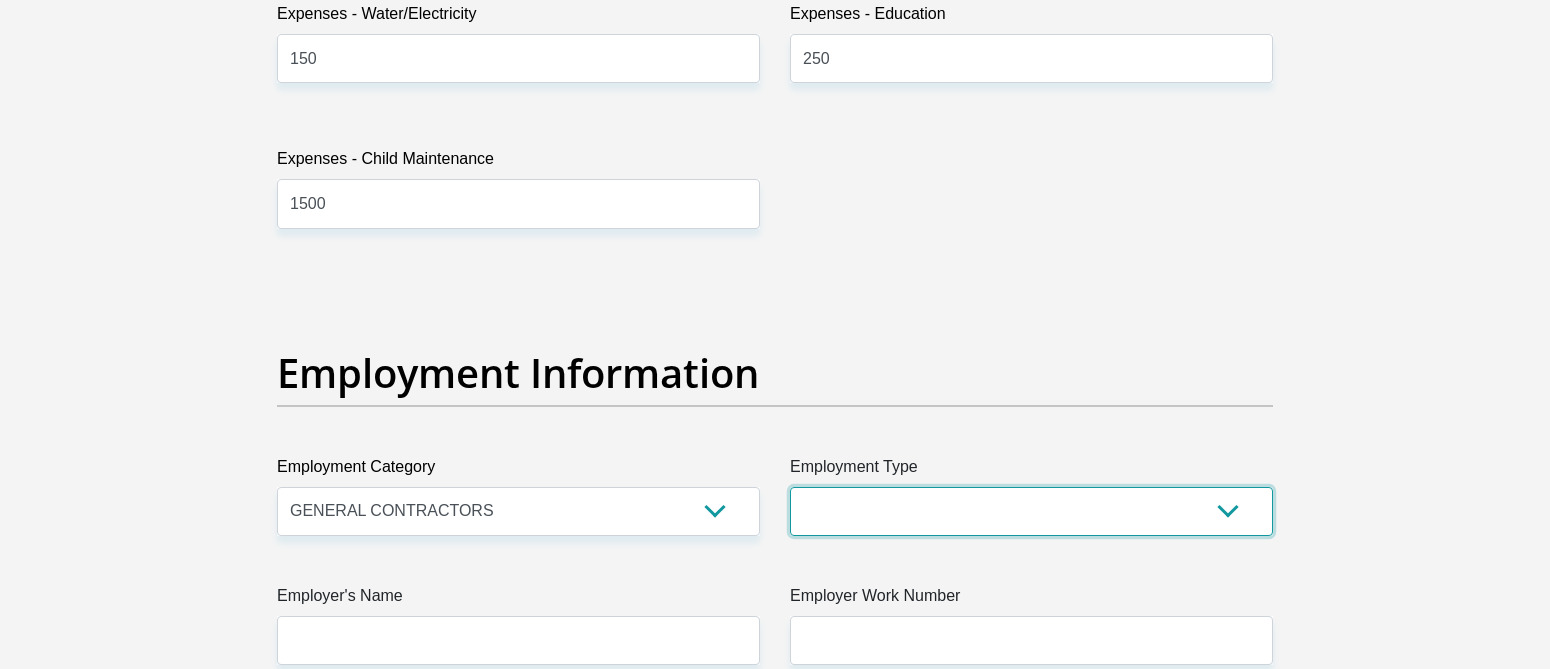 click on "College/Lecturer
Craft Seller
Creative
Driver
Executive
Farmer
Forces - Non Commissioned
Forces - Officer
Hawker
Housewife
Labourer
Licenced Professional
Manager
Miner
Non Licenced Professional
Office Staff/Clerk
Outside Worker
Pensioner
Permanent Teacher
Production/Manufacturing
Sales
Self-Employed
Semi-Professional Worker
Service Industry  Social Worker  Student" at bounding box center [1031, 511] 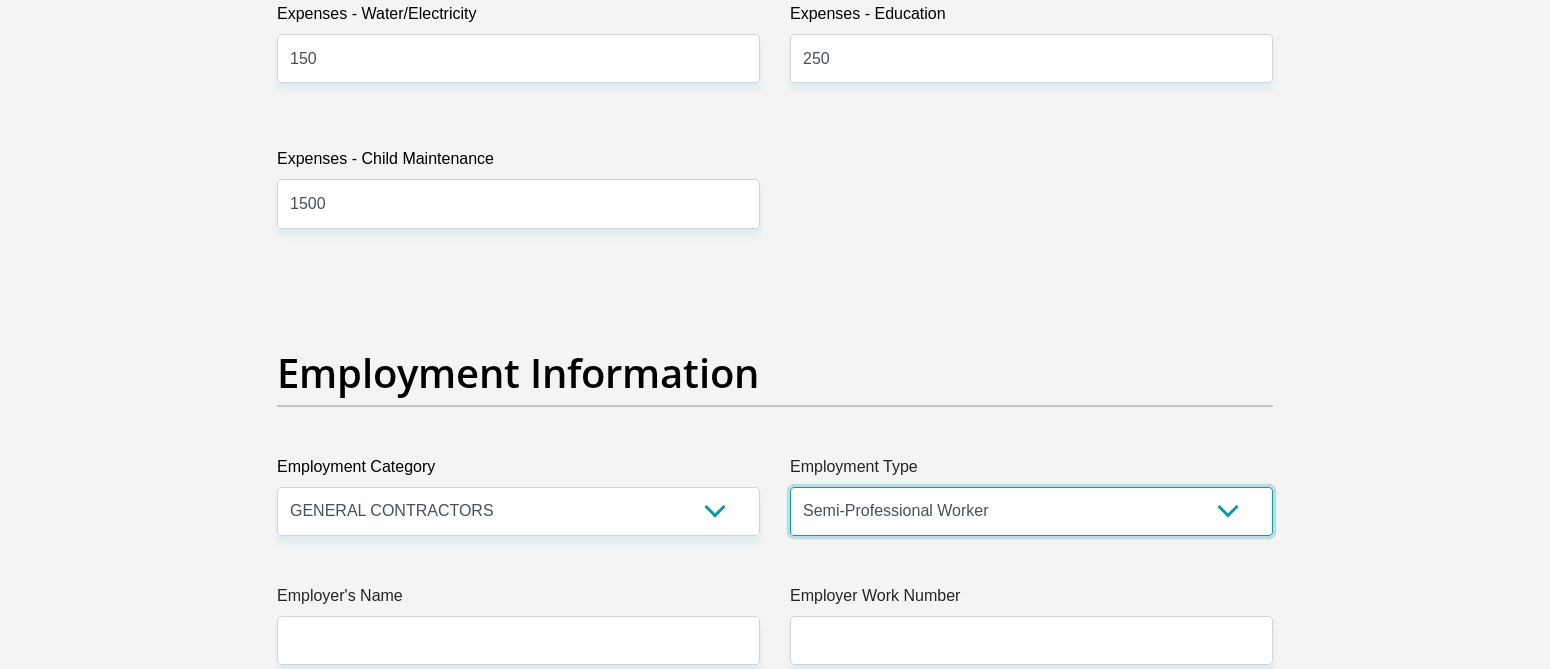 click on "College/Lecturer
Craft Seller
Creative
Driver
Executive
Farmer
Forces - Non Commissioned
Forces - Officer
Hawker
Housewife
Labourer
Licenced Professional
Manager
Miner
Non Licenced Professional
Office Staff/Clerk
Outside Worker
Pensioner
Permanent Teacher
Production/Manufacturing
Sales
Self-Employed
Semi-Professional Worker
Service Industry  Social Worker  Student" at bounding box center [1031, 511] 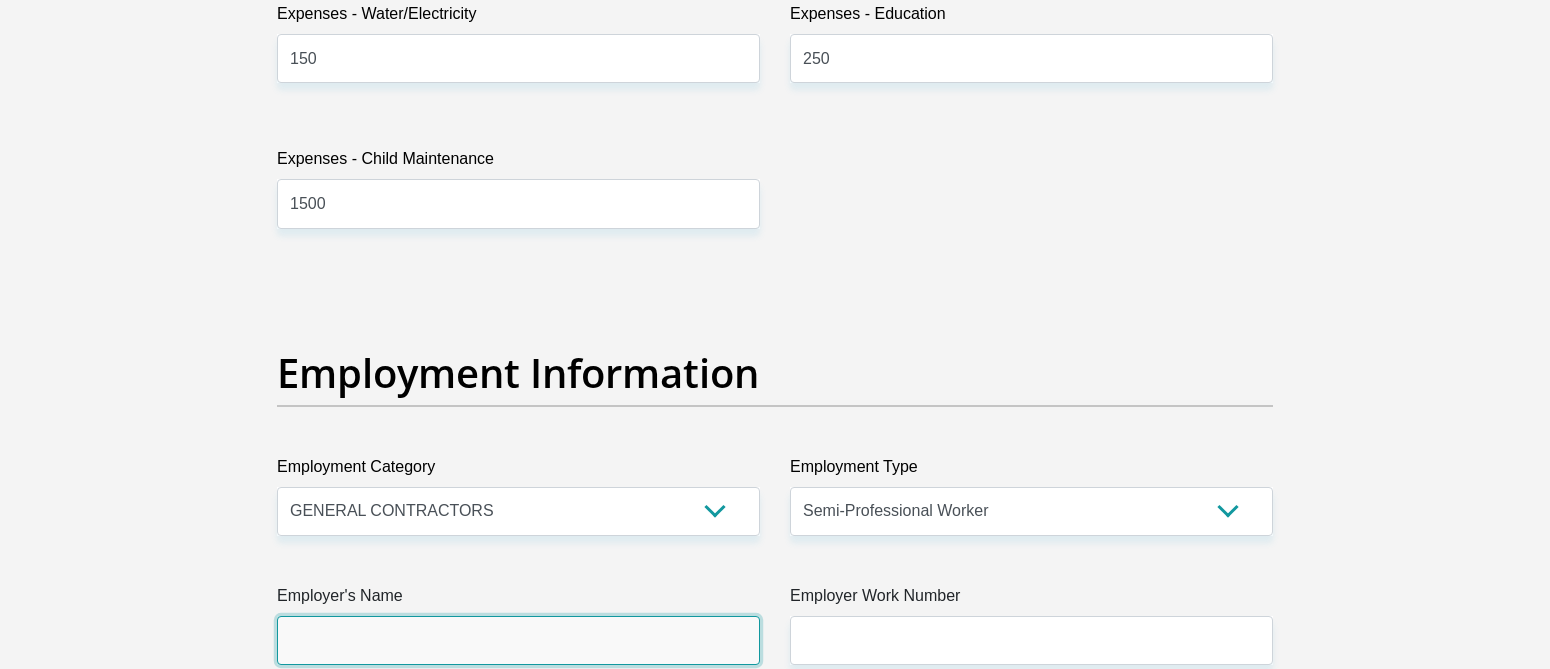 click on "Employer's Name" at bounding box center [518, 640] 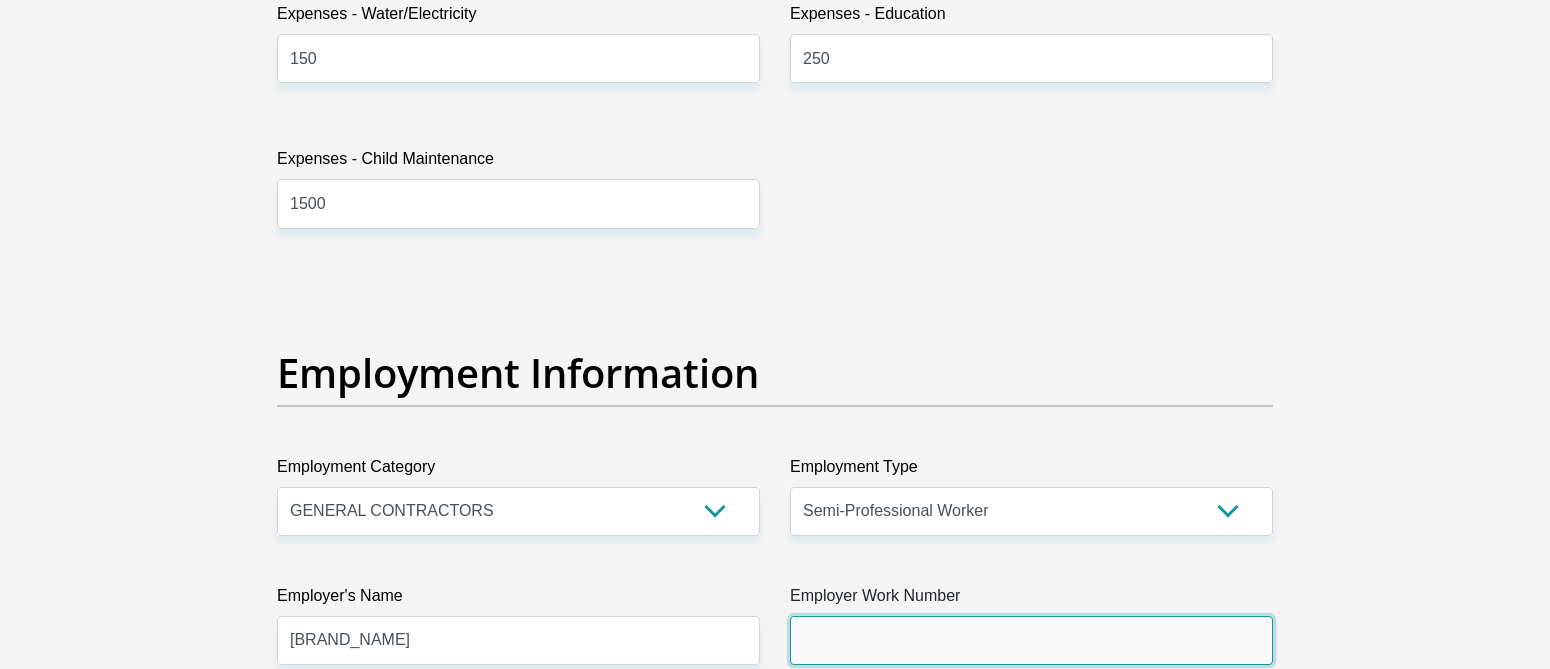 click on "Employer Work Number" at bounding box center (1031, 640) 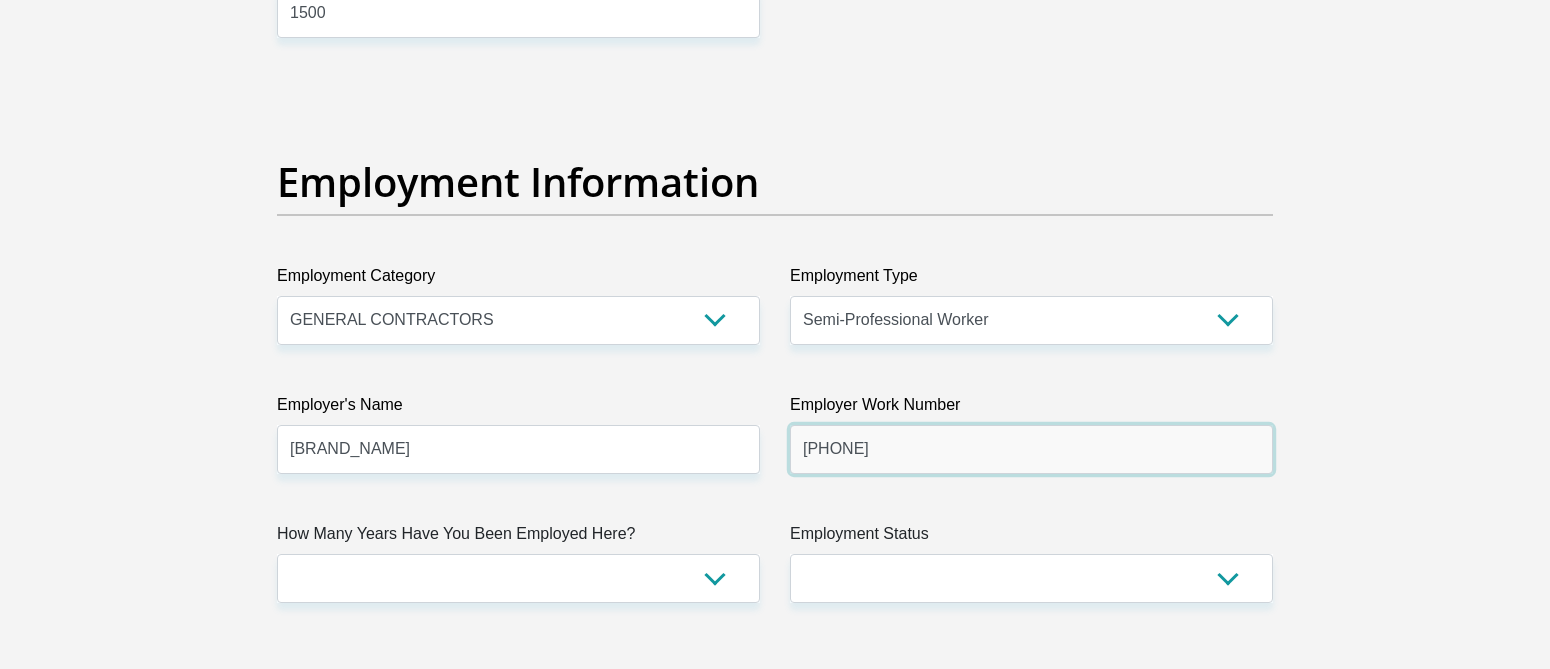 scroll, scrollTop: 3500, scrollLeft: 0, axis: vertical 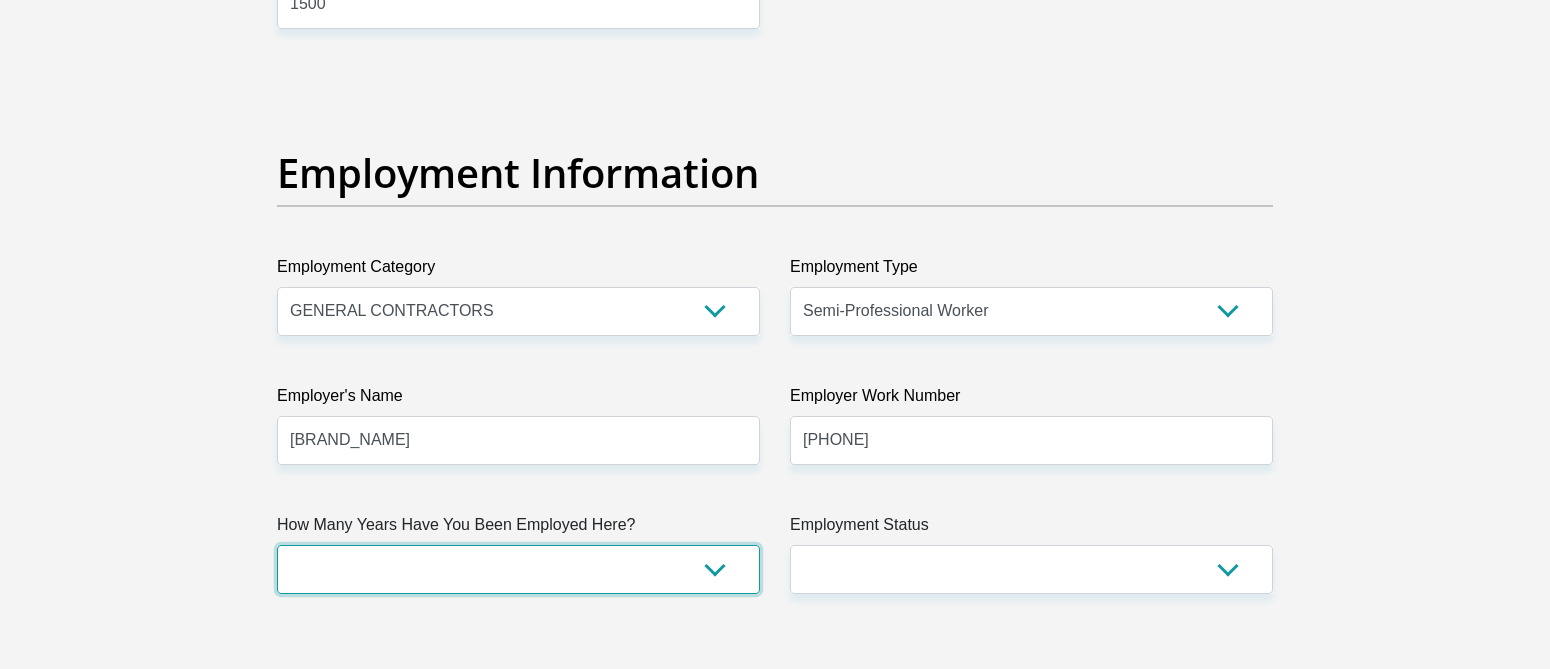 click on "less than 1 year
1-3 years
3-5 years
5+ years" at bounding box center (518, 569) 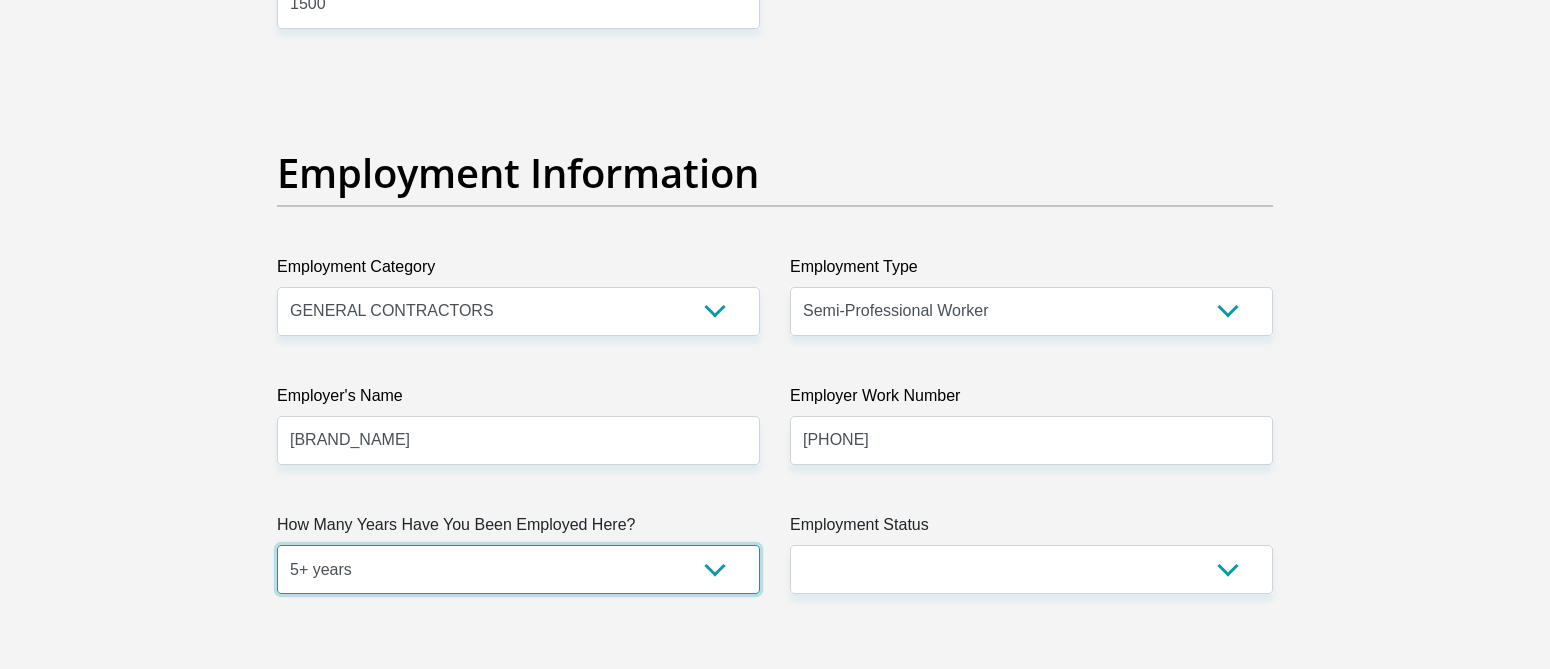 click on "less than 1 year
1-3 years
3-5 years
5+ years" at bounding box center [518, 569] 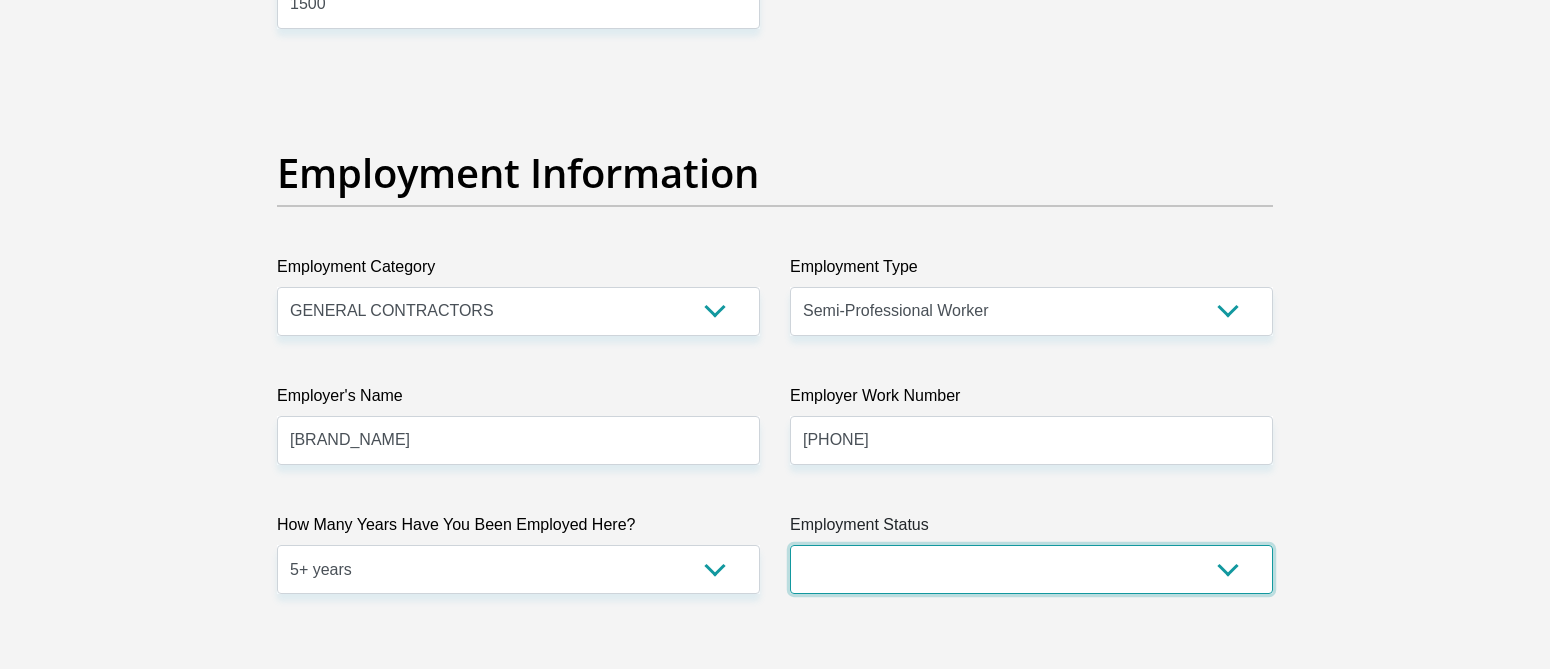click on "Permanent/Full-time
Part-time/Casual
Contract Worker
Self-Employed
Housewife
Retired
Student
Medically Boarded
Disability
Unemployed" at bounding box center (1031, 569) 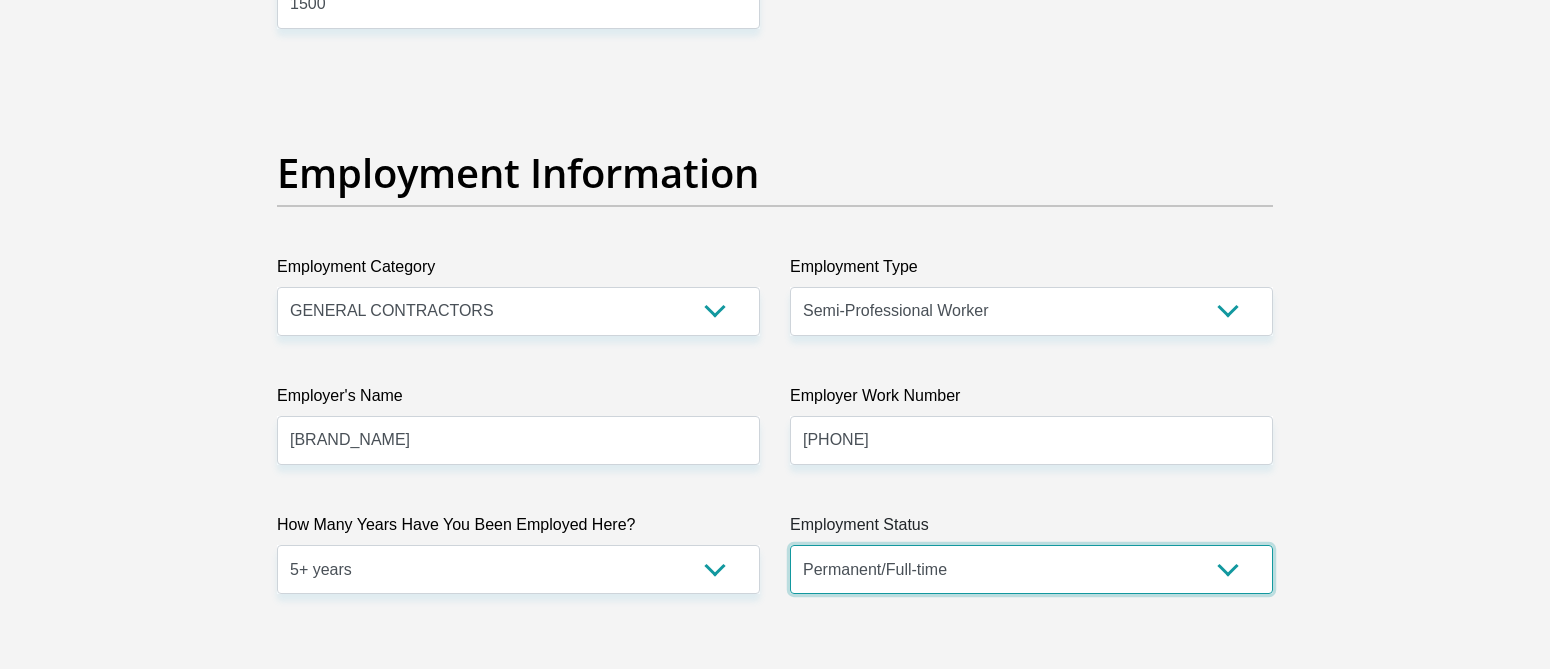 click on "Permanent/Full-time
Part-time/Casual
Contract Worker
Self-Employed
Housewife
Retired
Student
Medically Boarded
Disability
Unemployed" at bounding box center [1031, 569] 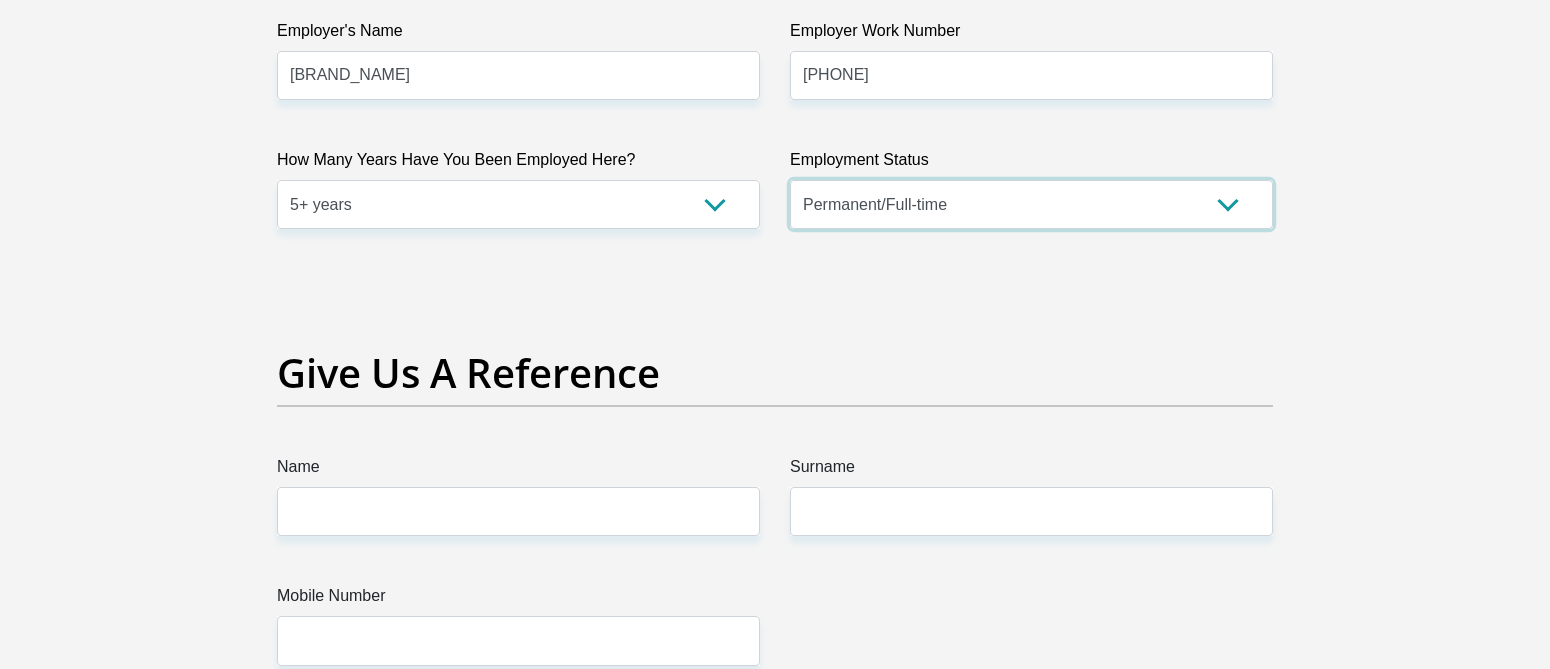 scroll, scrollTop: 3900, scrollLeft: 0, axis: vertical 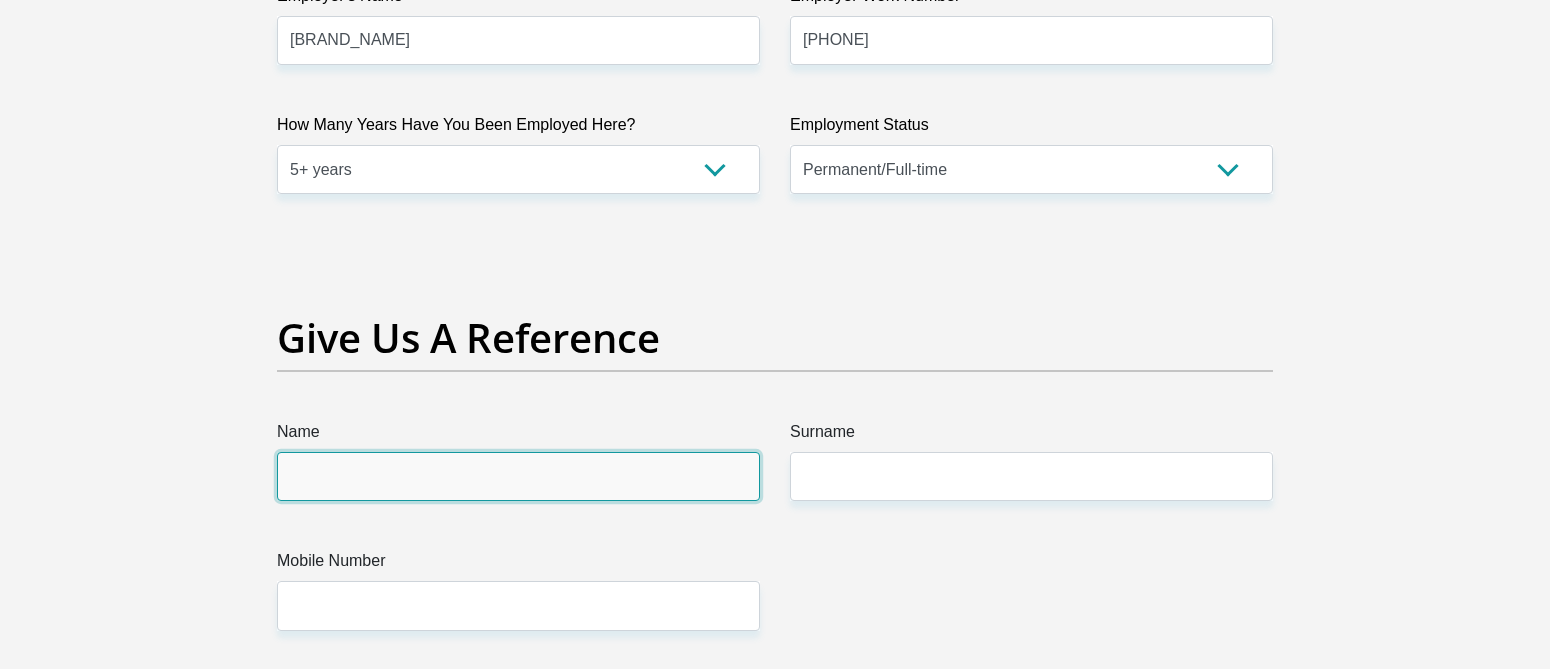 click on "Name" at bounding box center [518, 476] 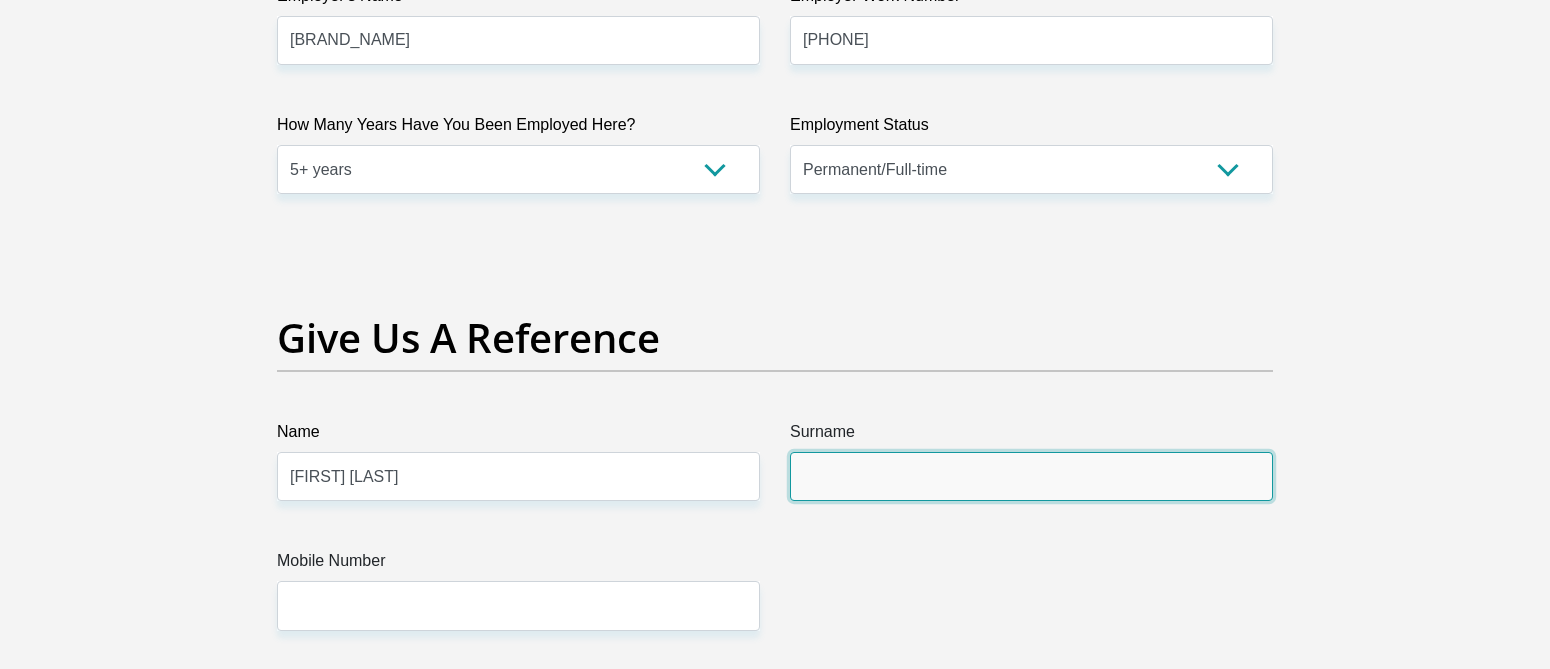 click on "Surname" at bounding box center (1031, 476) 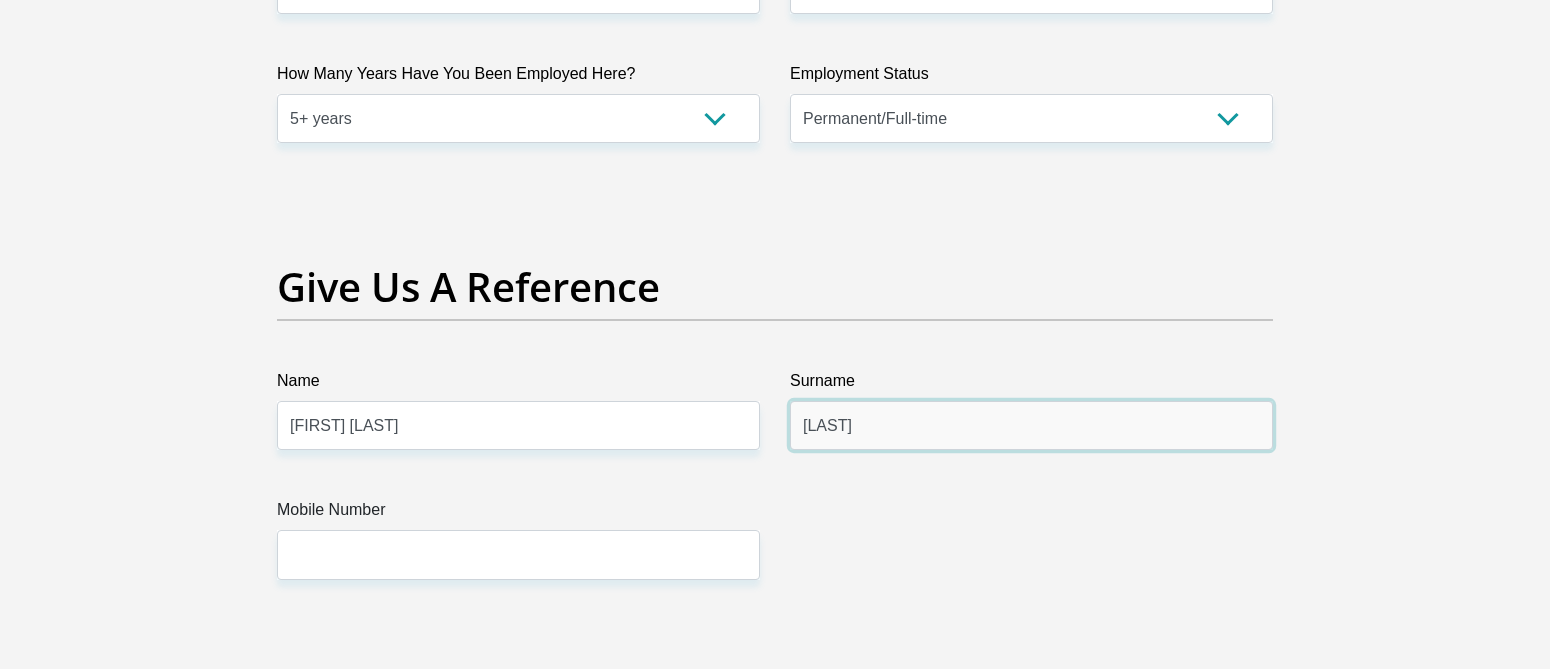 scroll, scrollTop: 4000, scrollLeft: 0, axis: vertical 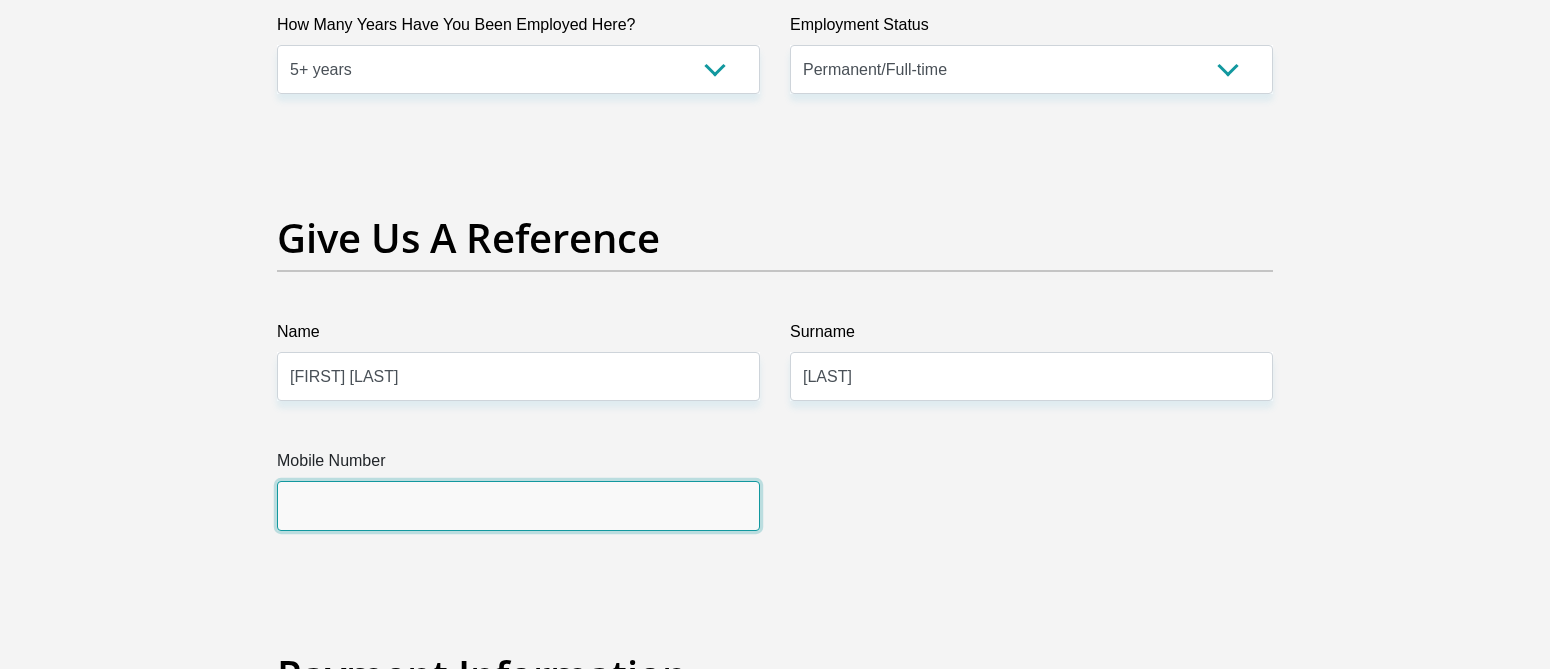 click on "Mobile Number" at bounding box center [518, 505] 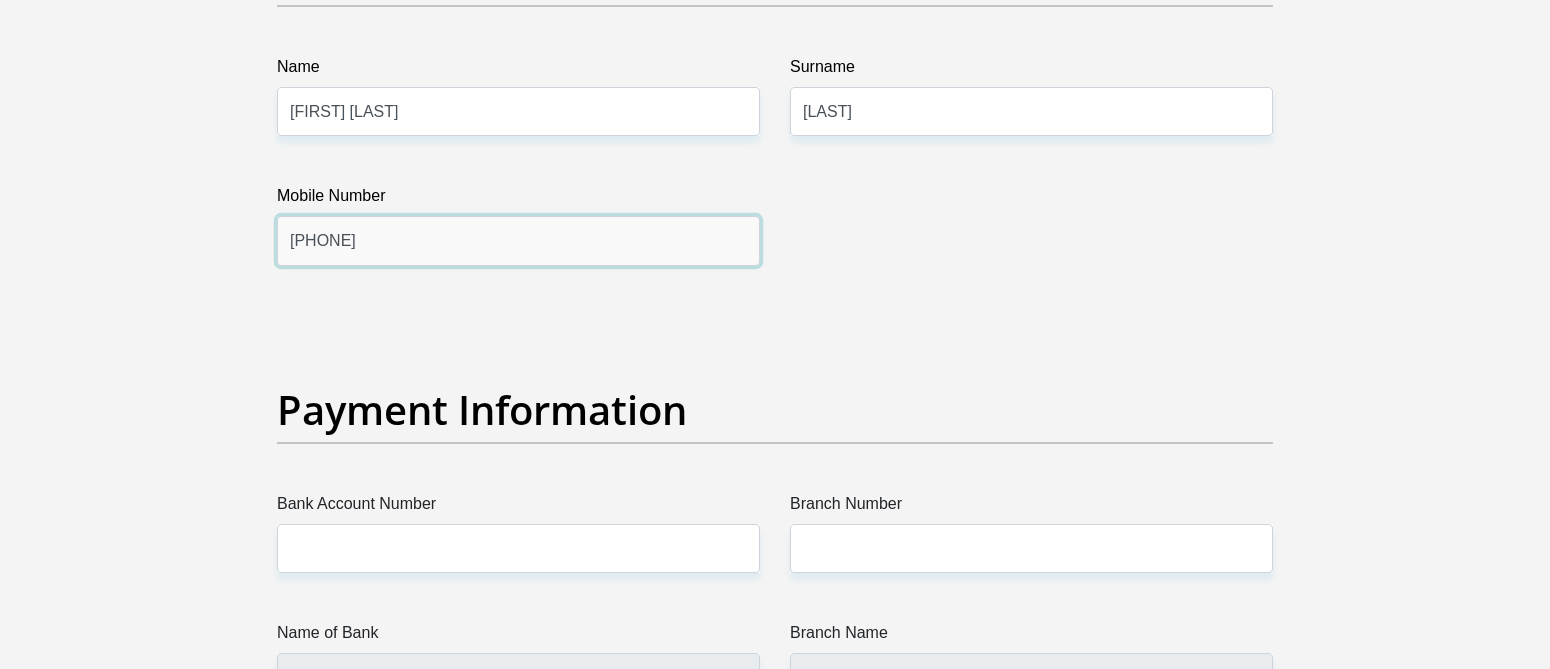 scroll, scrollTop: 4300, scrollLeft: 0, axis: vertical 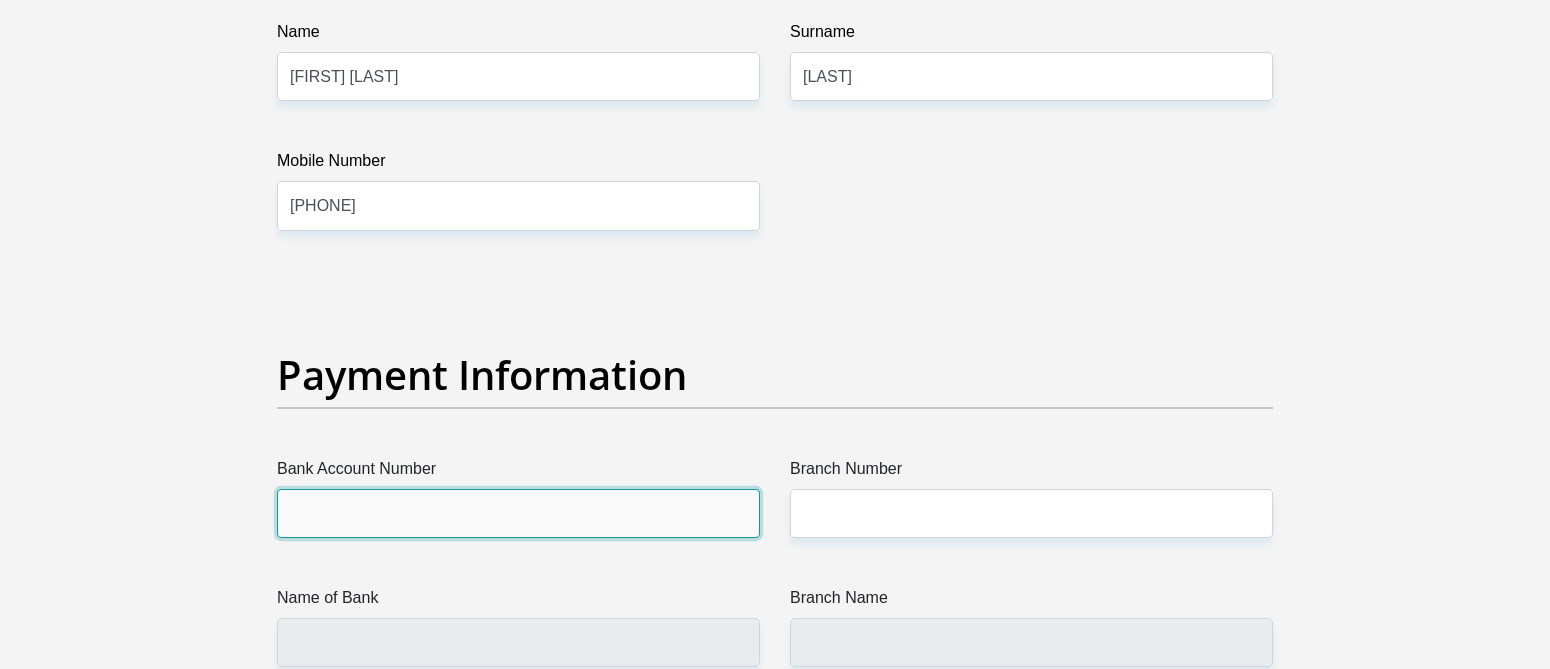 click on "Bank Account Number" at bounding box center (518, 513) 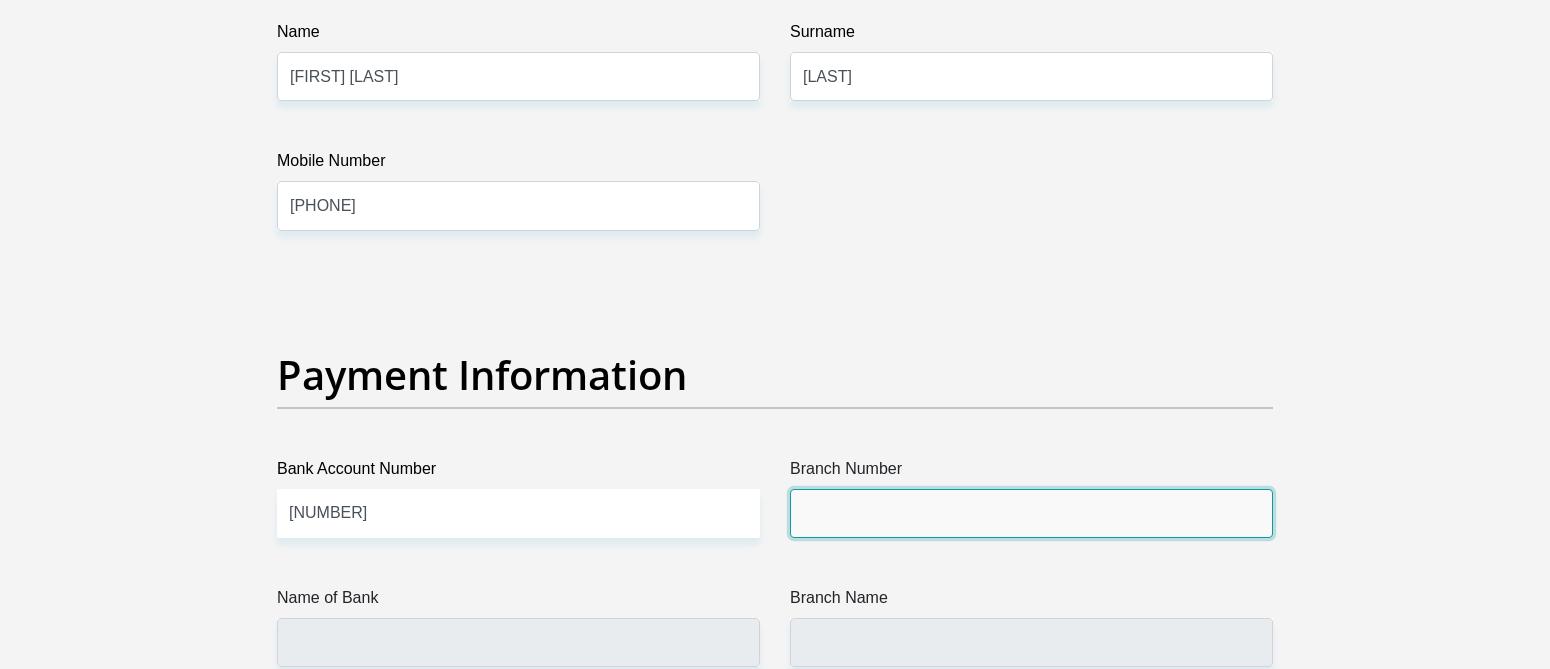 click on "Branch Number" at bounding box center [1031, 513] 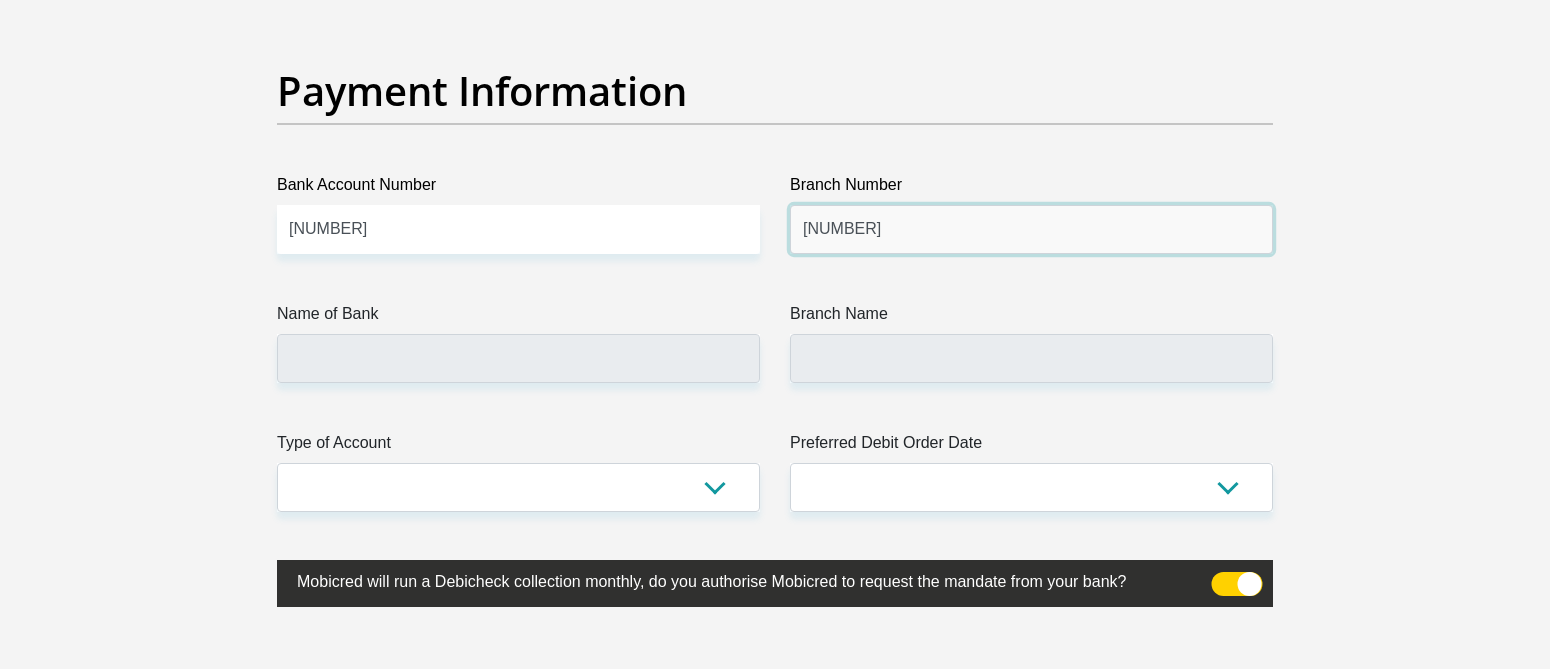 scroll, scrollTop: 4600, scrollLeft: 0, axis: vertical 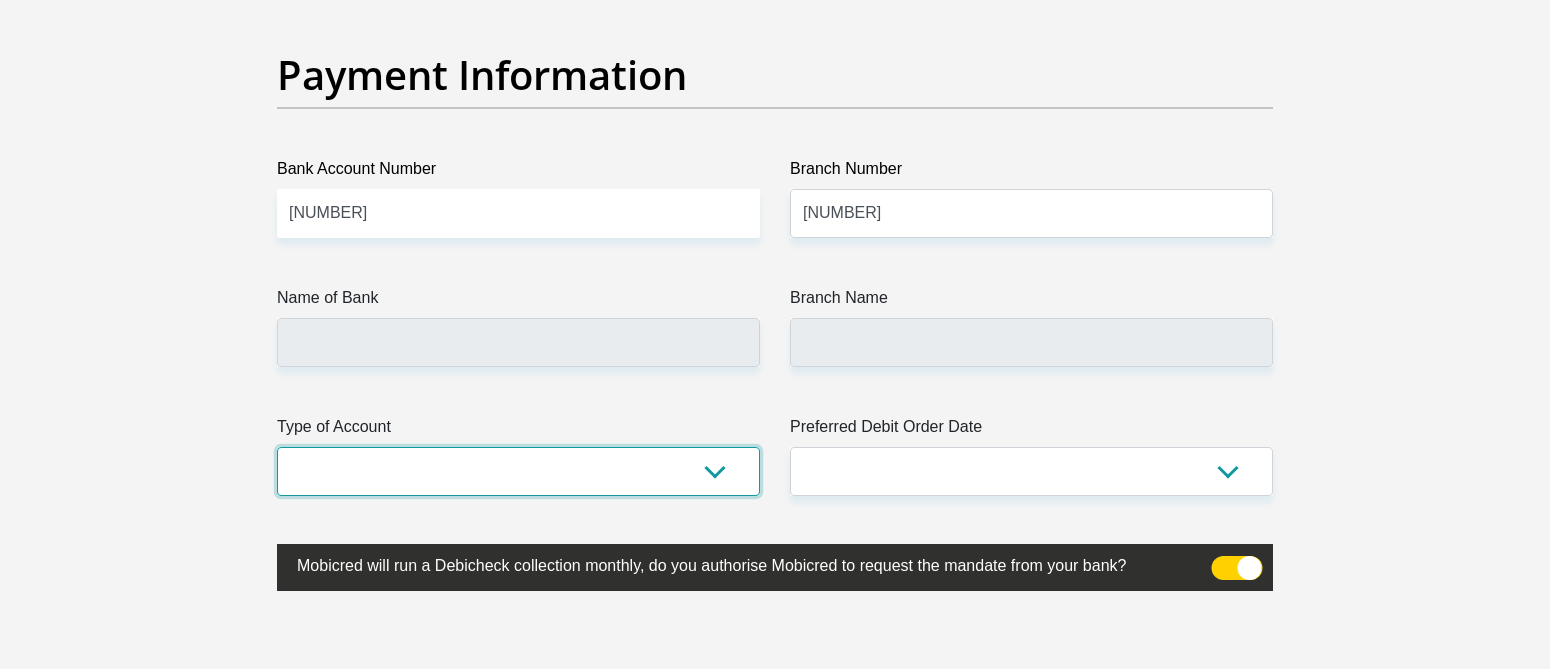 click on "Cheque
Savings" at bounding box center (518, 471) 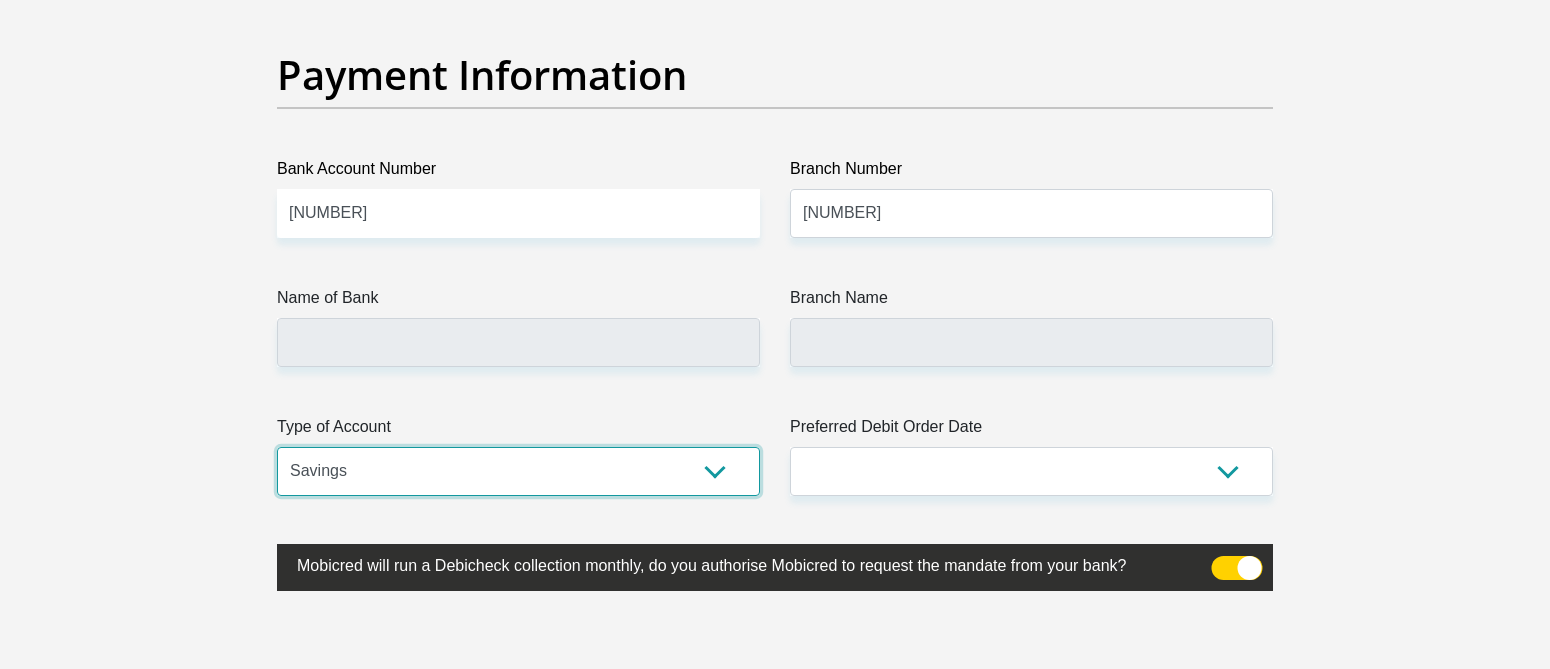 click on "Cheque
Savings" at bounding box center [518, 471] 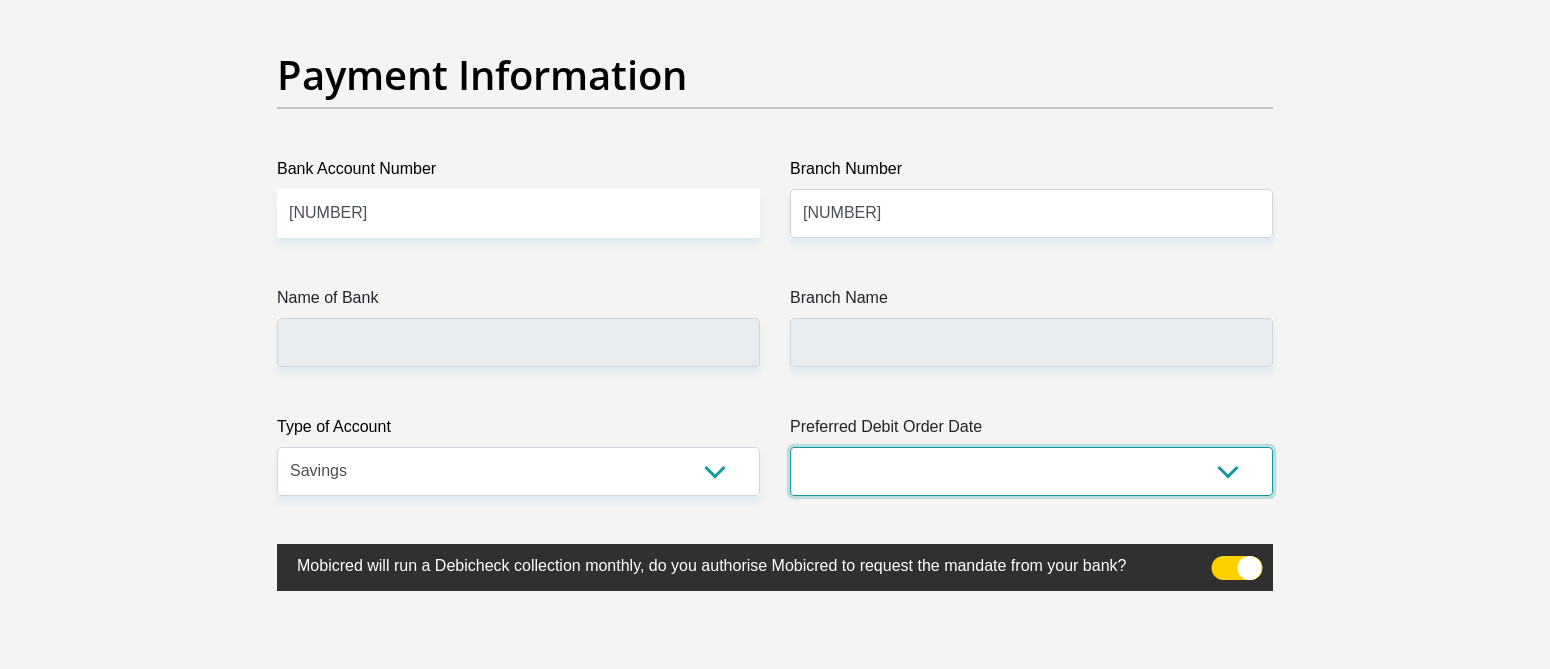click on "1st
2nd
3rd
4th
5th
7th
18th
19th
20th
21st
22nd
23rd
24th
25th
26th
27th
28th
29th
30th" at bounding box center [1031, 471] 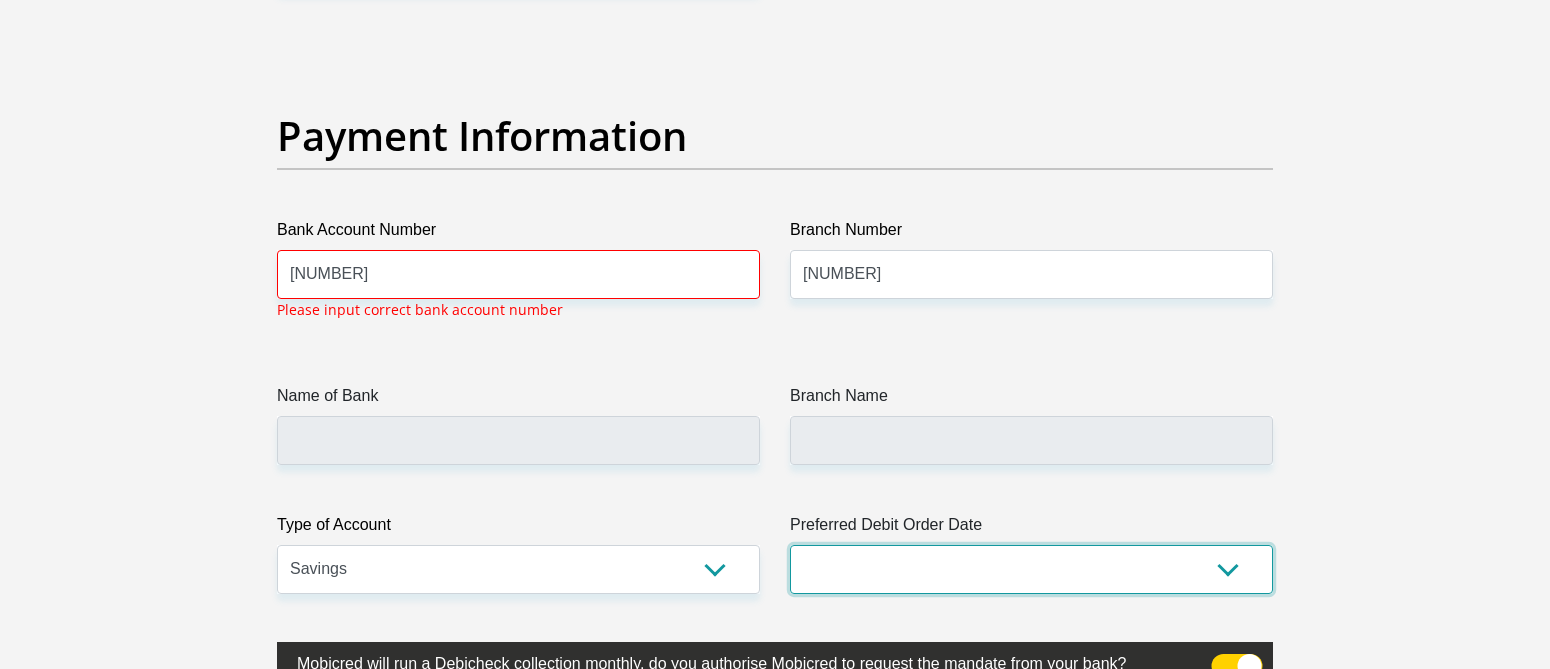 scroll, scrollTop: 4537, scrollLeft: 0, axis: vertical 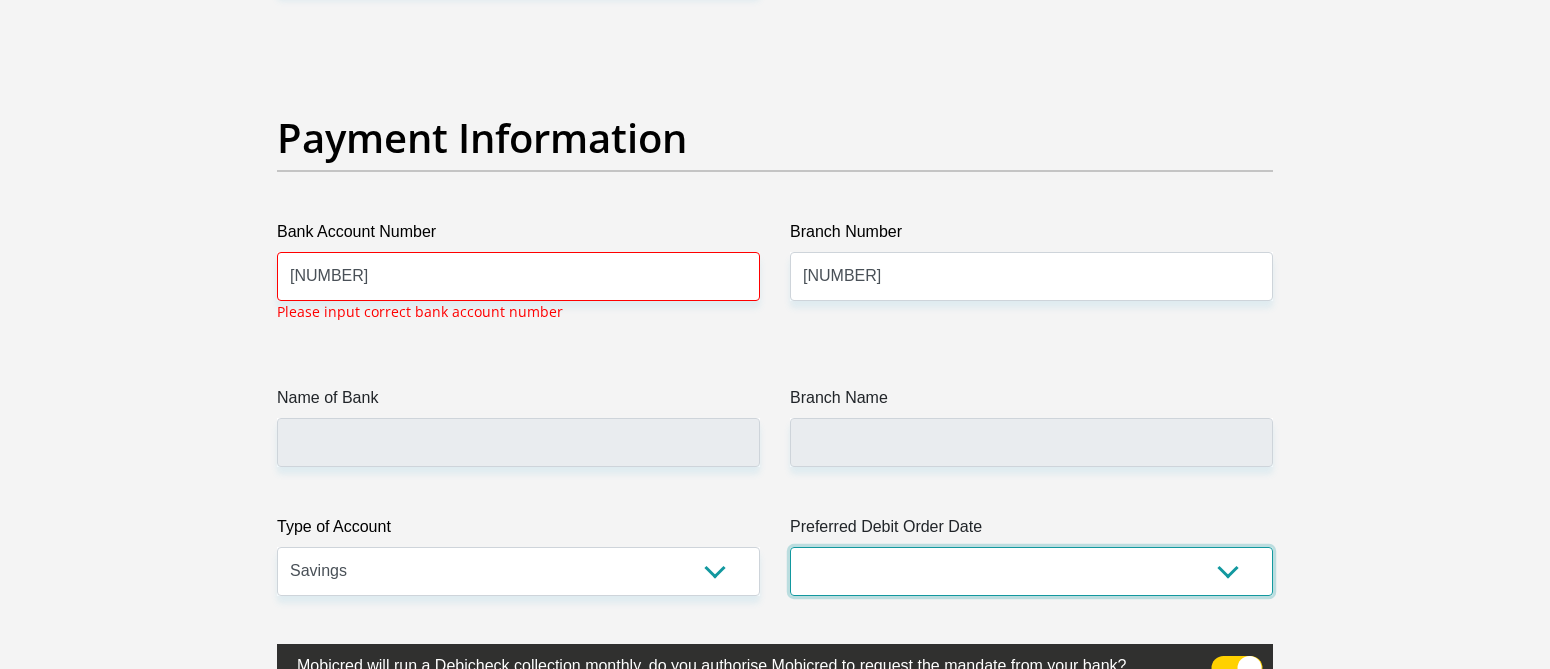 select on "30" 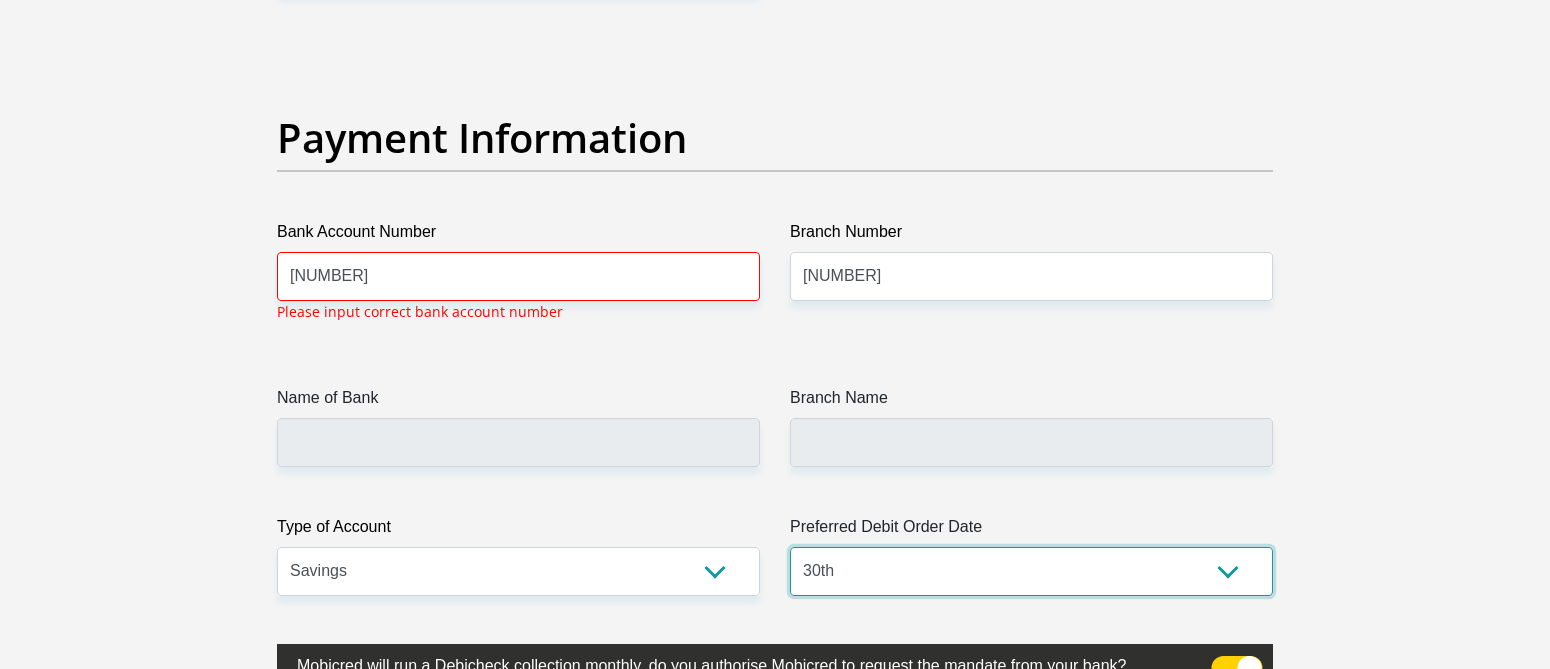 click on "1st
2nd
3rd
4th
5th
7th
18th
19th
20th
21st
22nd
23rd
24th
25th
26th
27th
28th
29th
30th" at bounding box center (1031, 571) 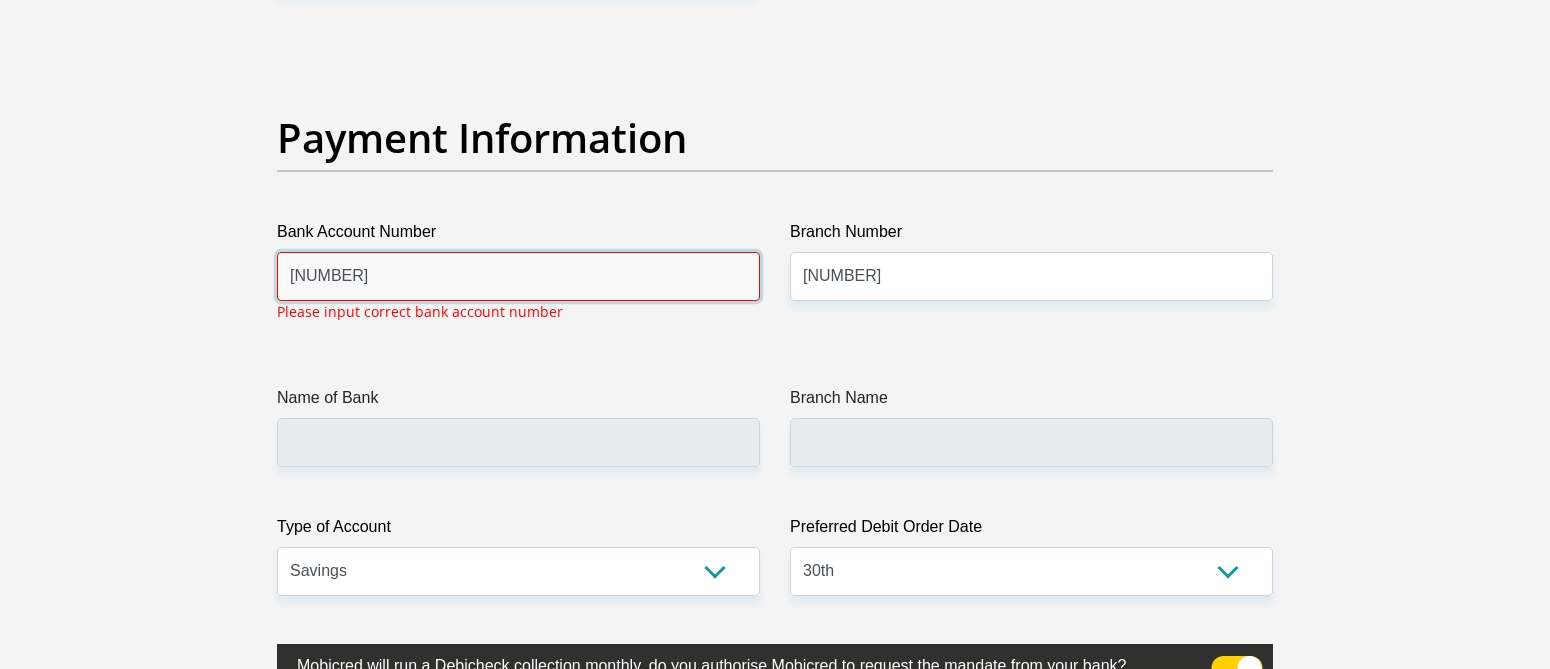 click on "[NUMBER]" at bounding box center [518, 276] 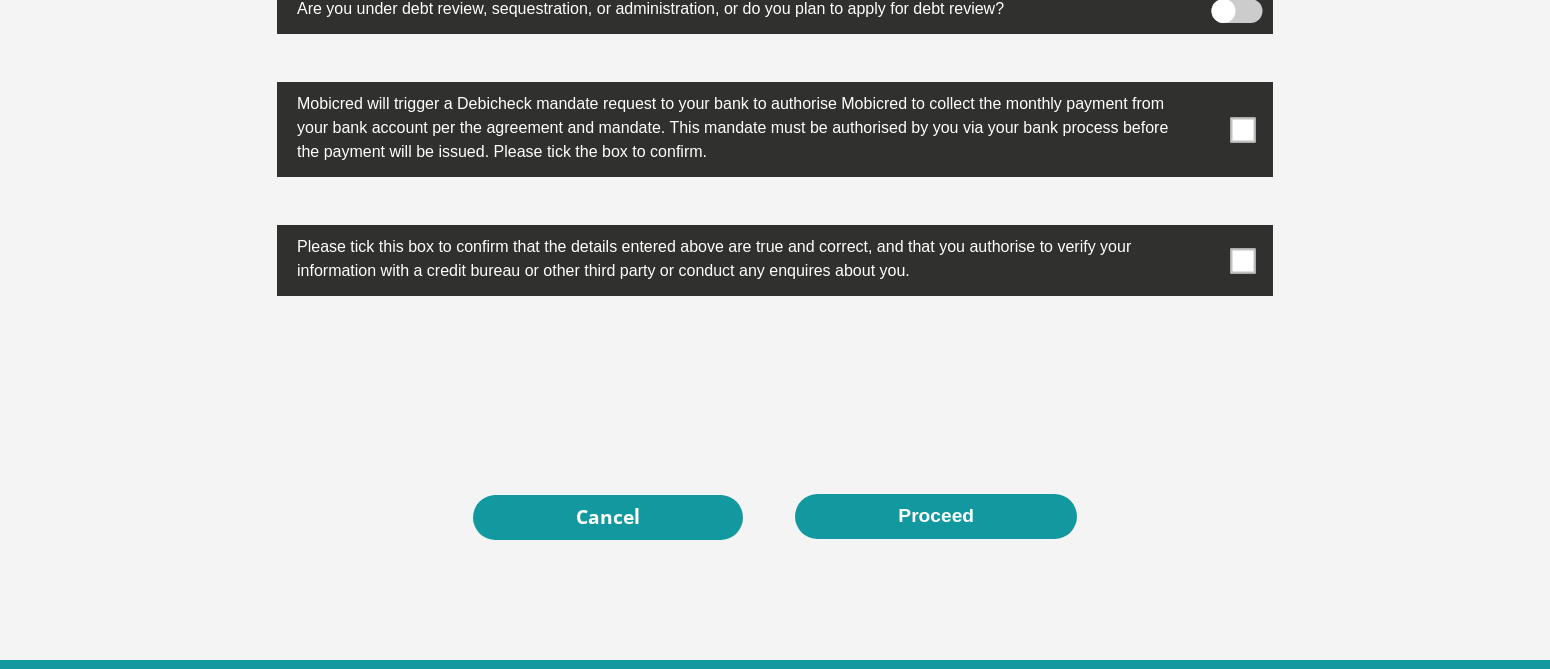 scroll, scrollTop: 6437, scrollLeft: 0, axis: vertical 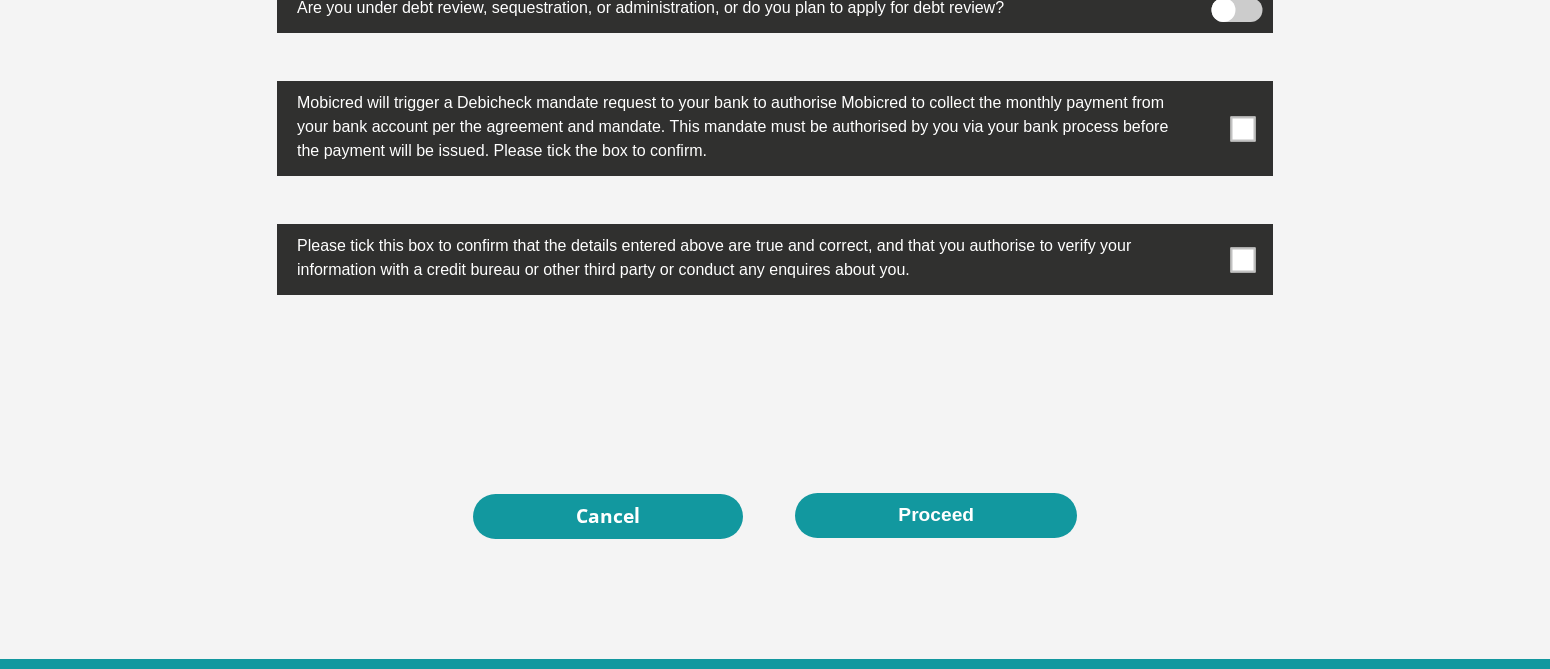 drag, startPoint x: 1251, startPoint y: 126, endPoint x: 1245, endPoint y: 162, distance: 36.496574 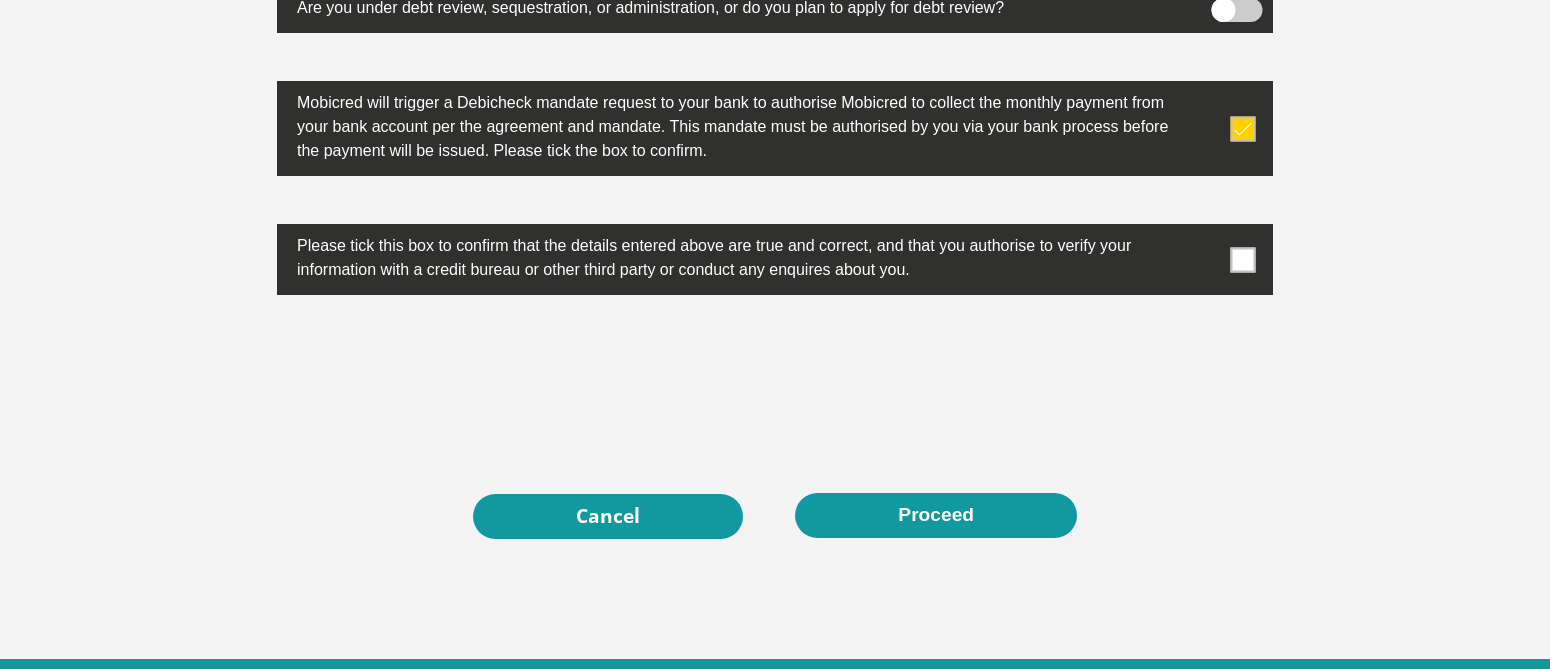 click at bounding box center [1243, 259] 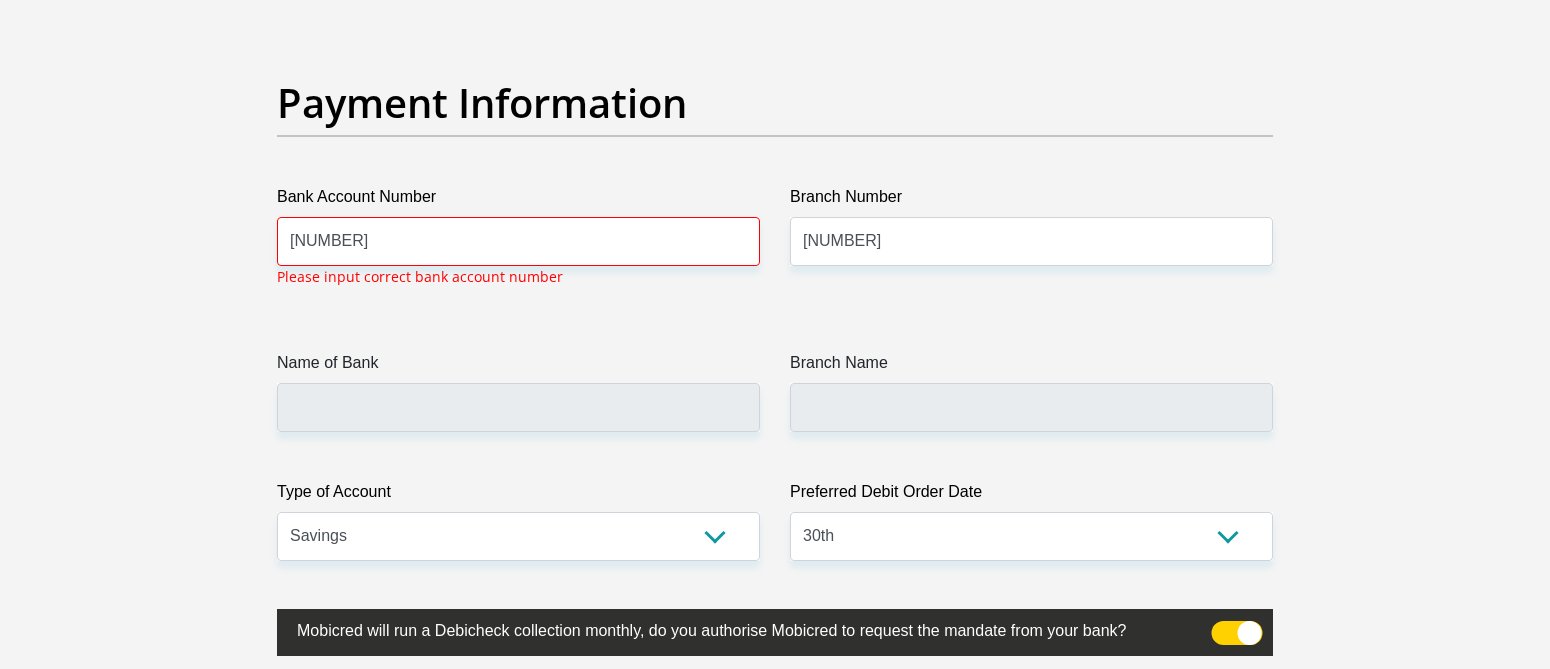 scroll, scrollTop: 4537, scrollLeft: 0, axis: vertical 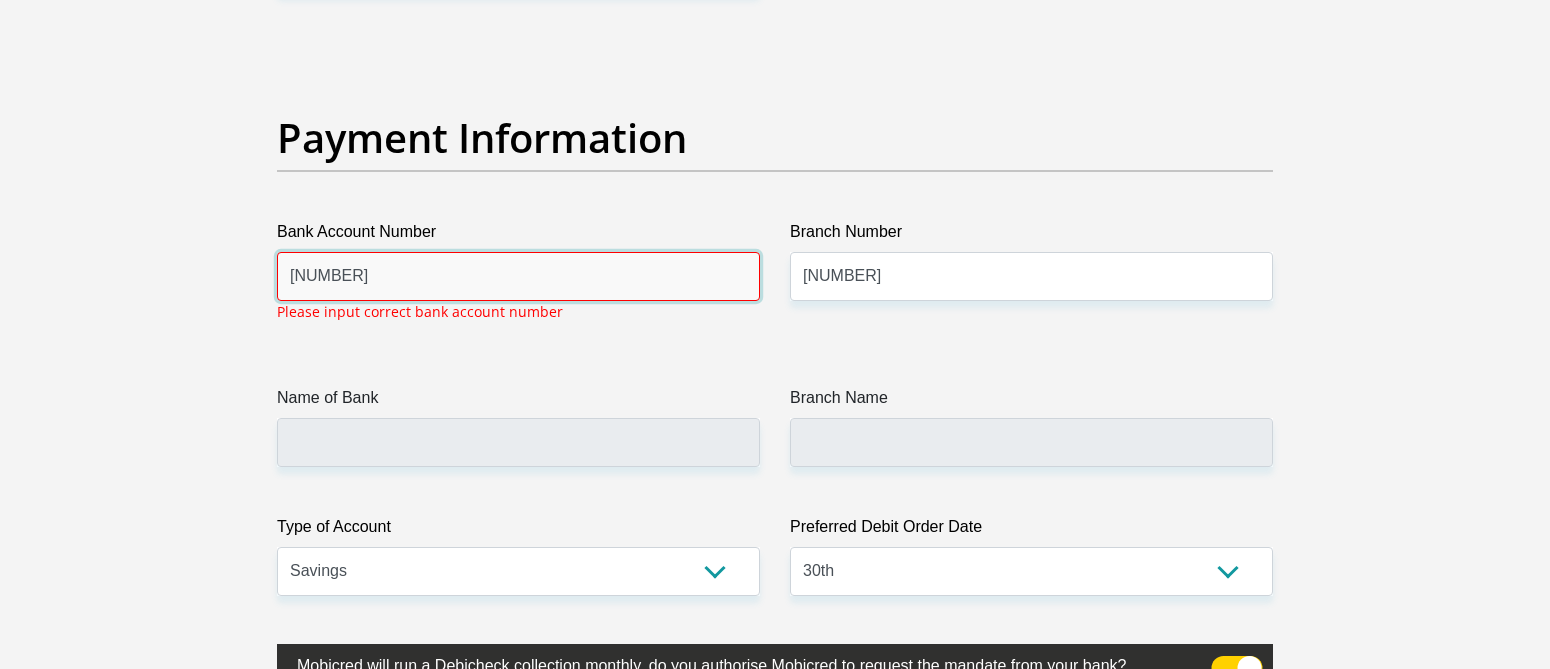 click on "[NUMBER]" at bounding box center [518, 276] 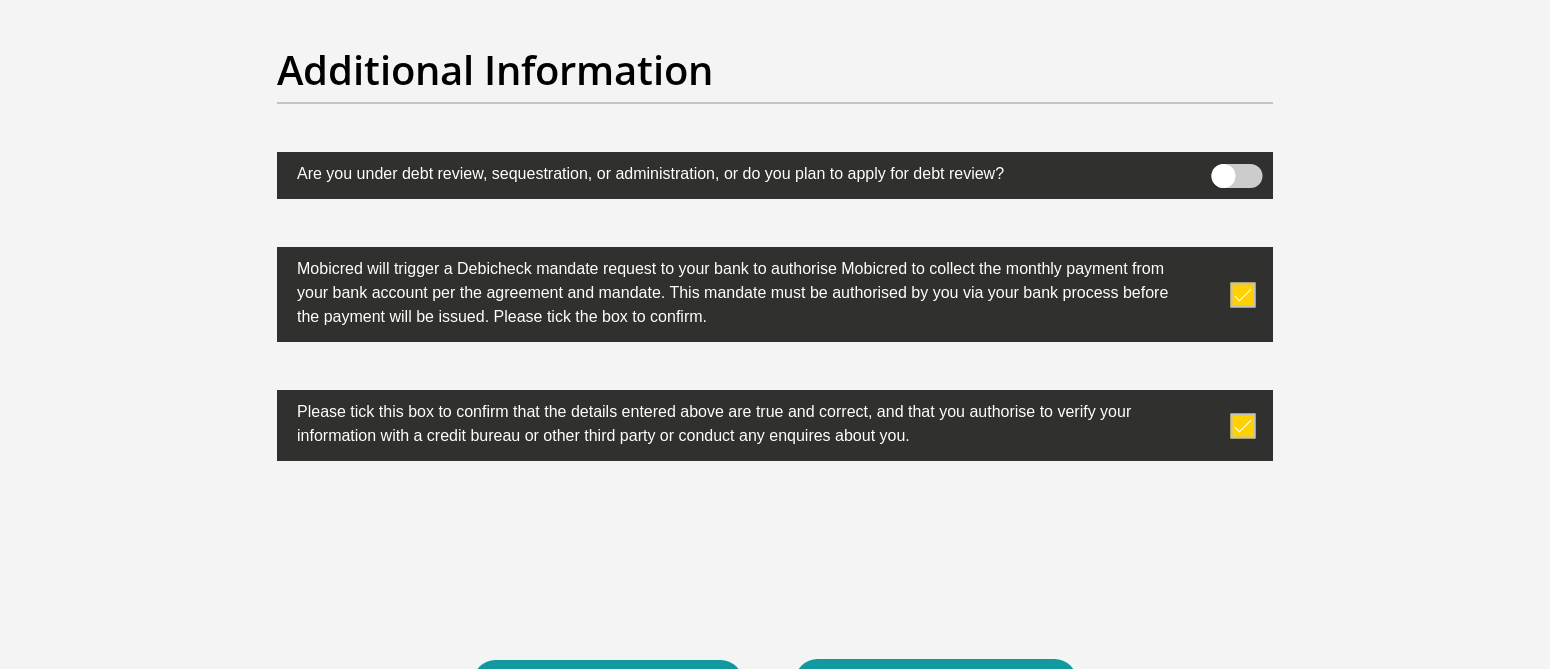 scroll, scrollTop: 6337, scrollLeft: 0, axis: vertical 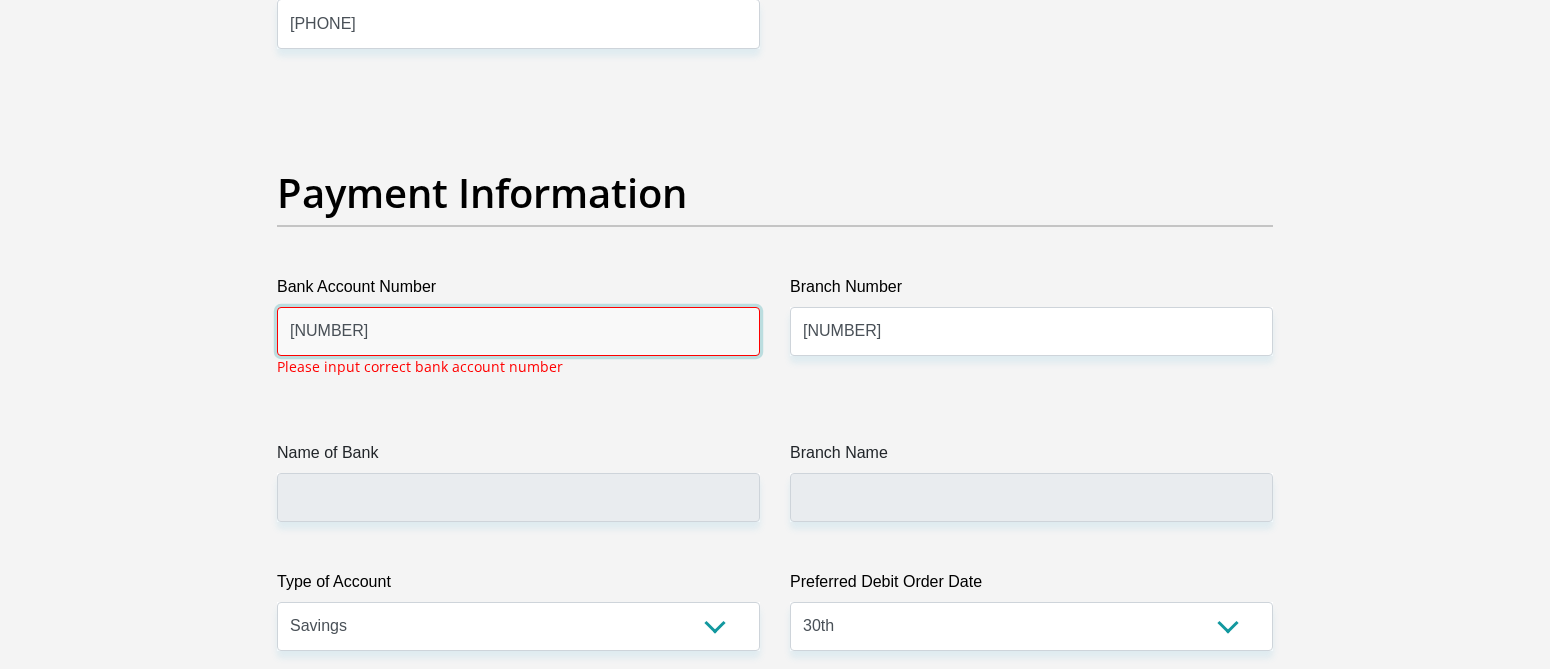 click on "[NUMBER]" at bounding box center [518, 331] 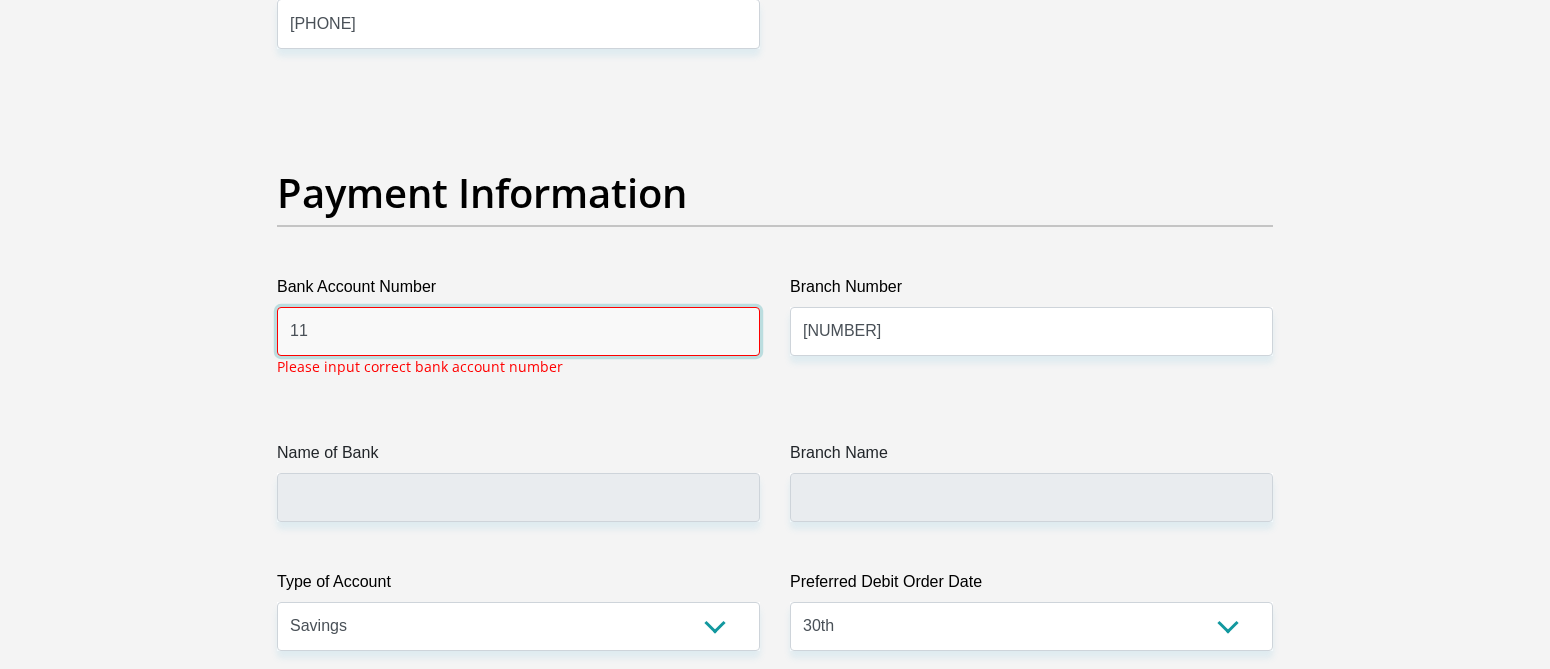 type on "1" 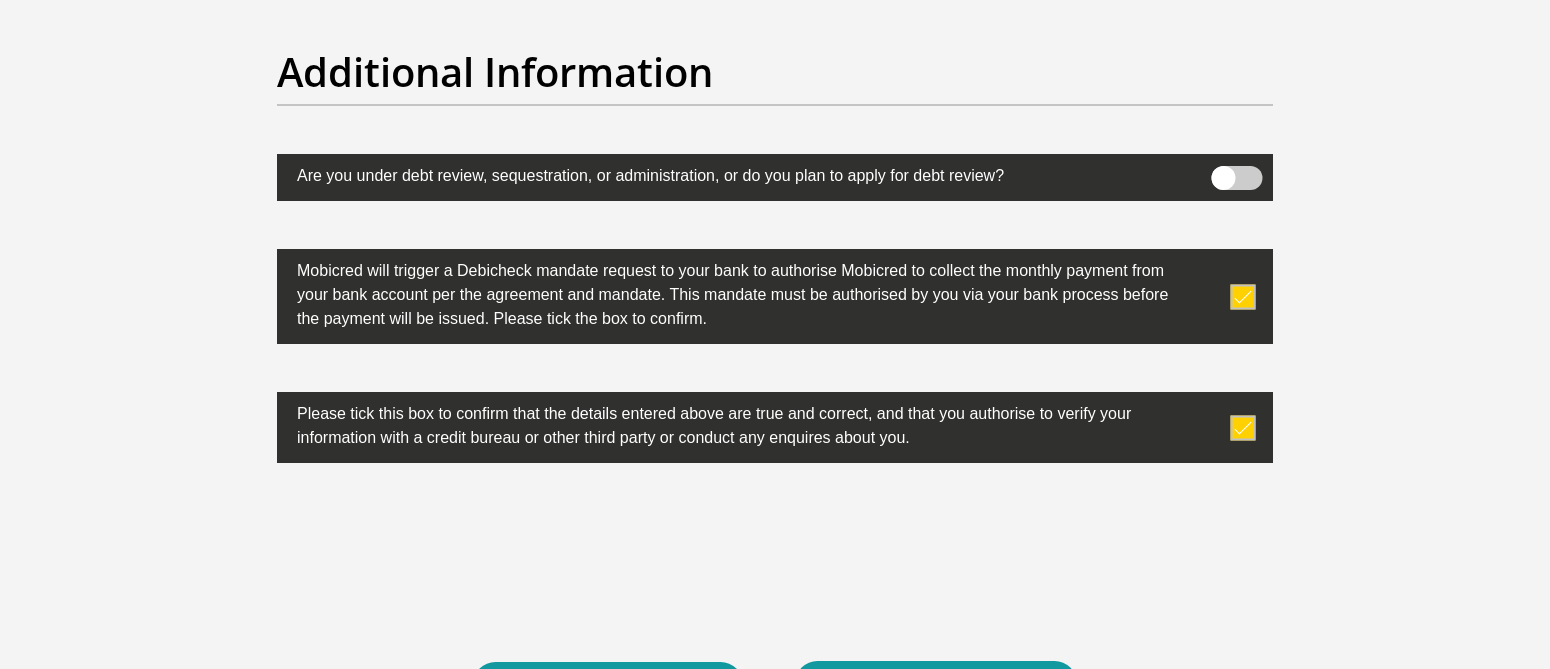 scroll, scrollTop: 6382, scrollLeft: 0, axis: vertical 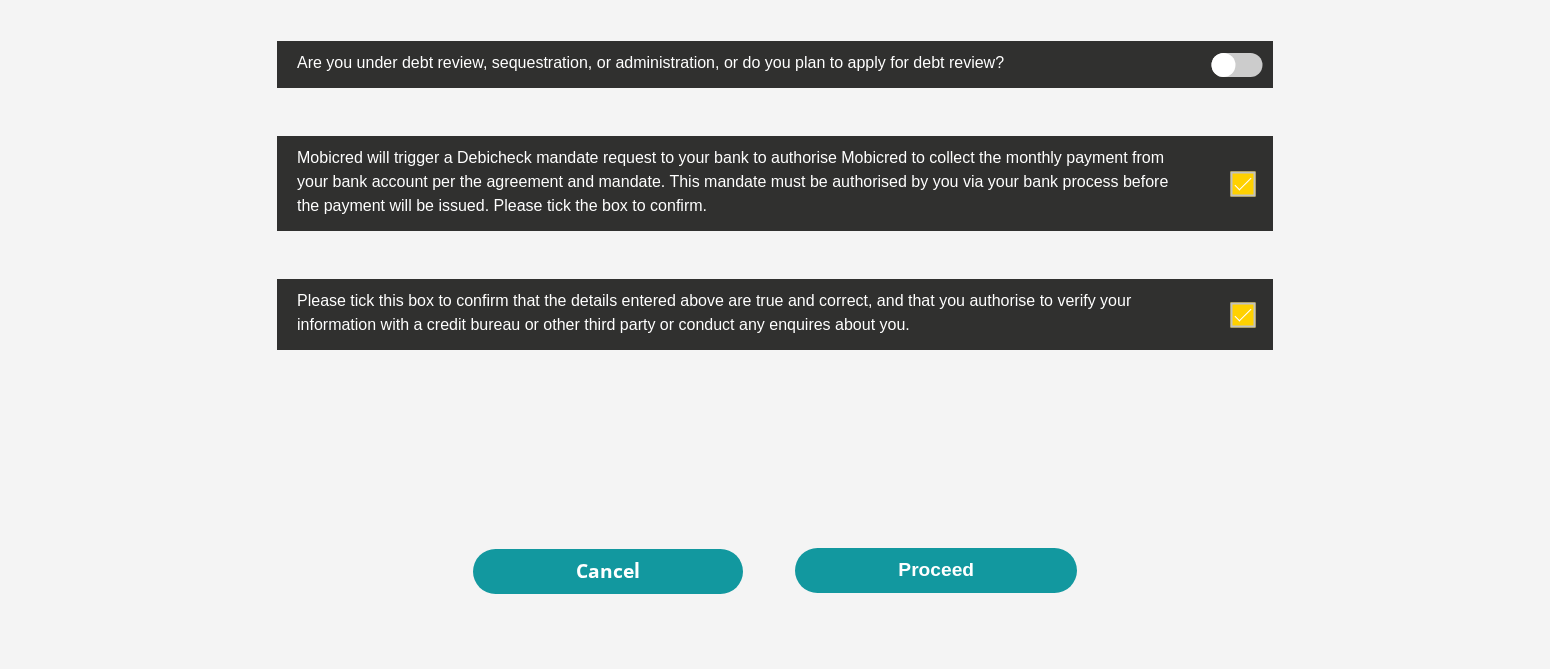 type on "[NUMBER]" 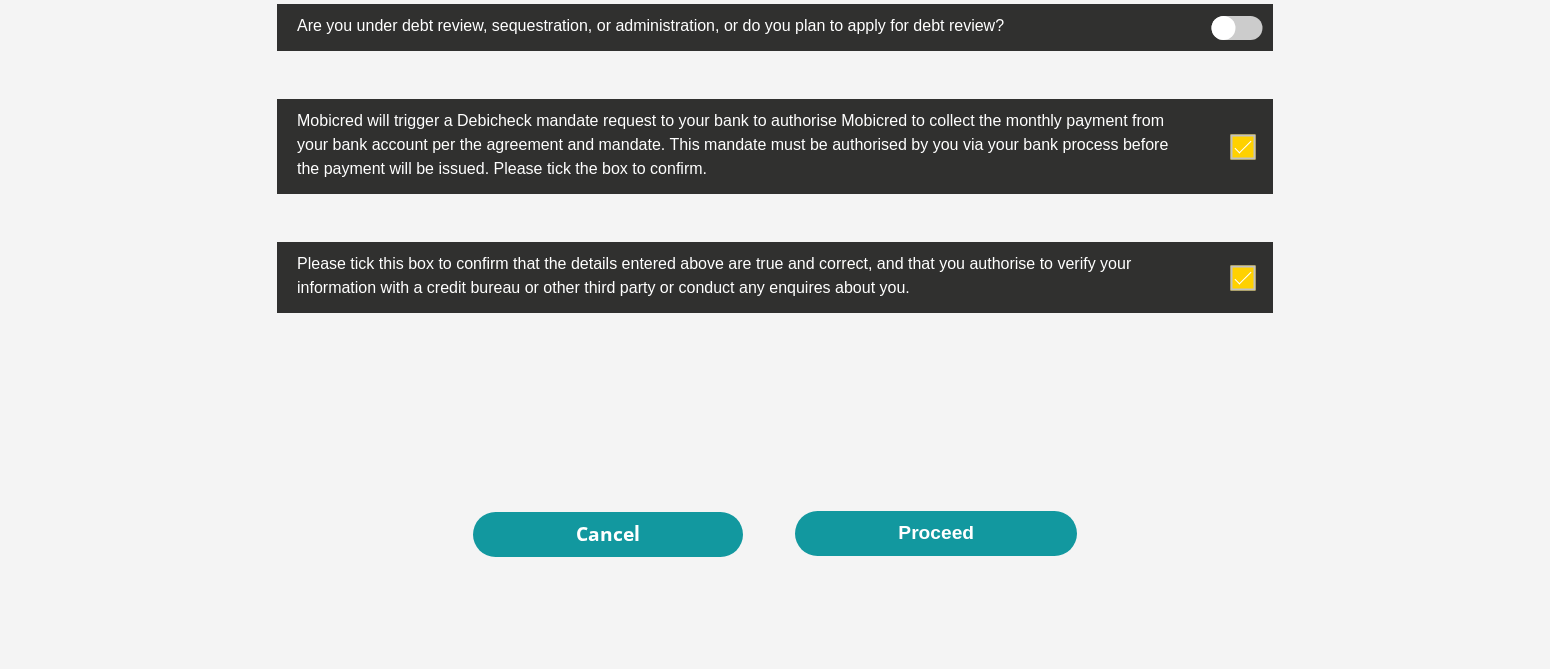 scroll, scrollTop: 6345, scrollLeft: 0, axis: vertical 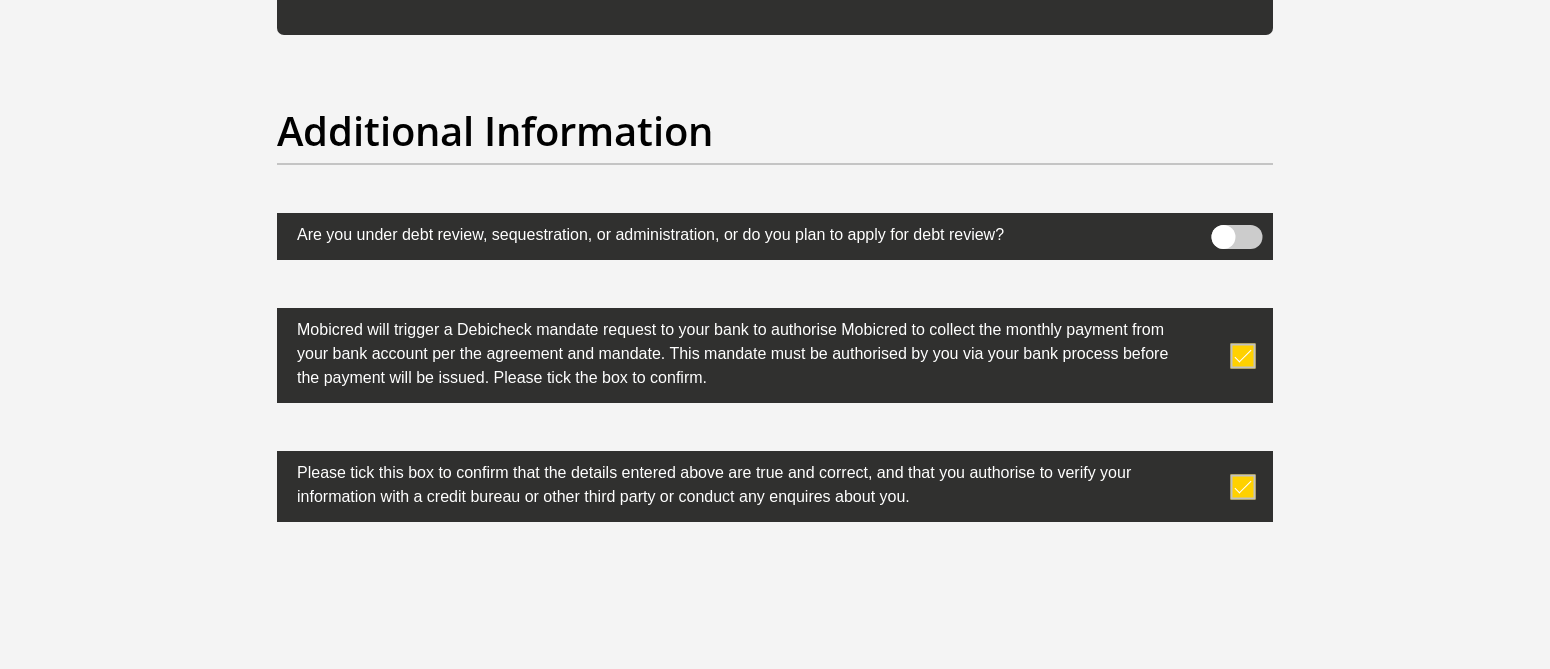 click on "Title
Mr
Ms
Mrs
Dr
Other
First Name
[FIRST]
Surname
[LAST]
ID Number
[ID_NUMBER]
Please input valid ID number
Race
Black
Coloured
Indian
White
Other
Contact Number
[PHONE]
Please input valid contact number
Nationality
South Africa
Afghanistan  Aland Islands  Albania" at bounding box center [775, -2565] 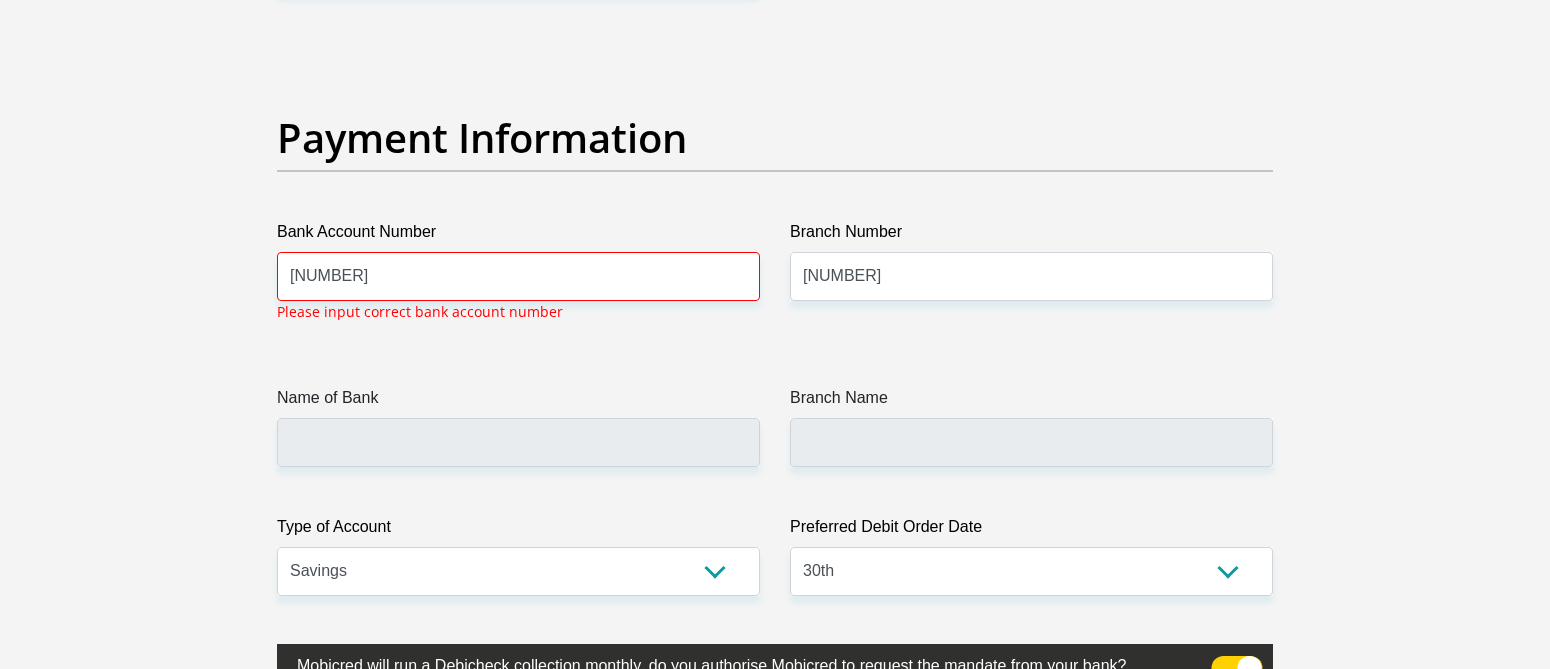 scroll, scrollTop: 6492, scrollLeft: 0, axis: vertical 